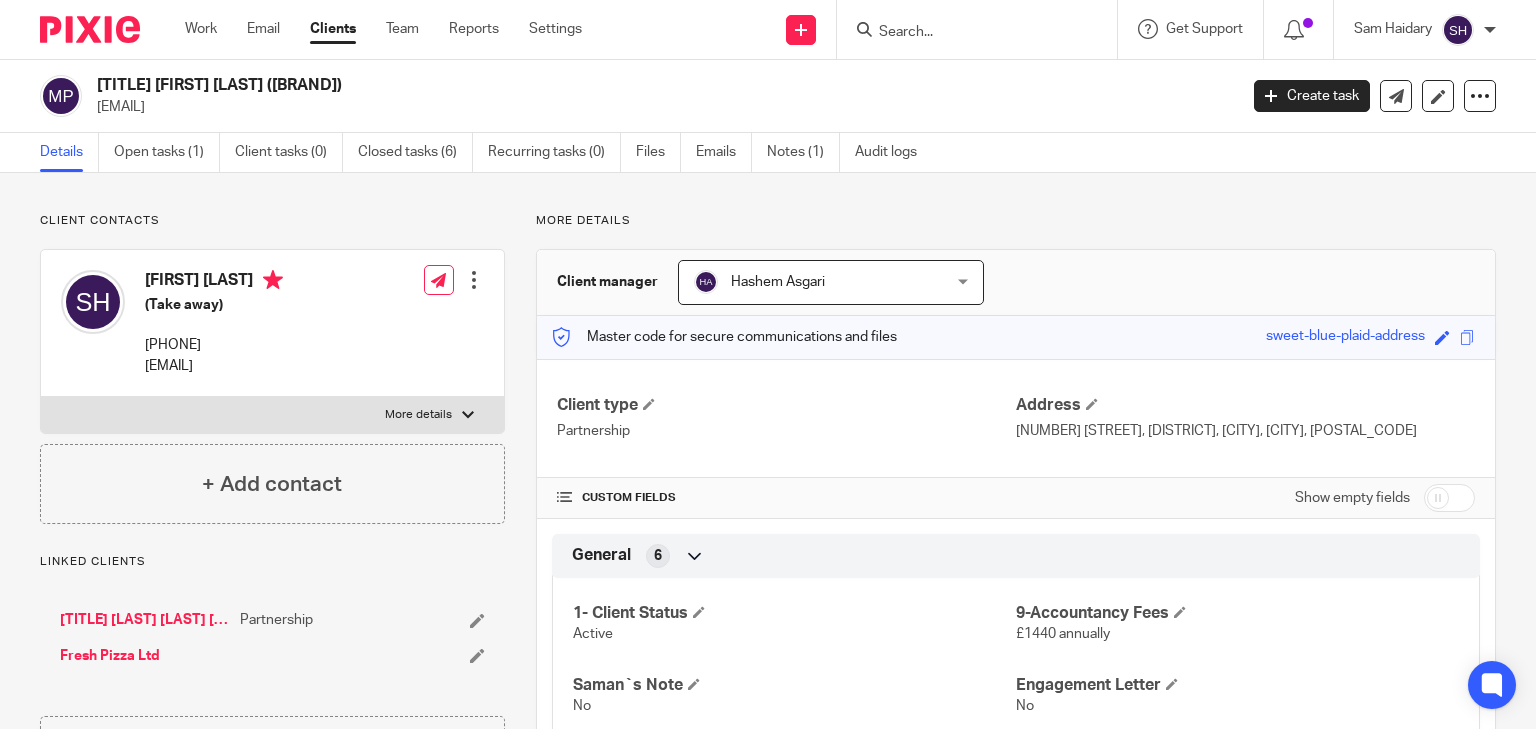 scroll, scrollTop: 0, scrollLeft: 0, axis: both 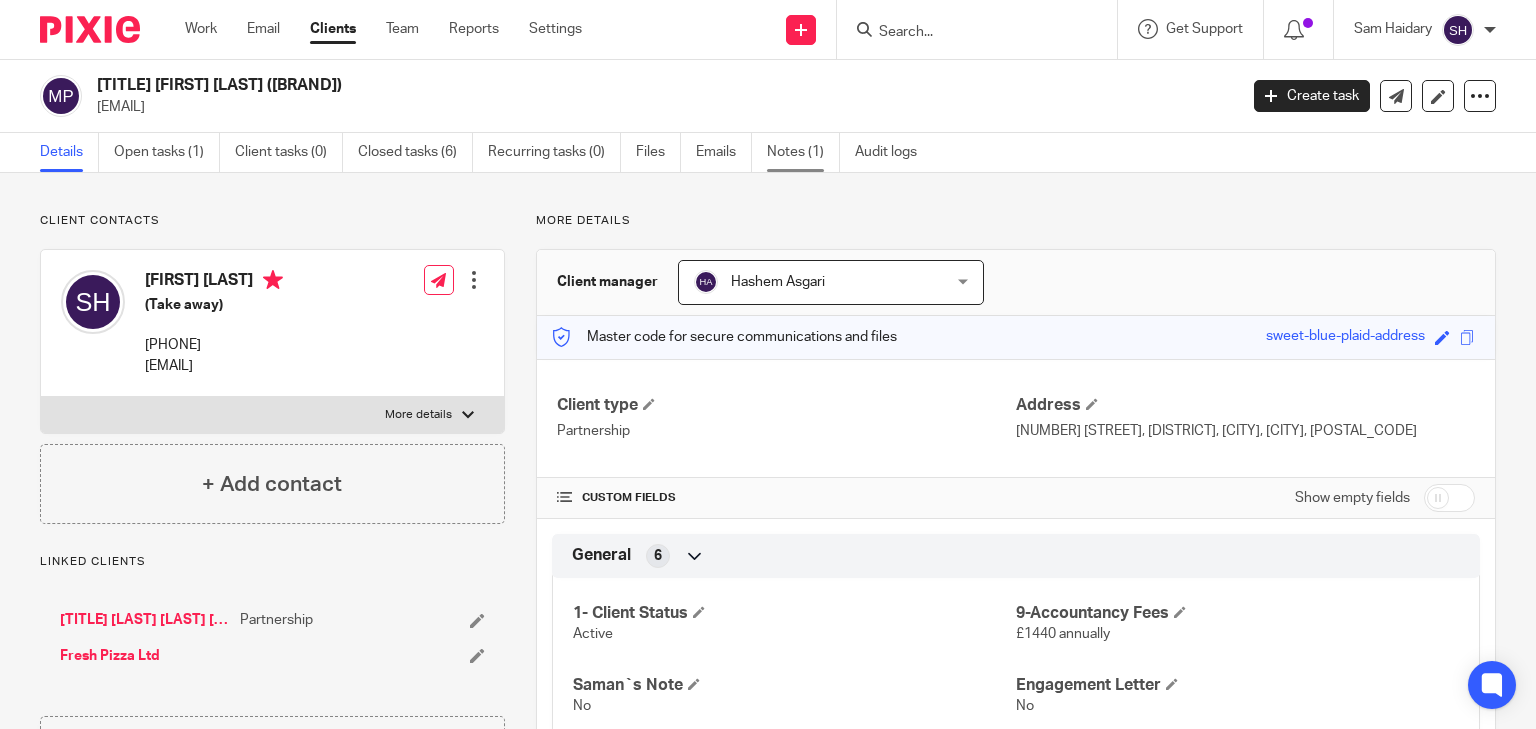 click on "Notes (1)" at bounding box center [803, 152] 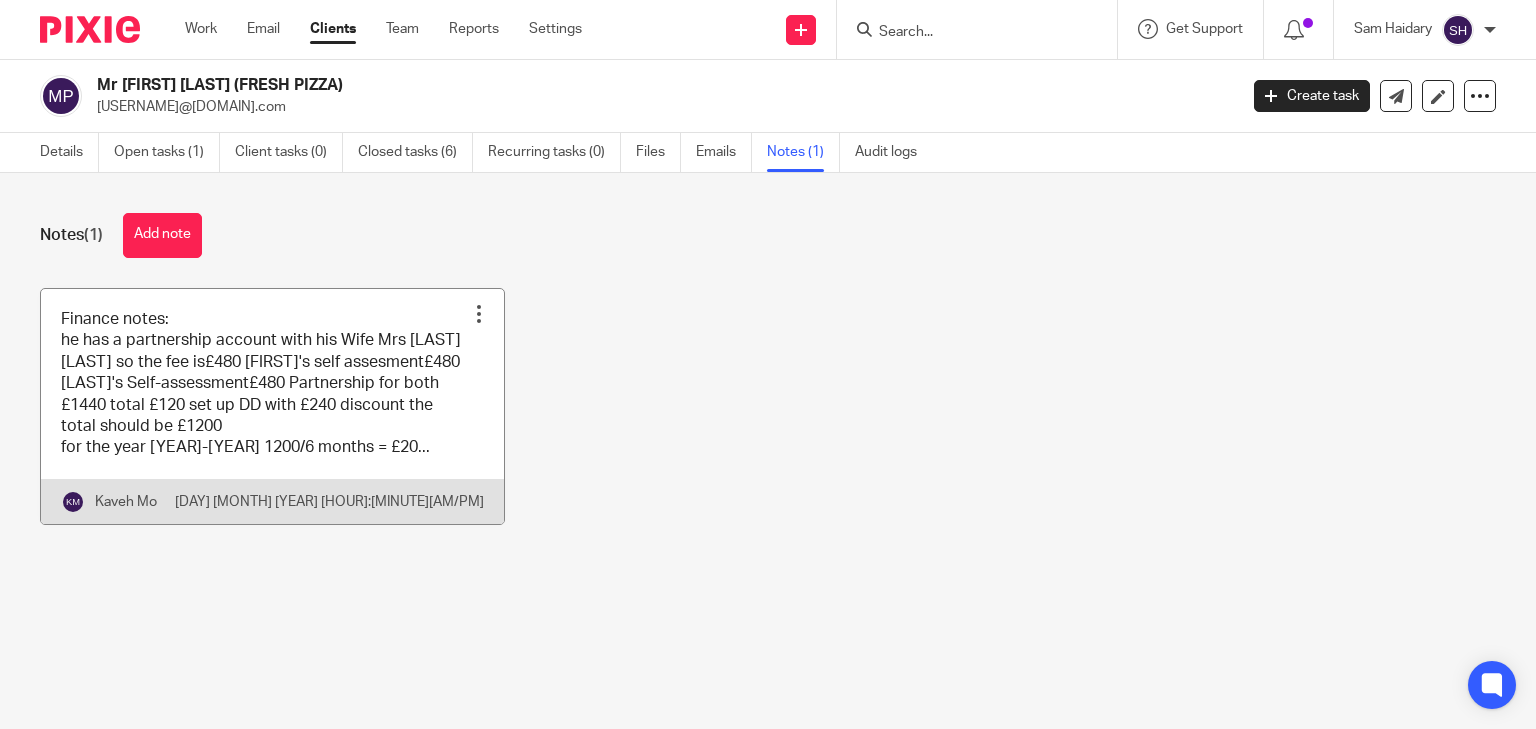 scroll, scrollTop: 0, scrollLeft: 0, axis: both 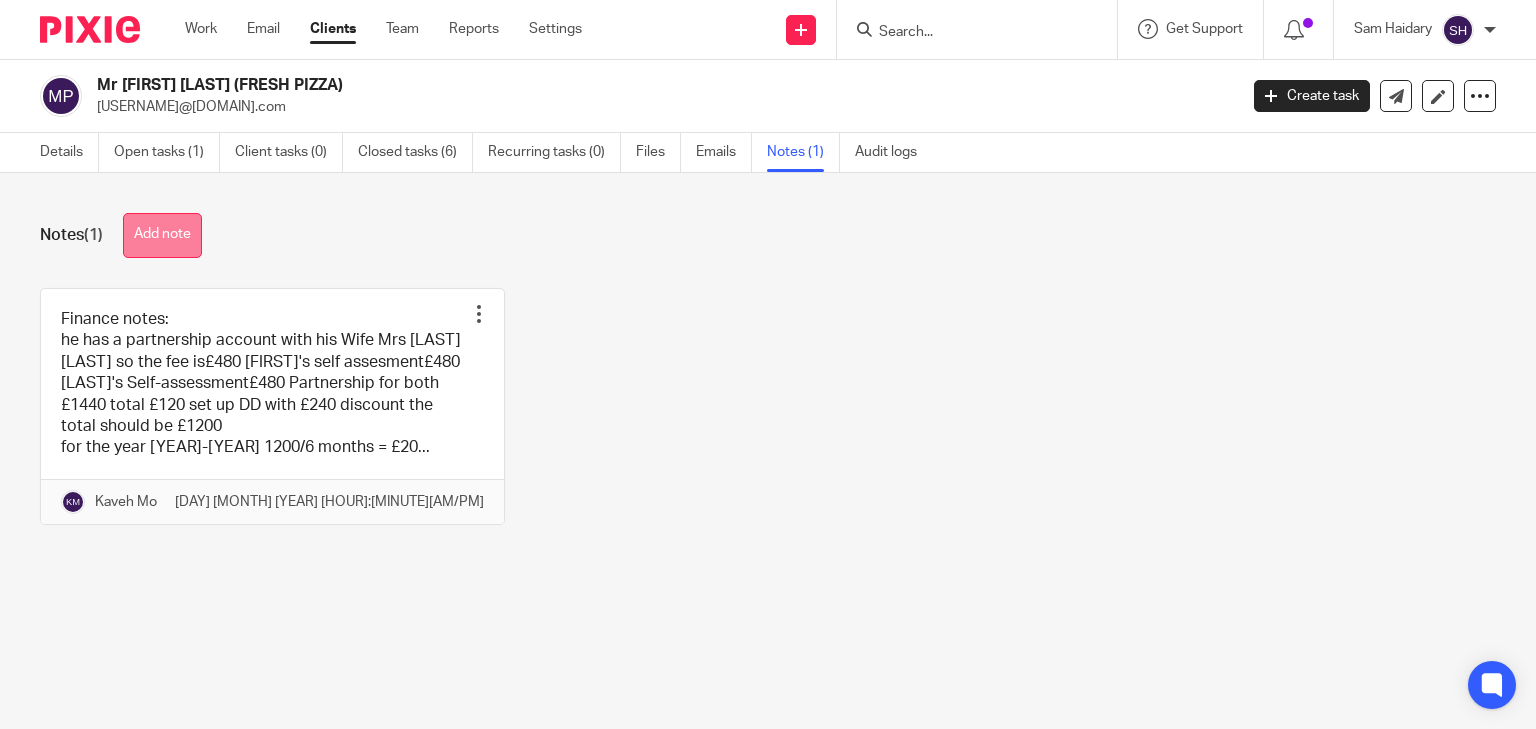 click on "Add note" at bounding box center (162, 235) 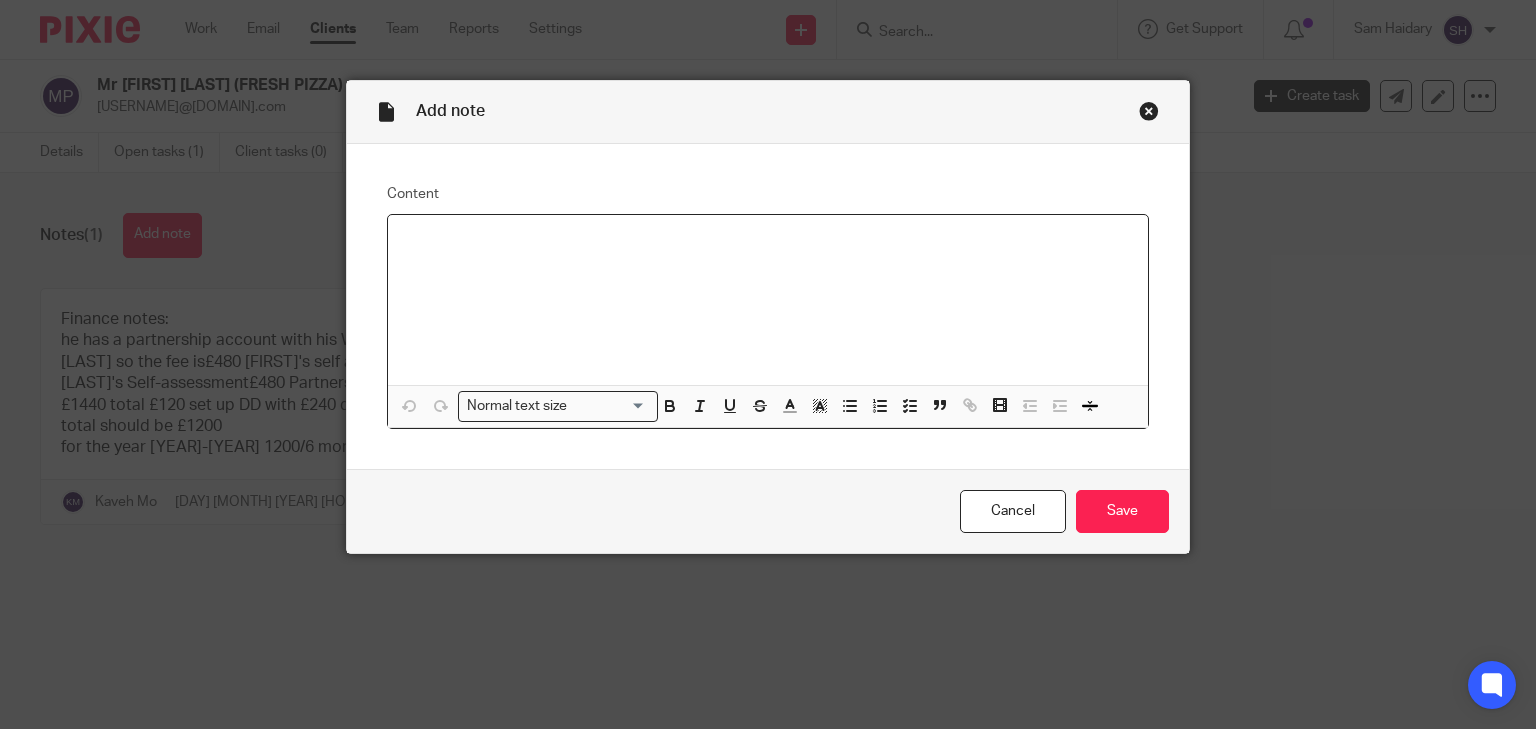 click at bounding box center (768, 300) 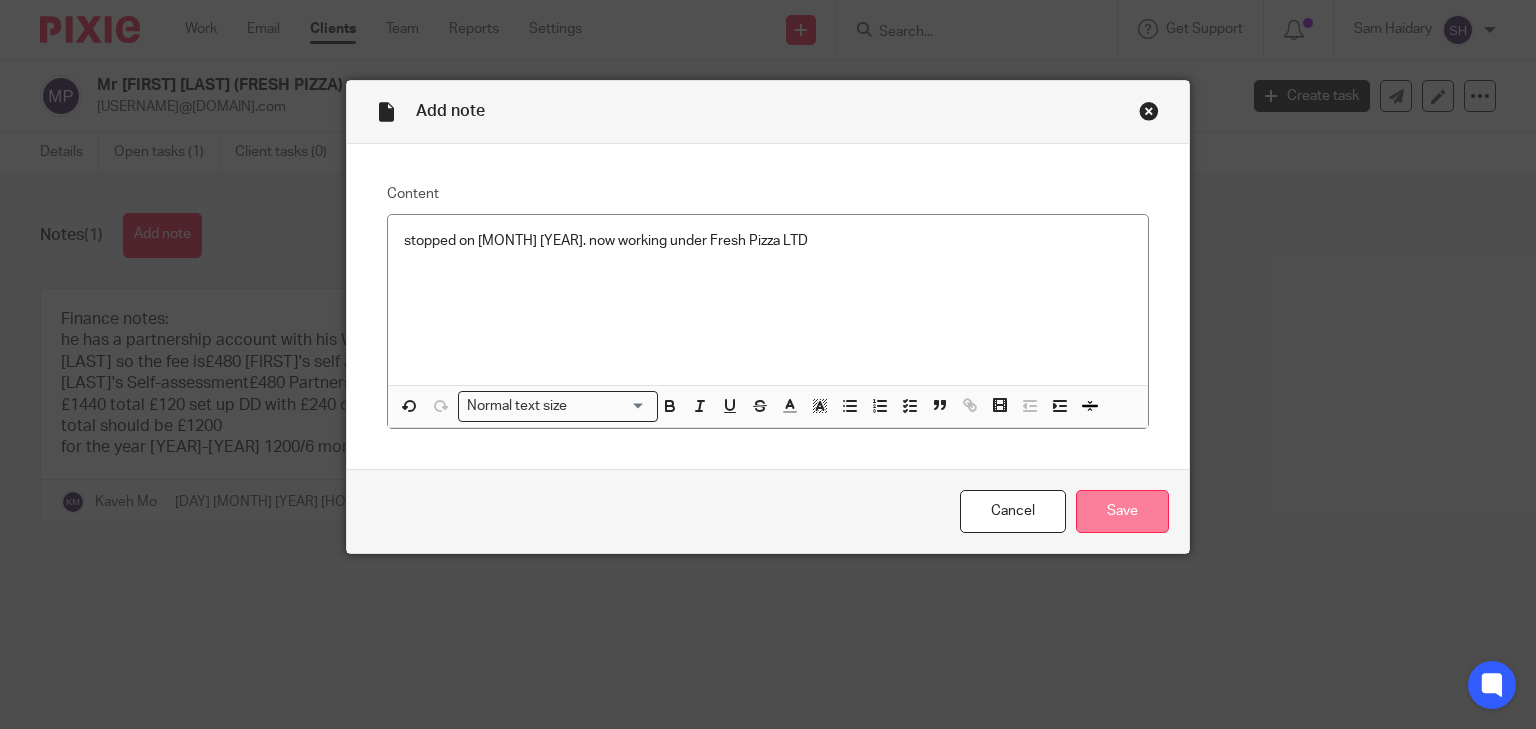 click on "Save" at bounding box center [1122, 511] 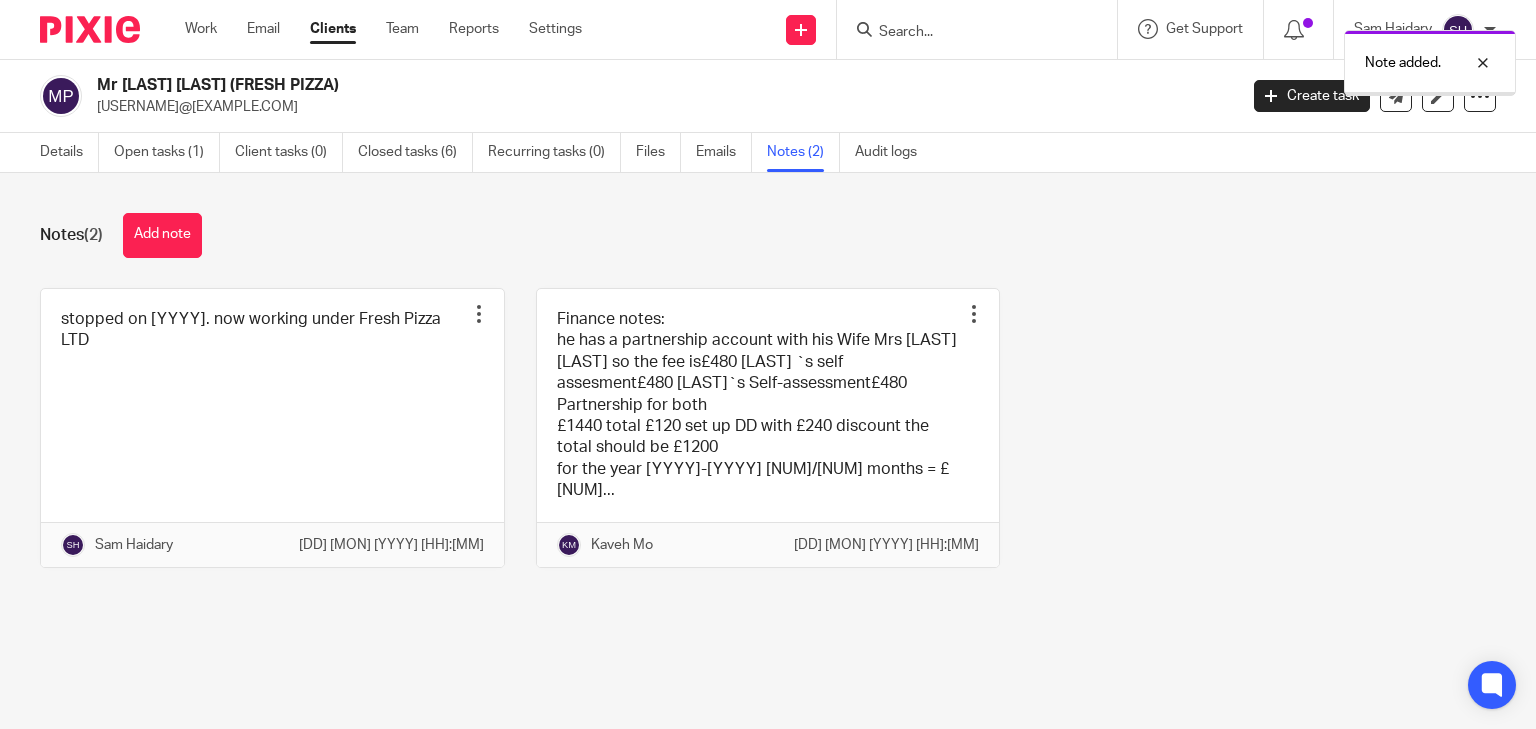 scroll, scrollTop: 0, scrollLeft: 0, axis: both 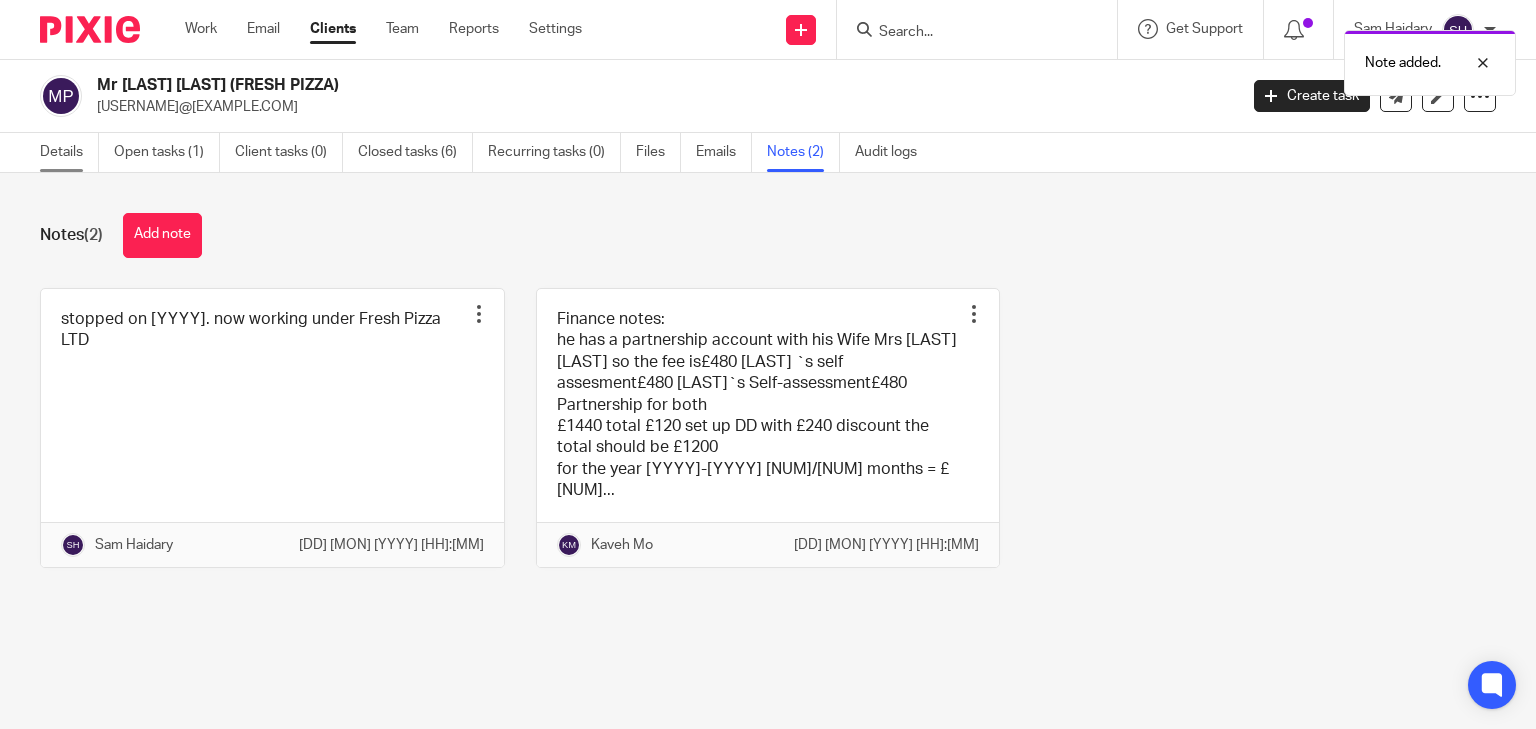 click on "Details" at bounding box center (69, 152) 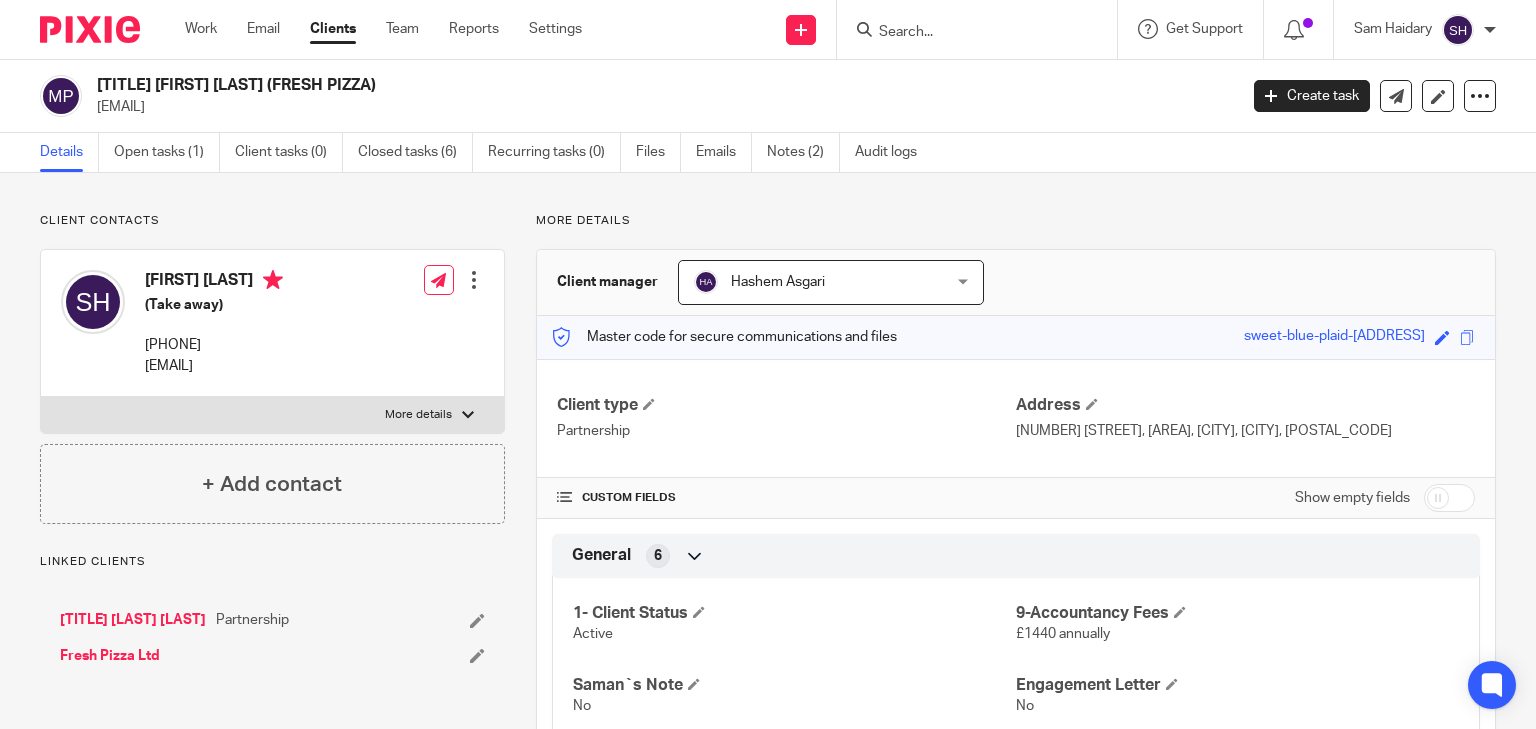 scroll, scrollTop: 0, scrollLeft: 0, axis: both 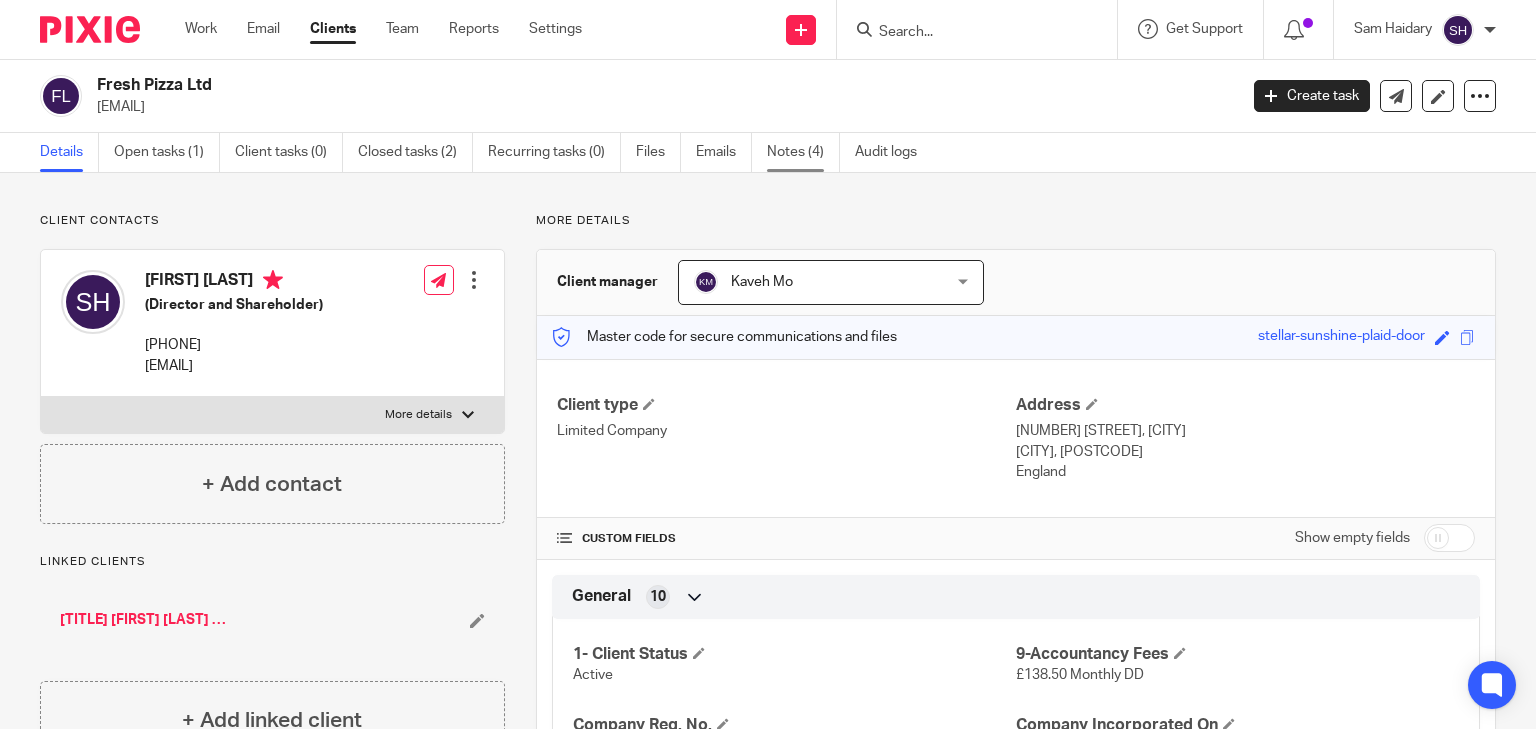 click on "Notes (4)" at bounding box center (803, 152) 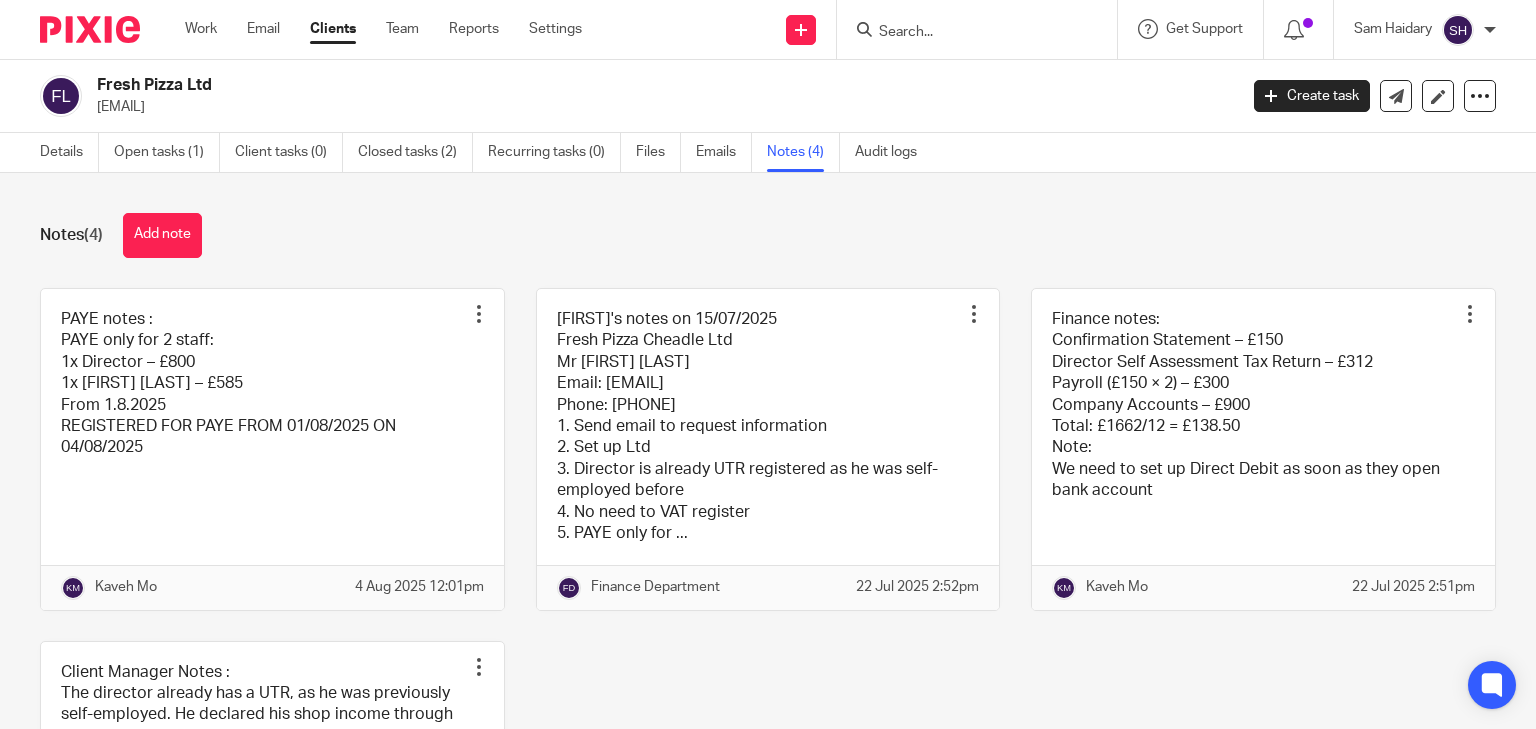 scroll, scrollTop: 0, scrollLeft: 0, axis: both 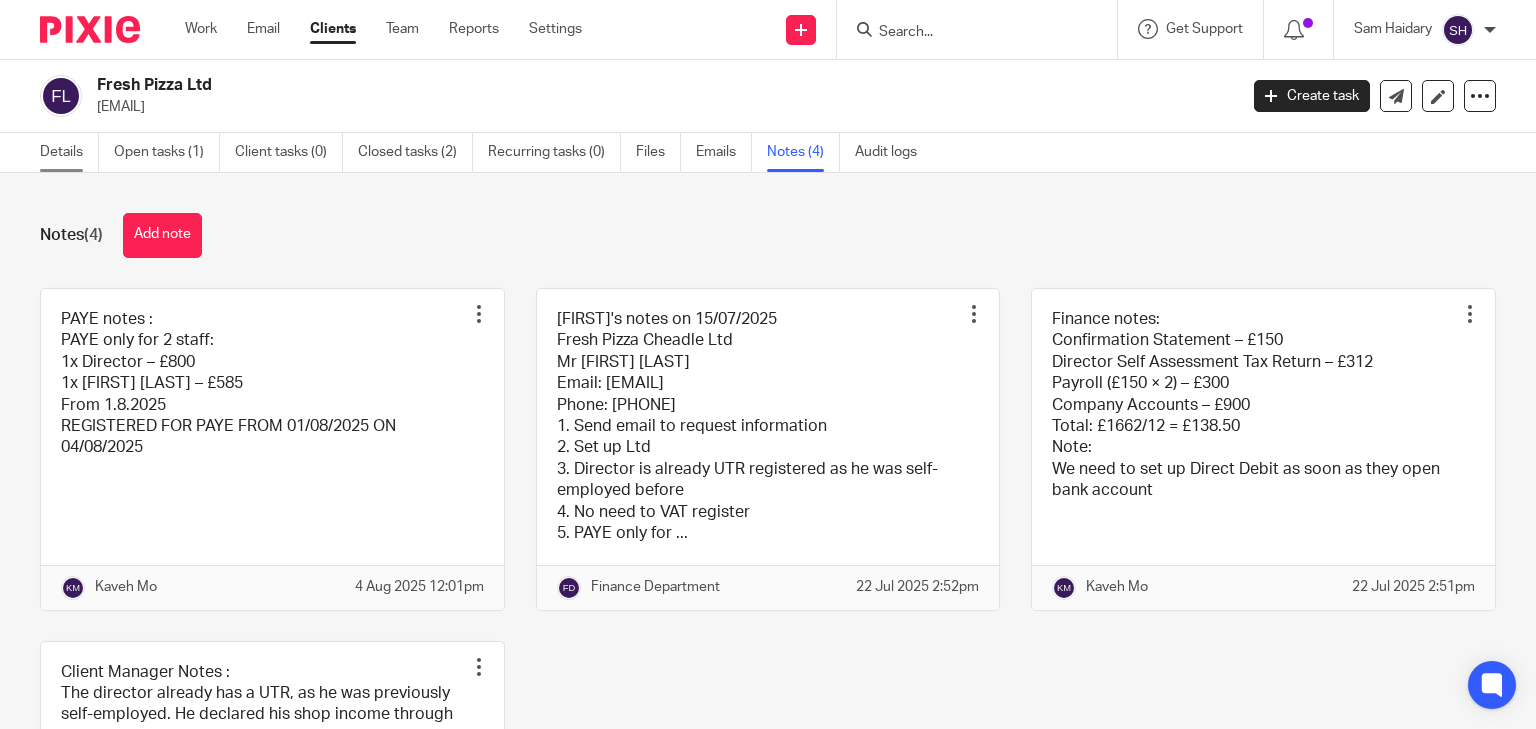 click on "Details" at bounding box center (69, 152) 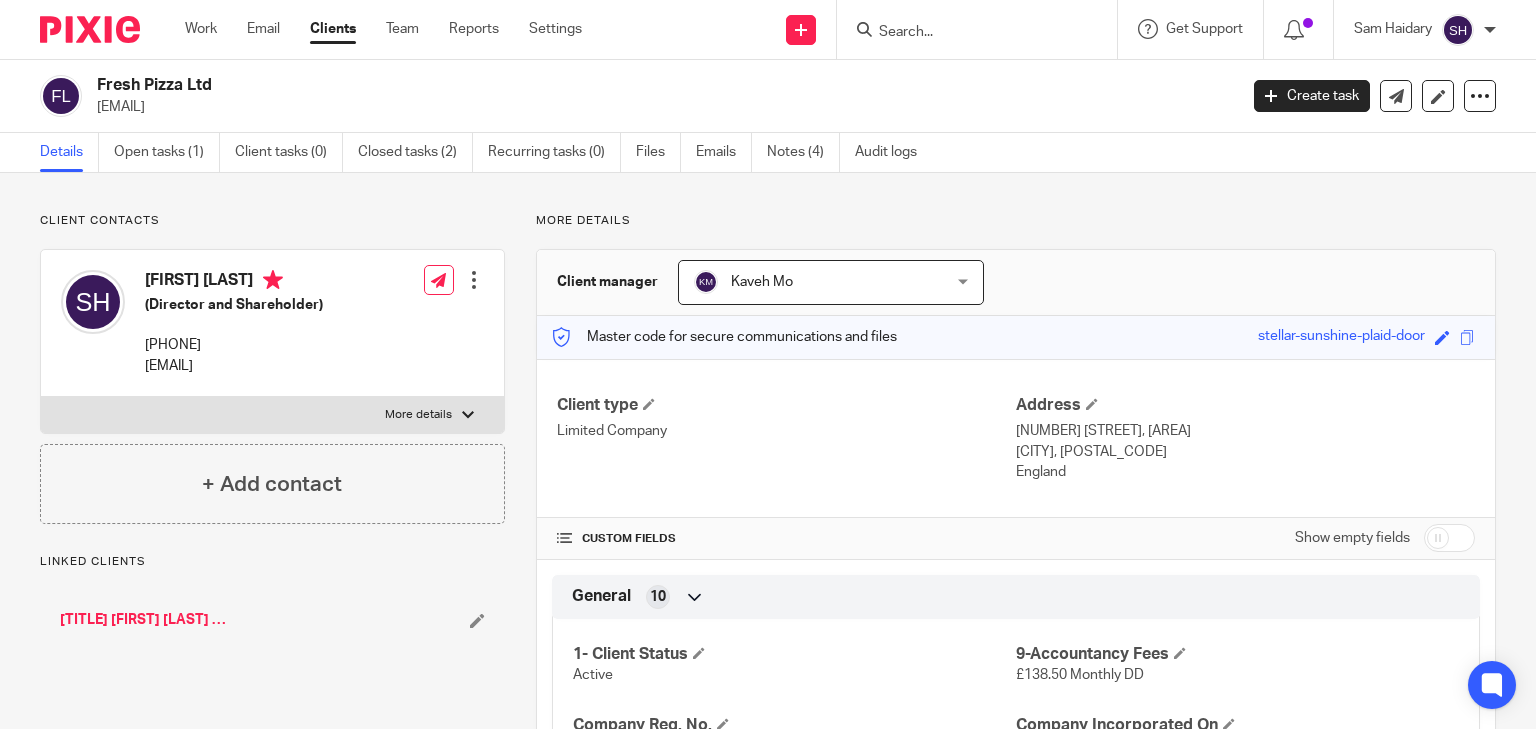 scroll, scrollTop: 0, scrollLeft: 0, axis: both 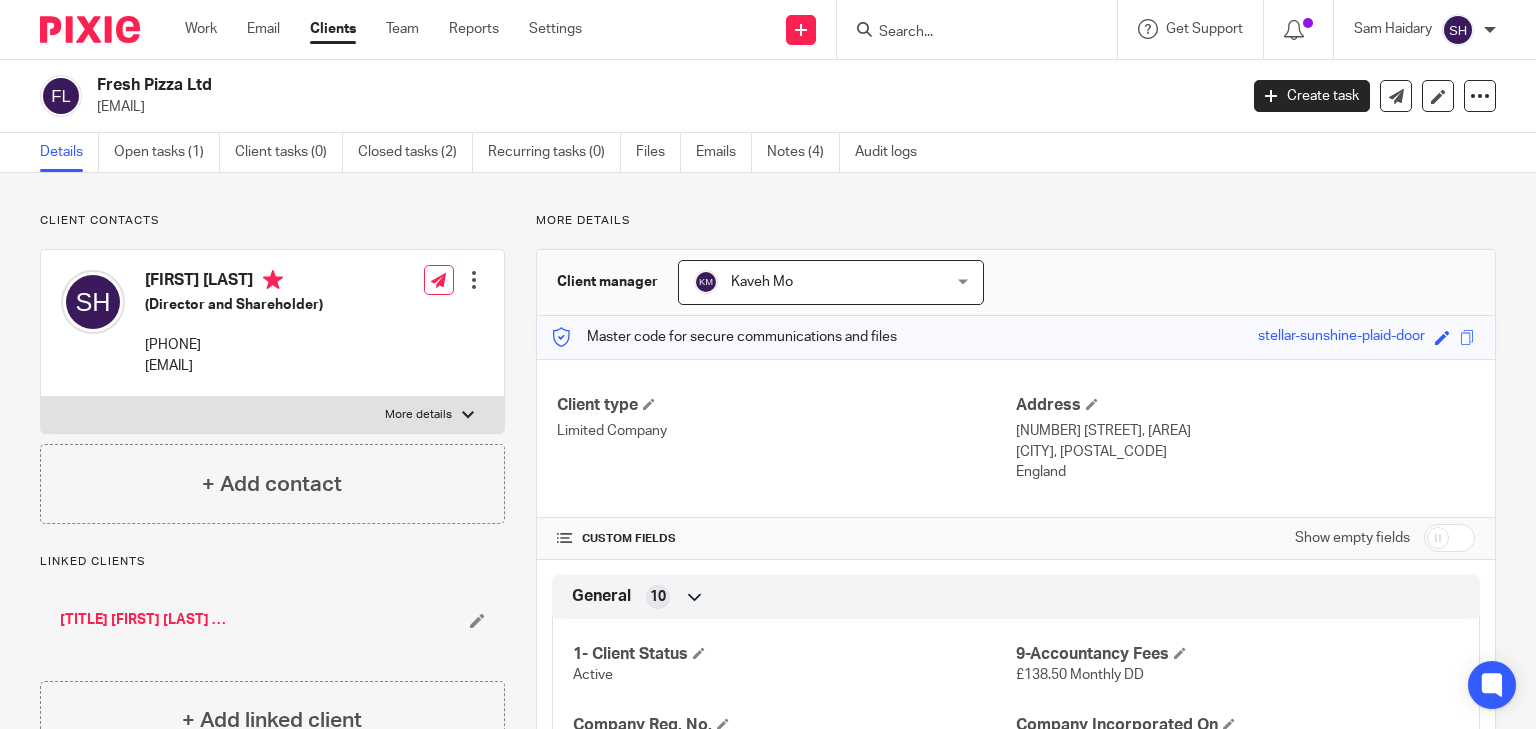 click on "[TITLE] [FIRST] [LAST] ([BRAND])" at bounding box center (145, 620) 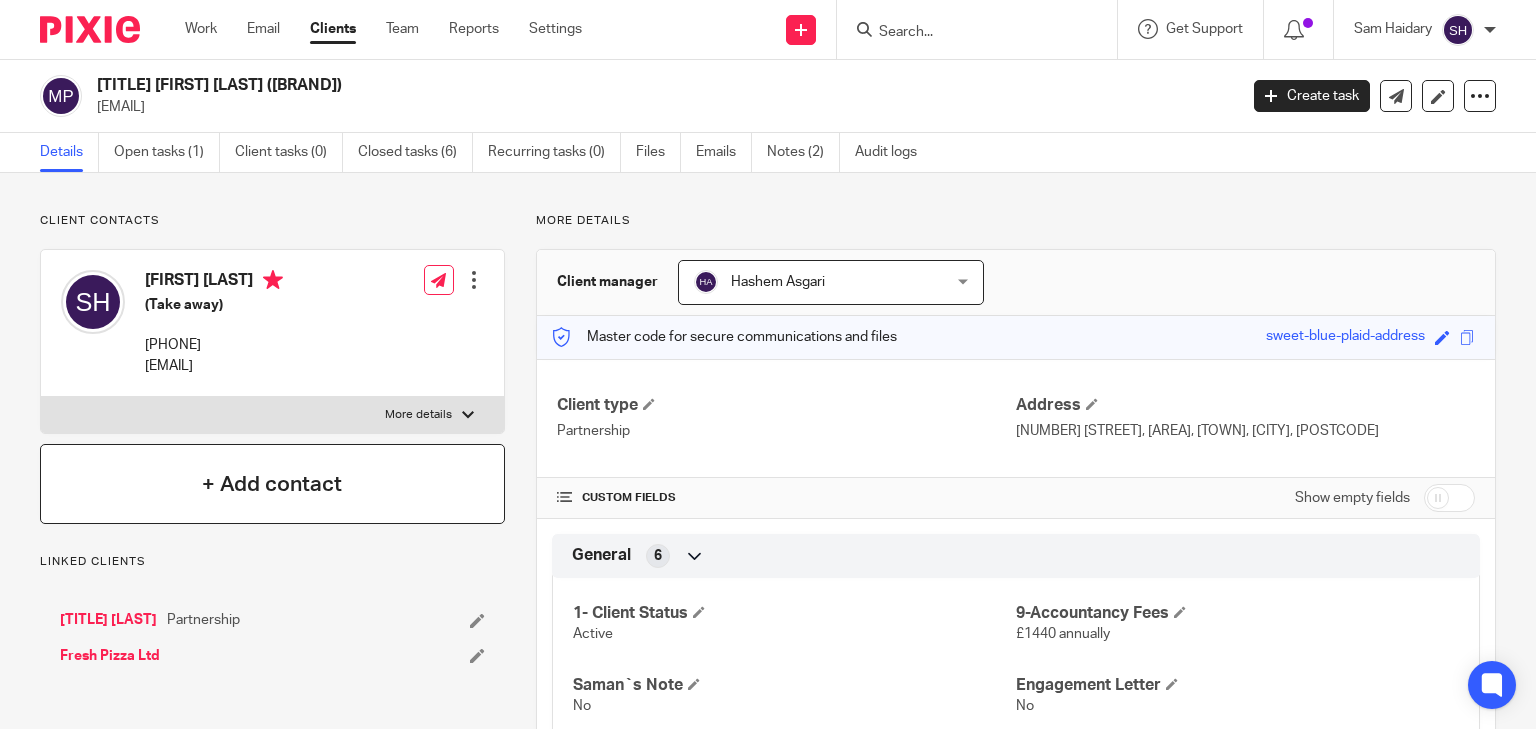 scroll, scrollTop: 0, scrollLeft: 0, axis: both 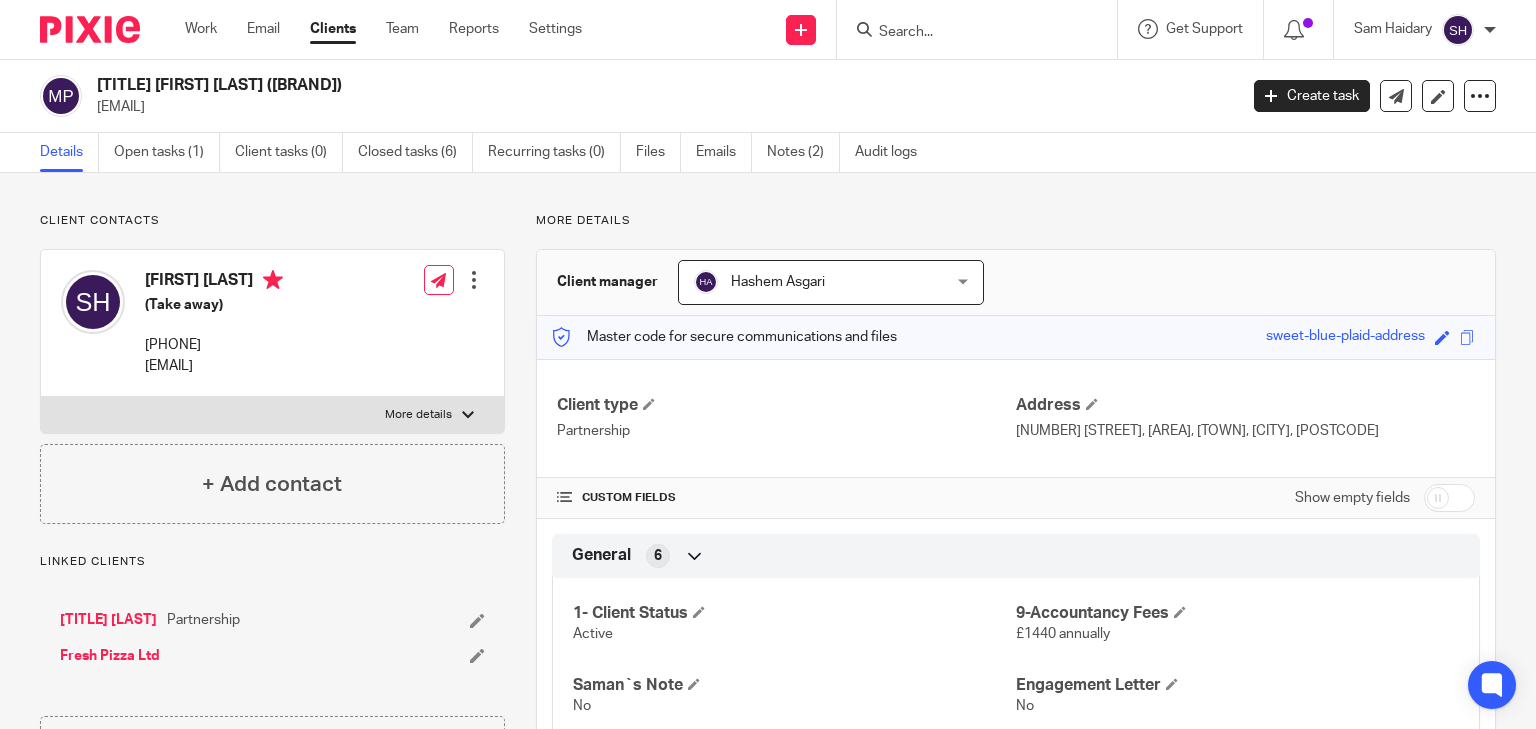 click on "[TITLE] [LAST]" at bounding box center (108, 620) 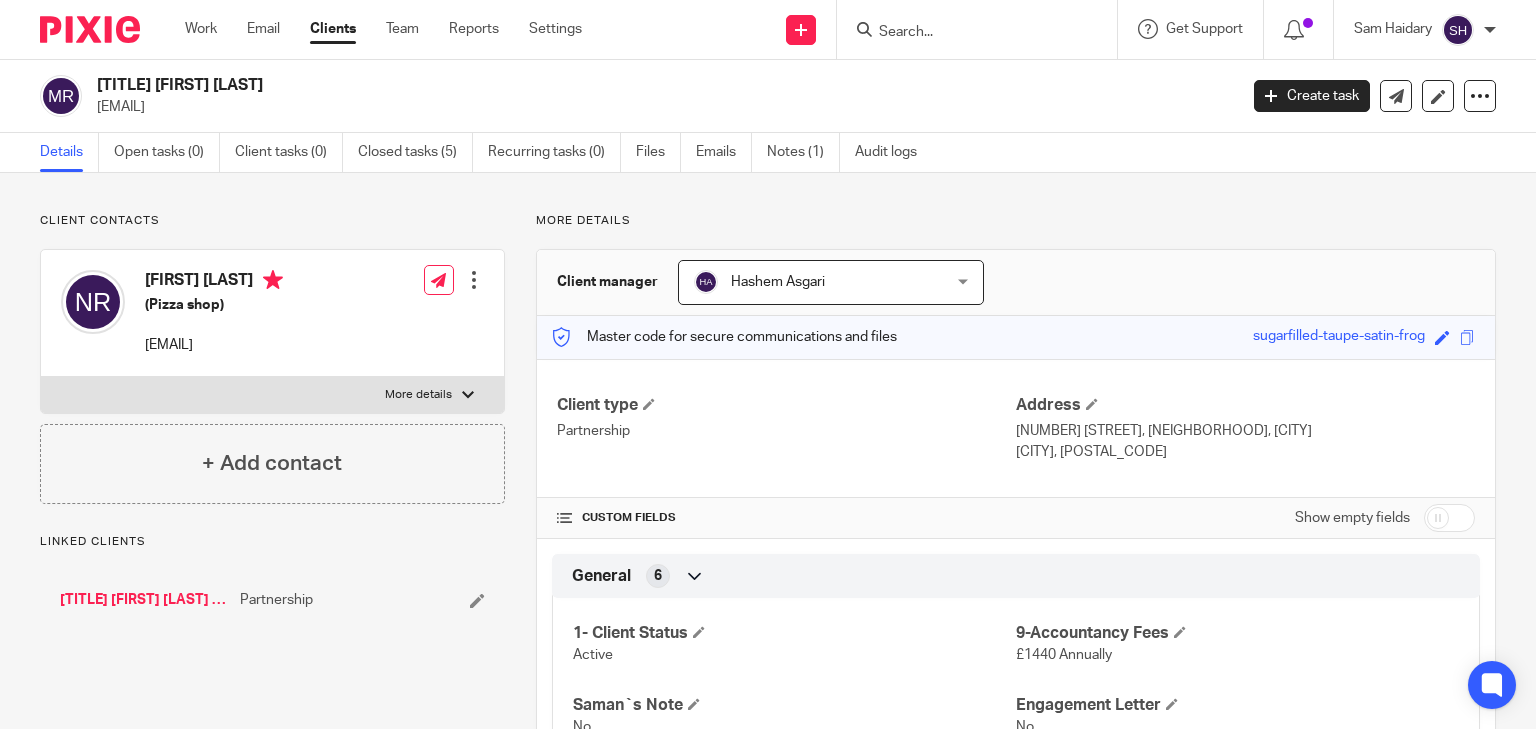 scroll, scrollTop: 0, scrollLeft: 0, axis: both 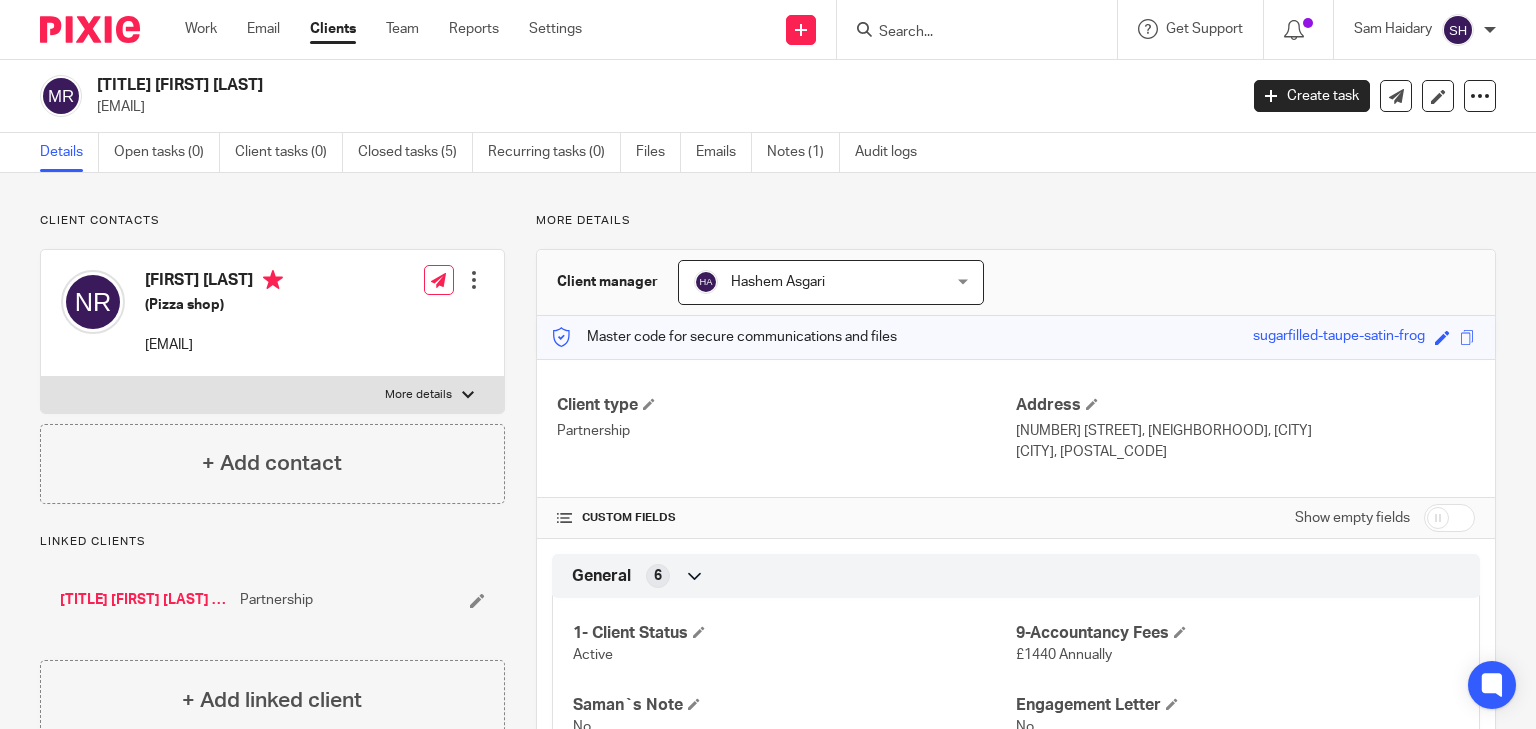 drag, startPoint x: 310, startPoint y: 85, endPoint x: 97, endPoint y: 84, distance: 213.00235 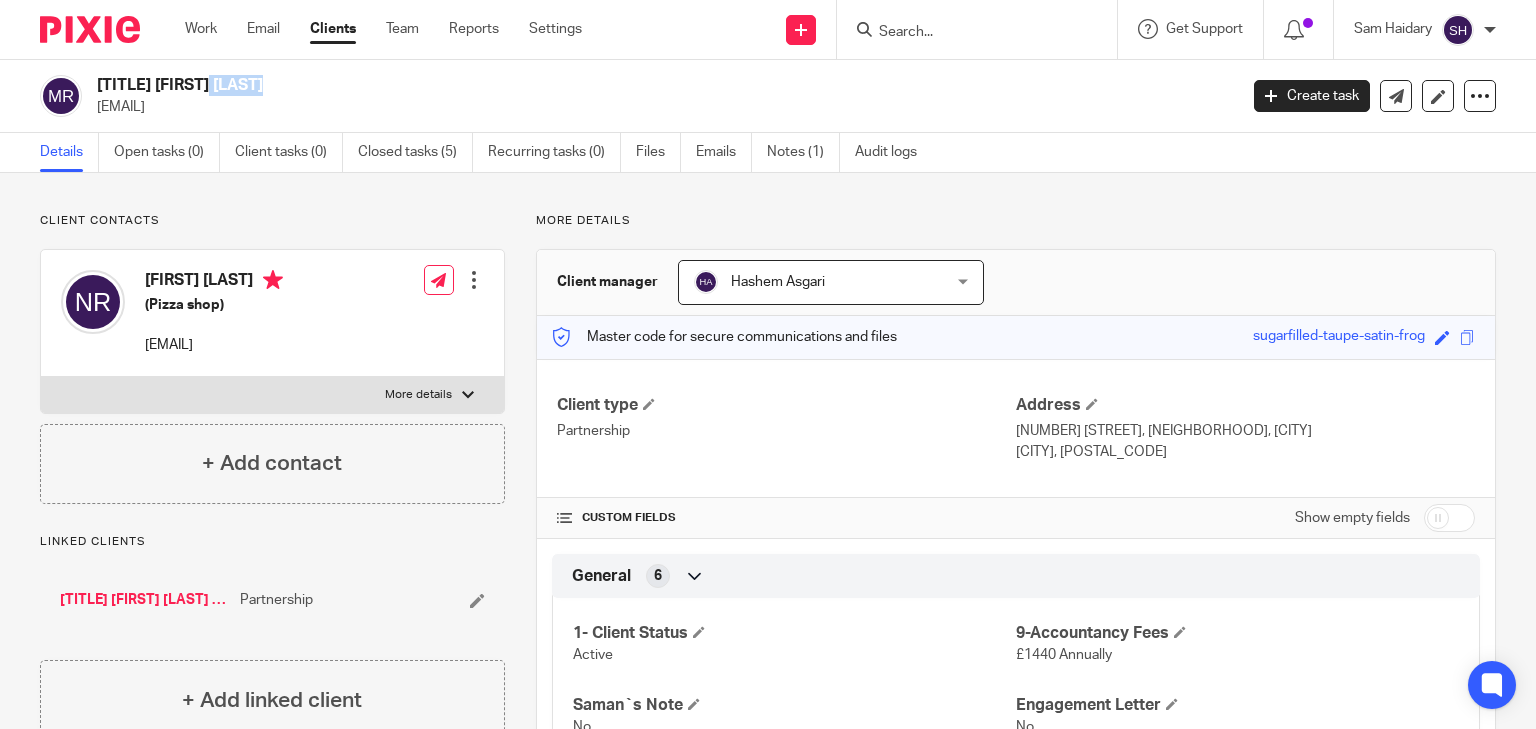 click on "[TITLE] [FIRST] [LAST]" at bounding box center [548, 85] 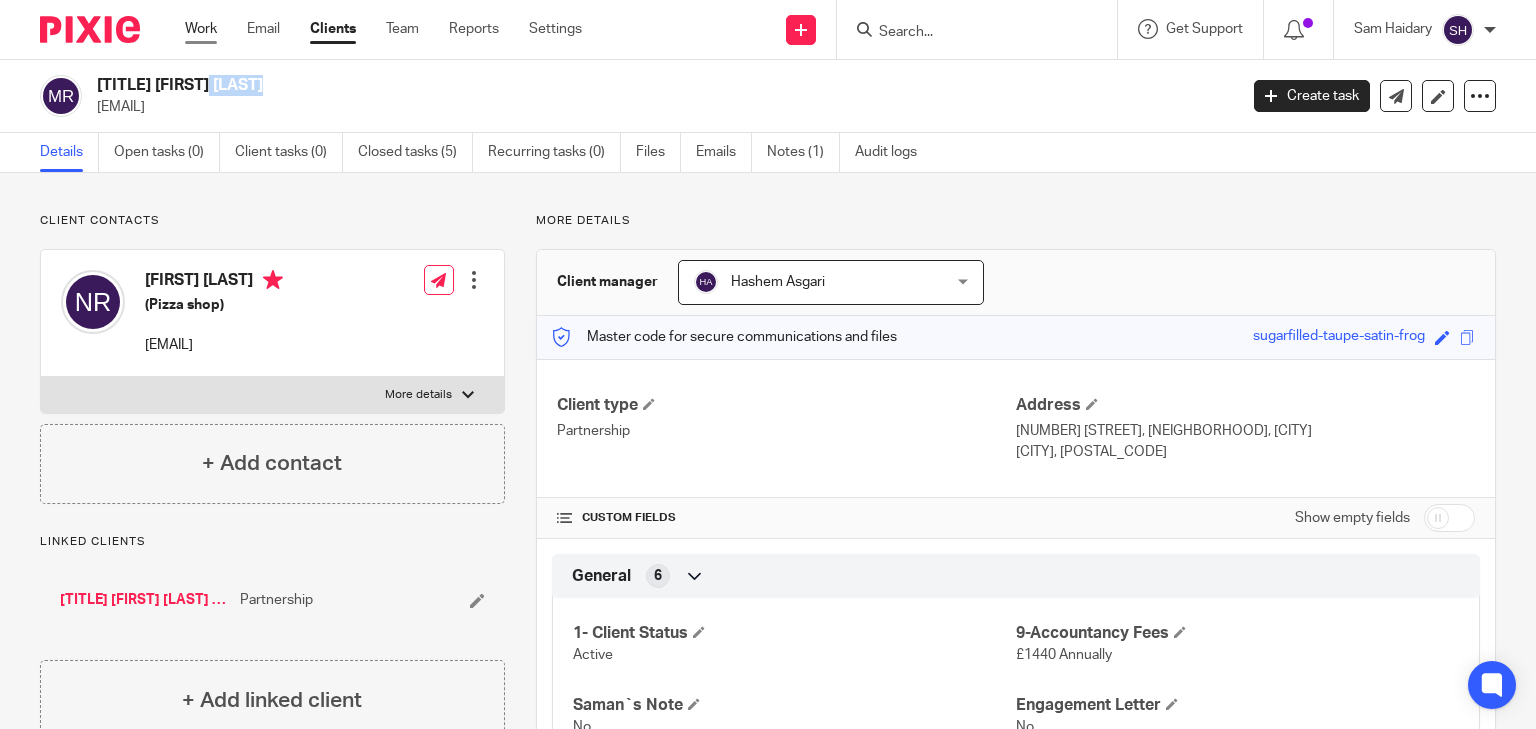 click on "Work" at bounding box center (201, 29) 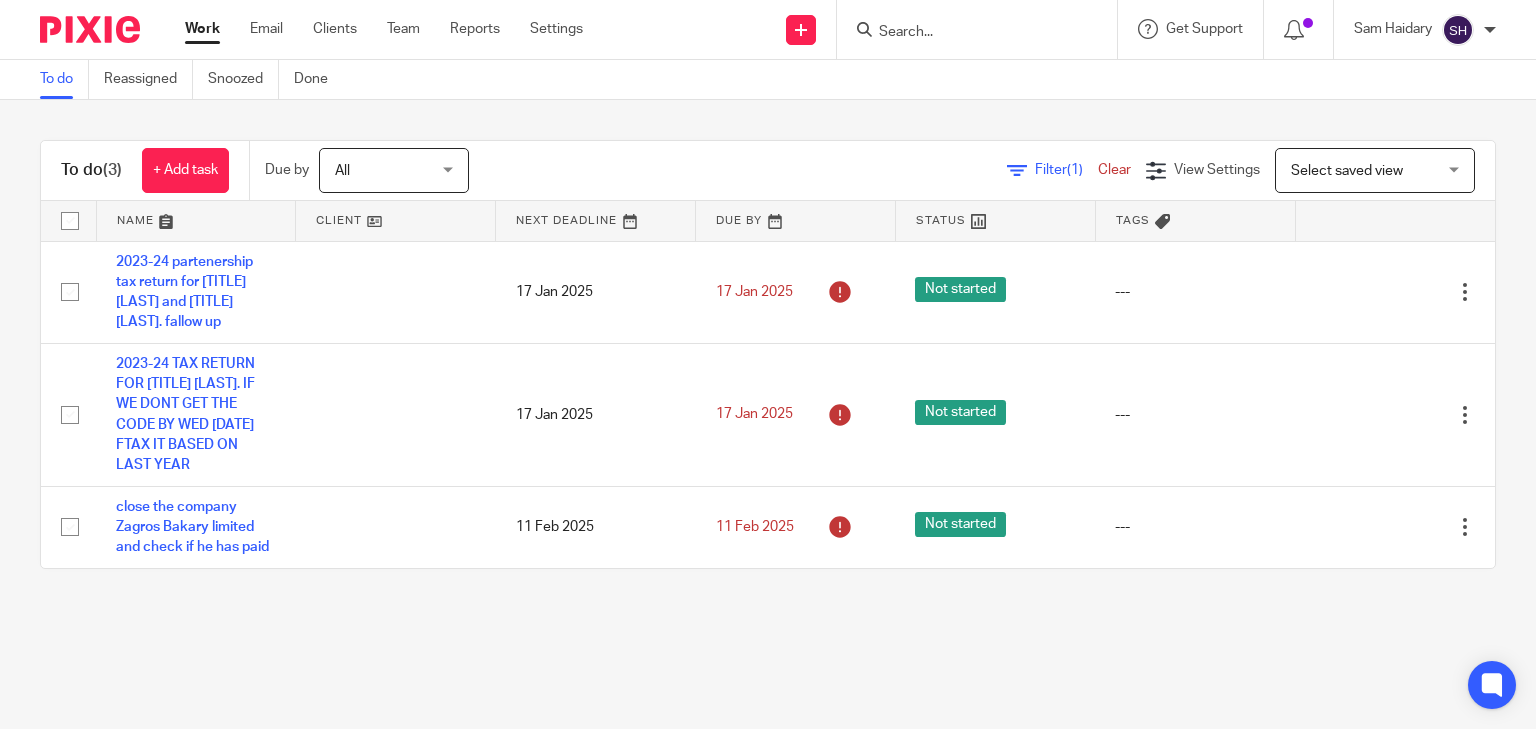 scroll, scrollTop: 0, scrollLeft: 0, axis: both 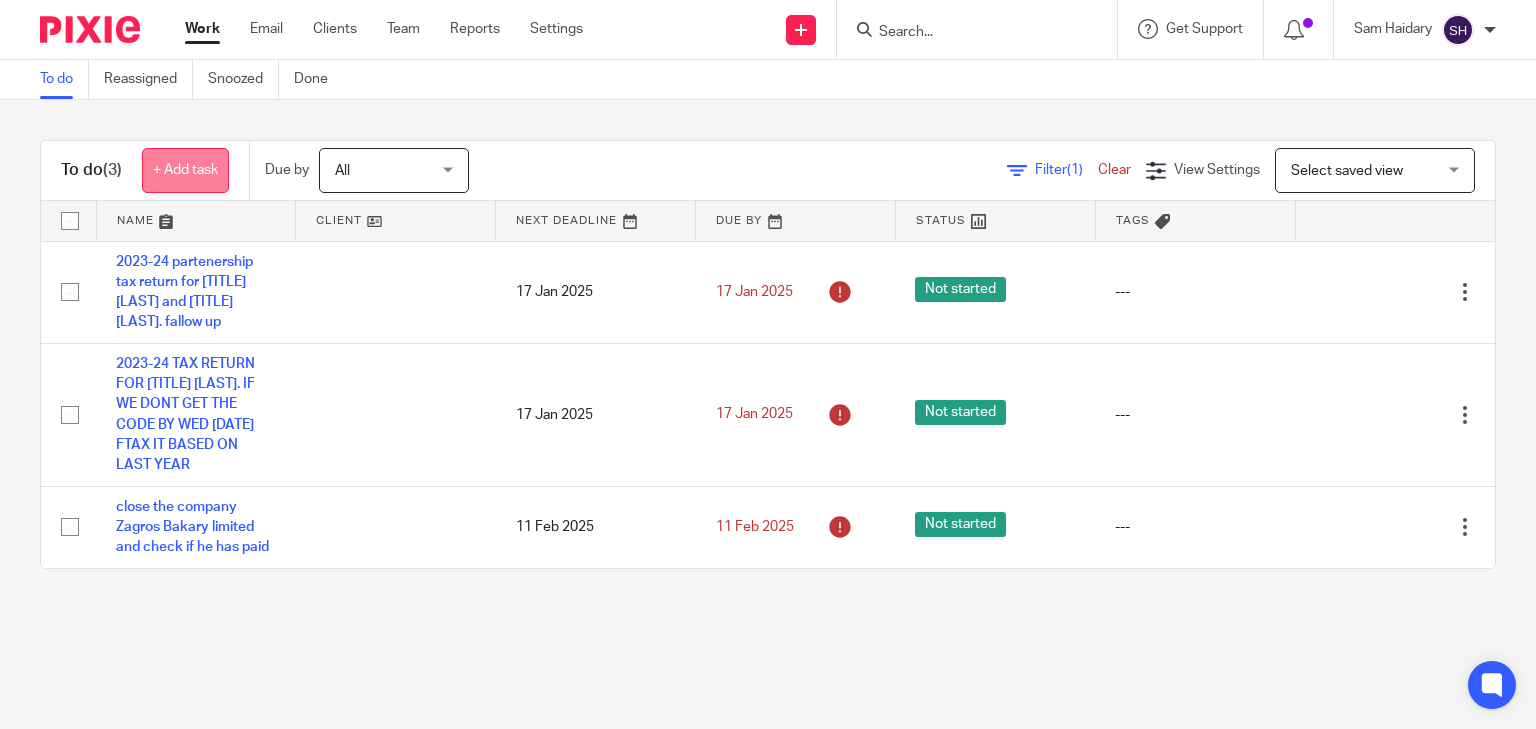 click on "+ Add task" at bounding box center (185, 170) 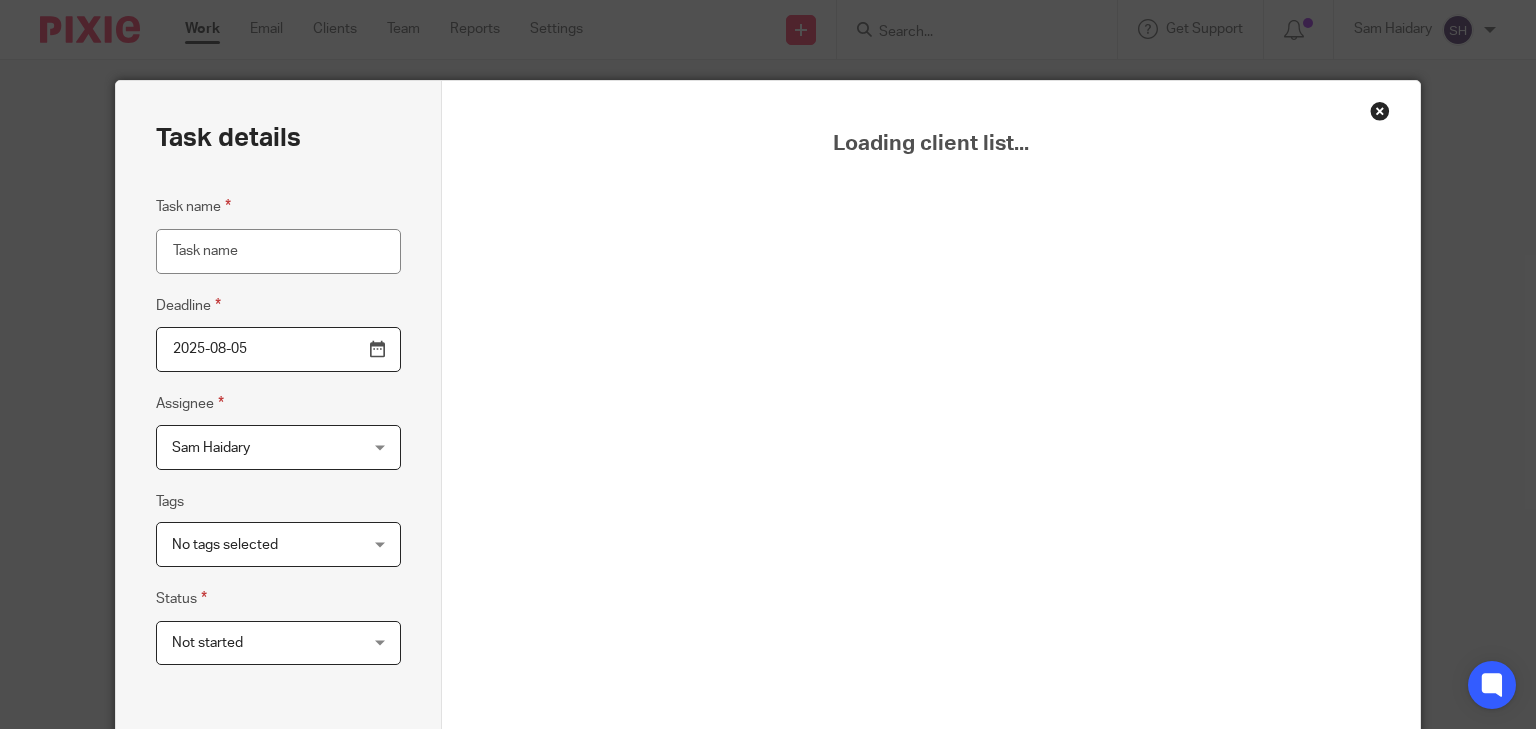 scroll, scrollTop: 0, scrollLeft: 0, axis: both 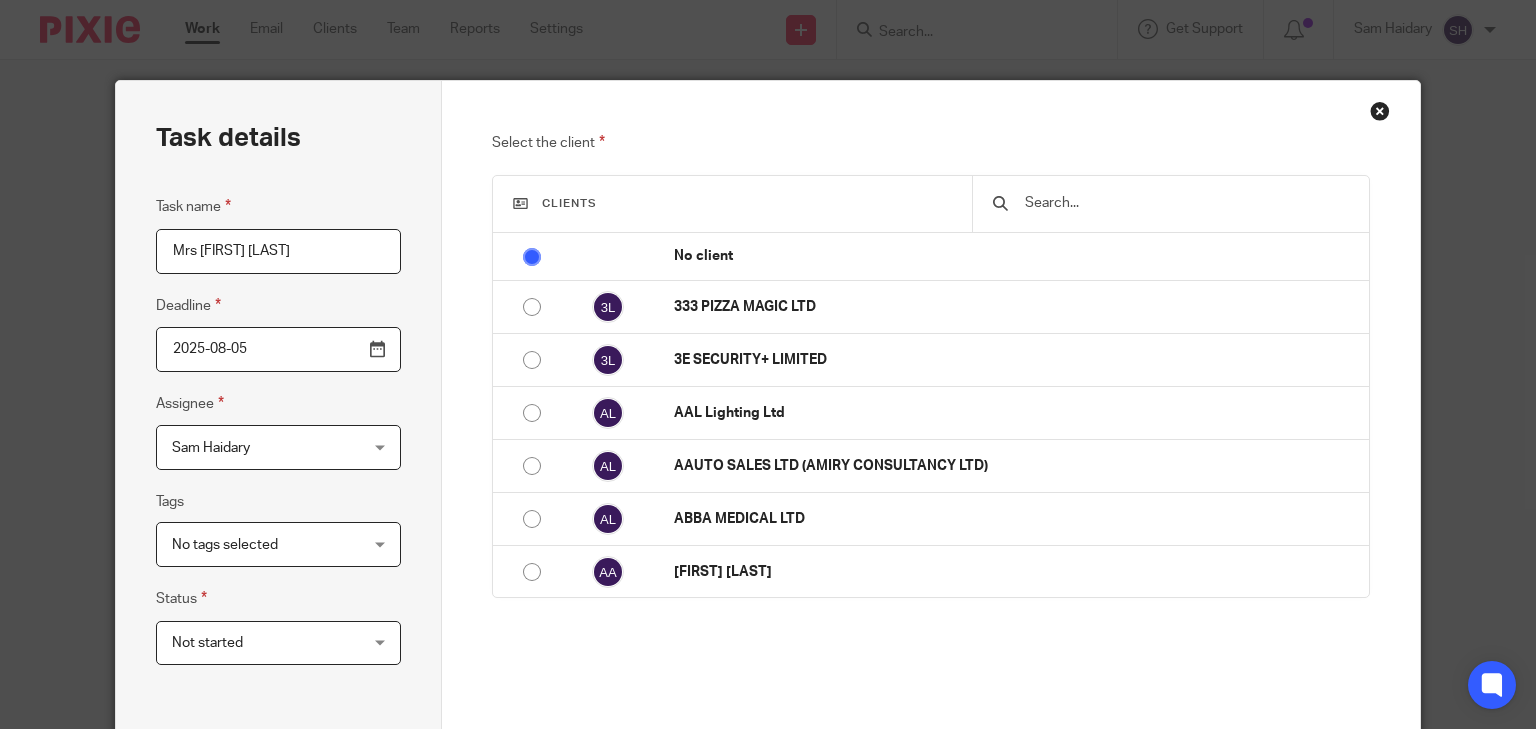 type on "Mrs [FIRST] [LAST]" 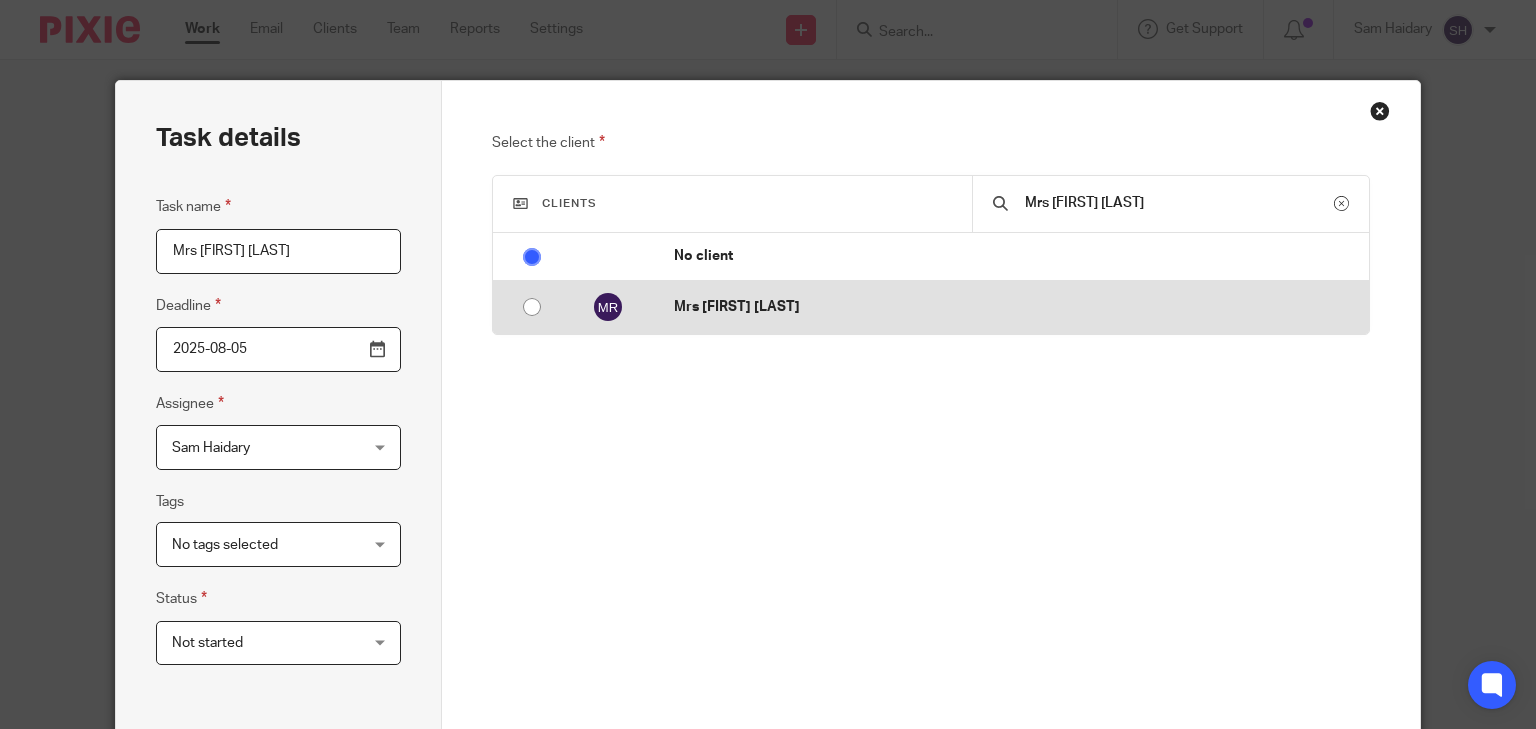 type on "Mrs [FIRST] [LAST] [LAST]" 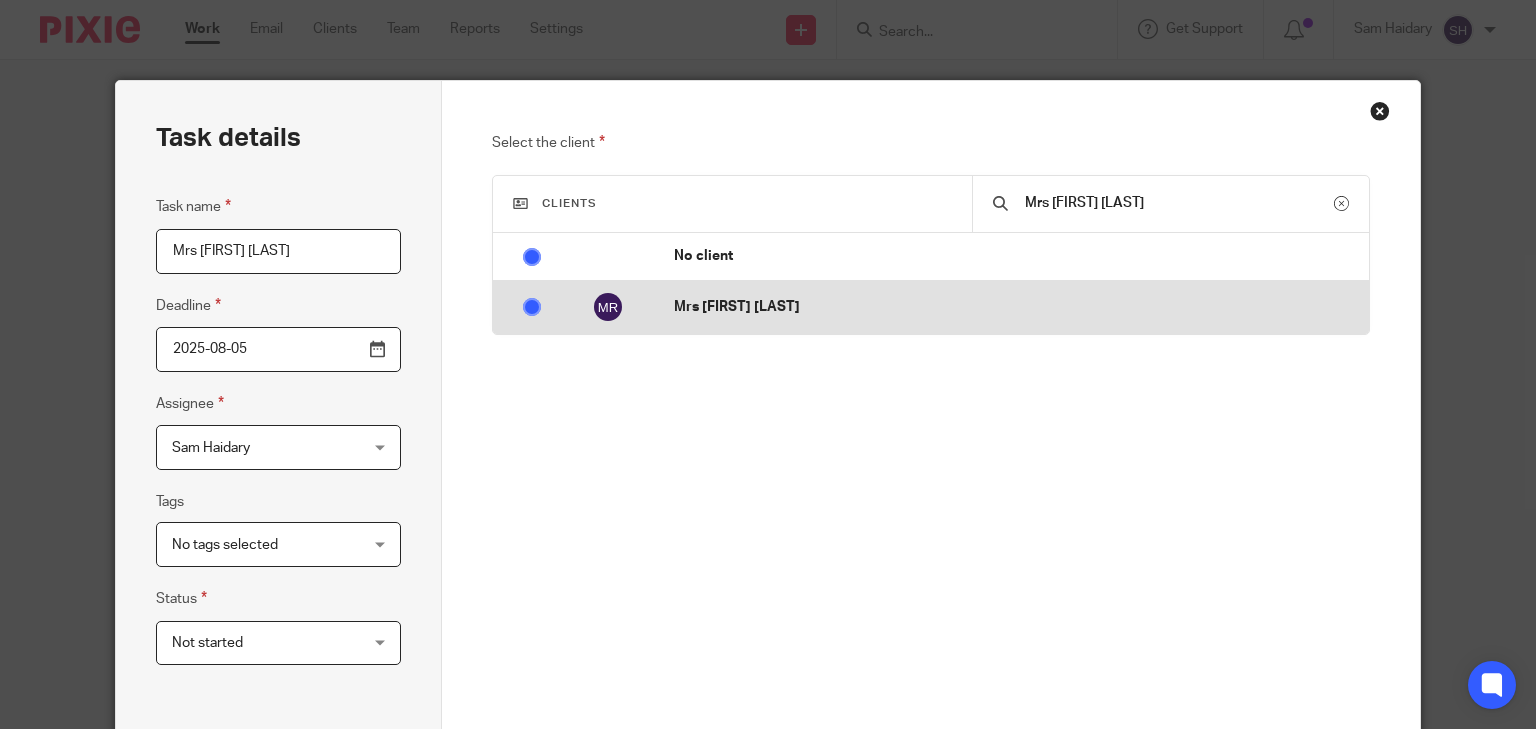 radio on "false" 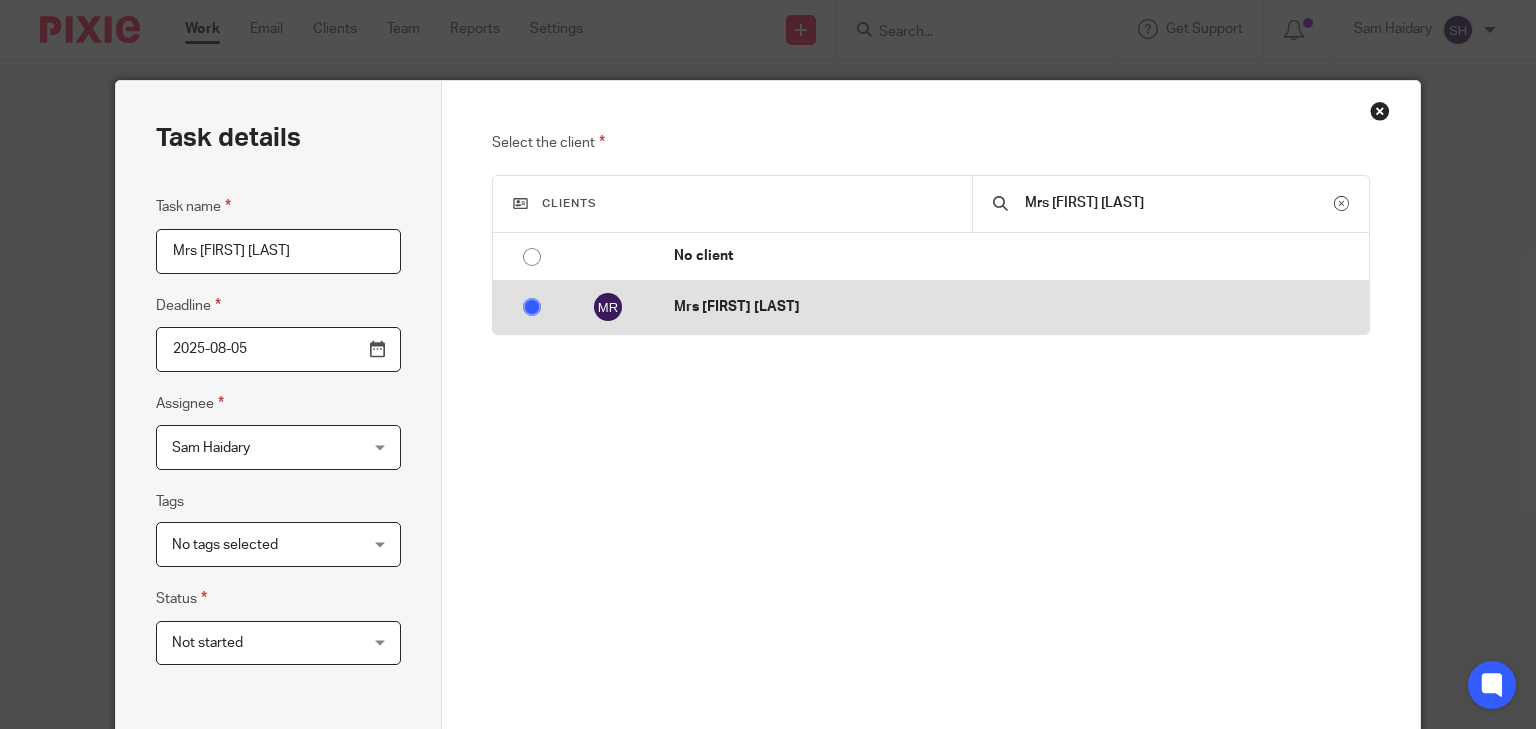 radio on "true" 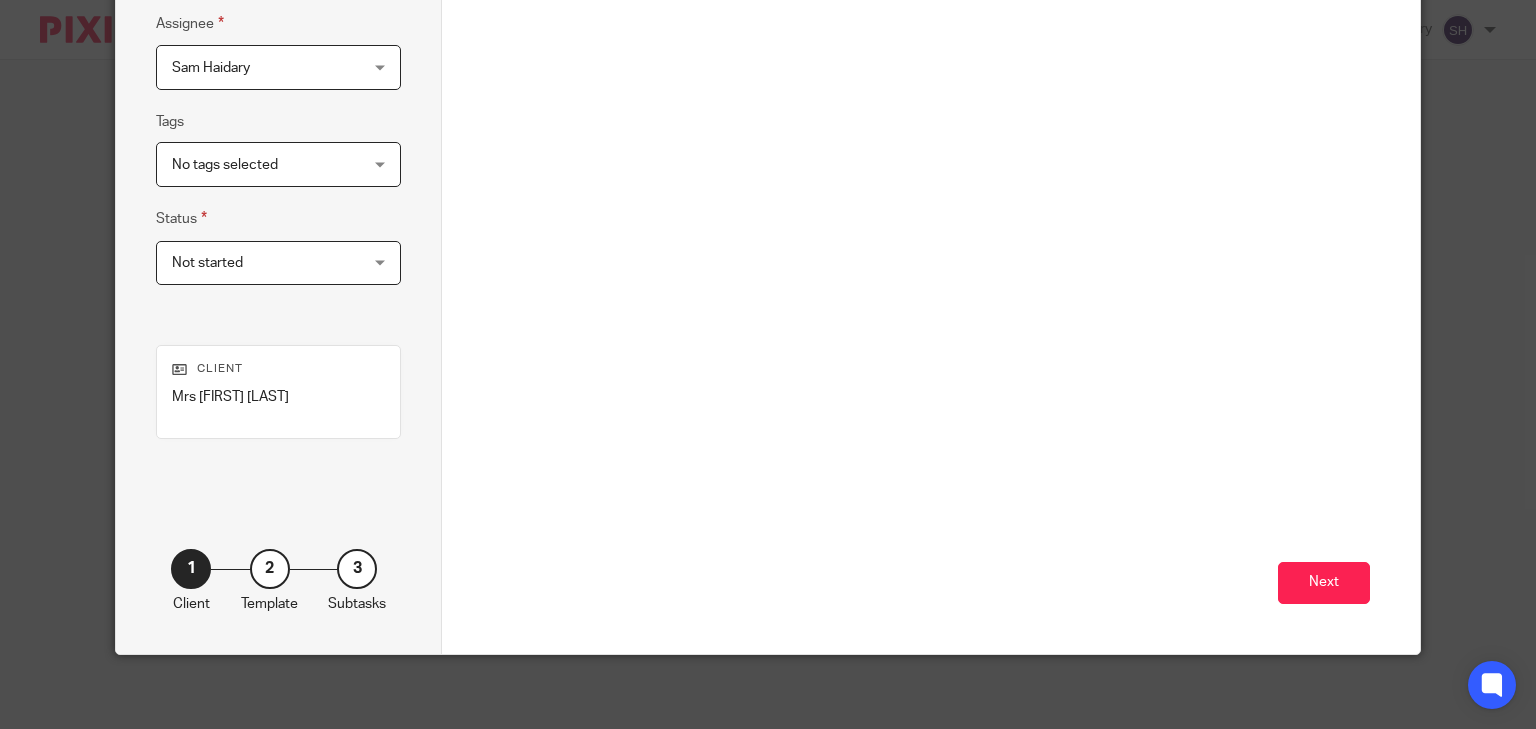 scroll, scrollTop: 385, scrollLeft: 0, axis: vertical 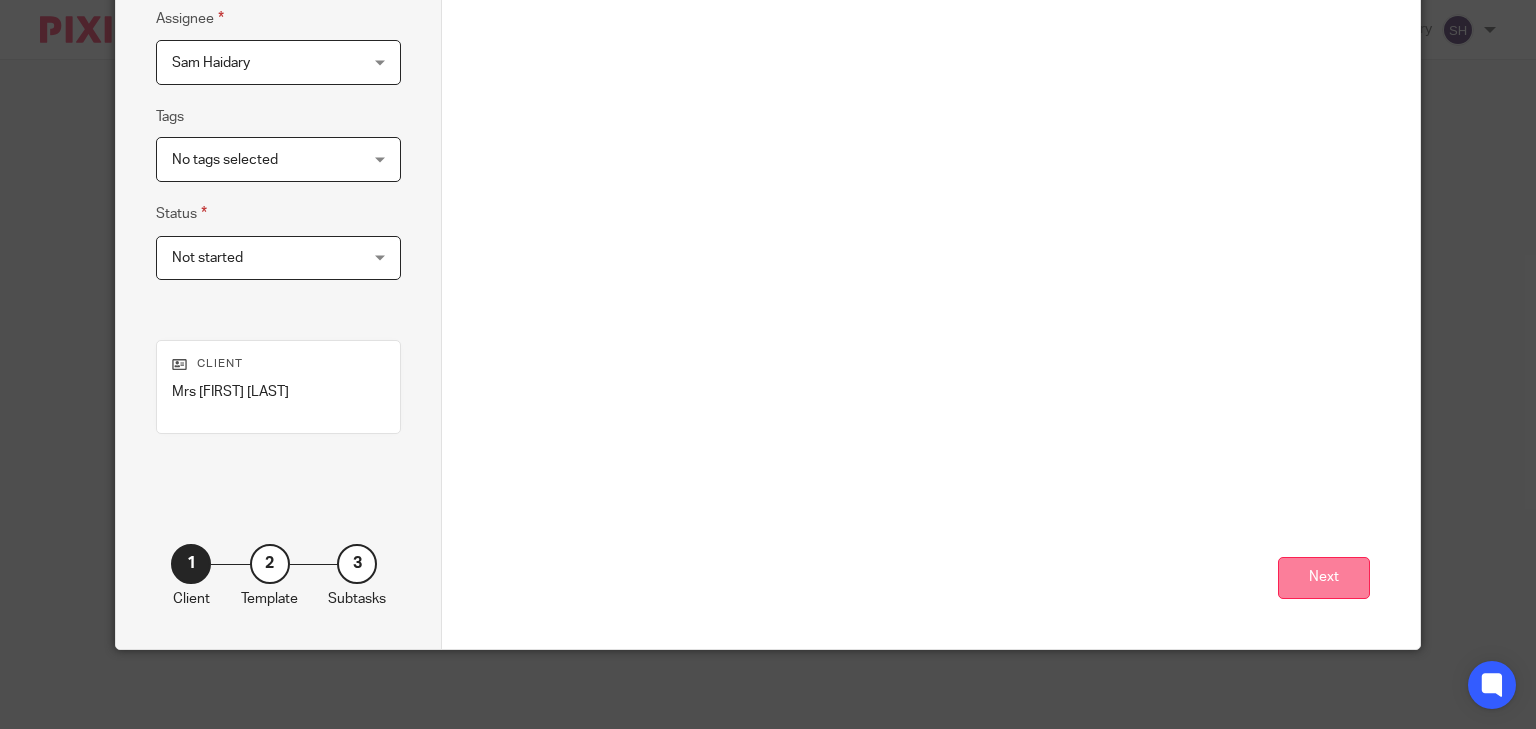 click on "Next" at bounding box center (1324, 578) 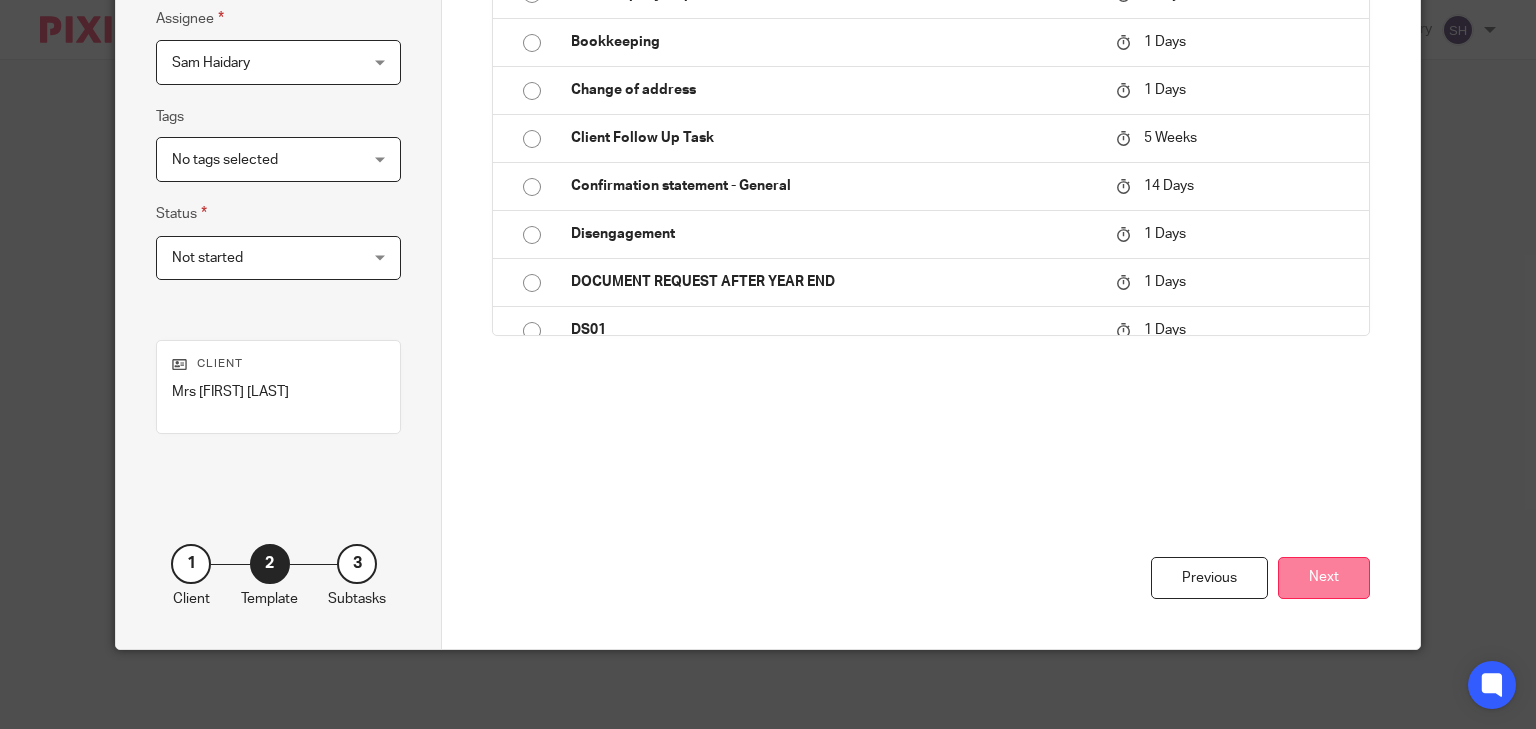 click on "Next" at bounding box center [1324, 578] 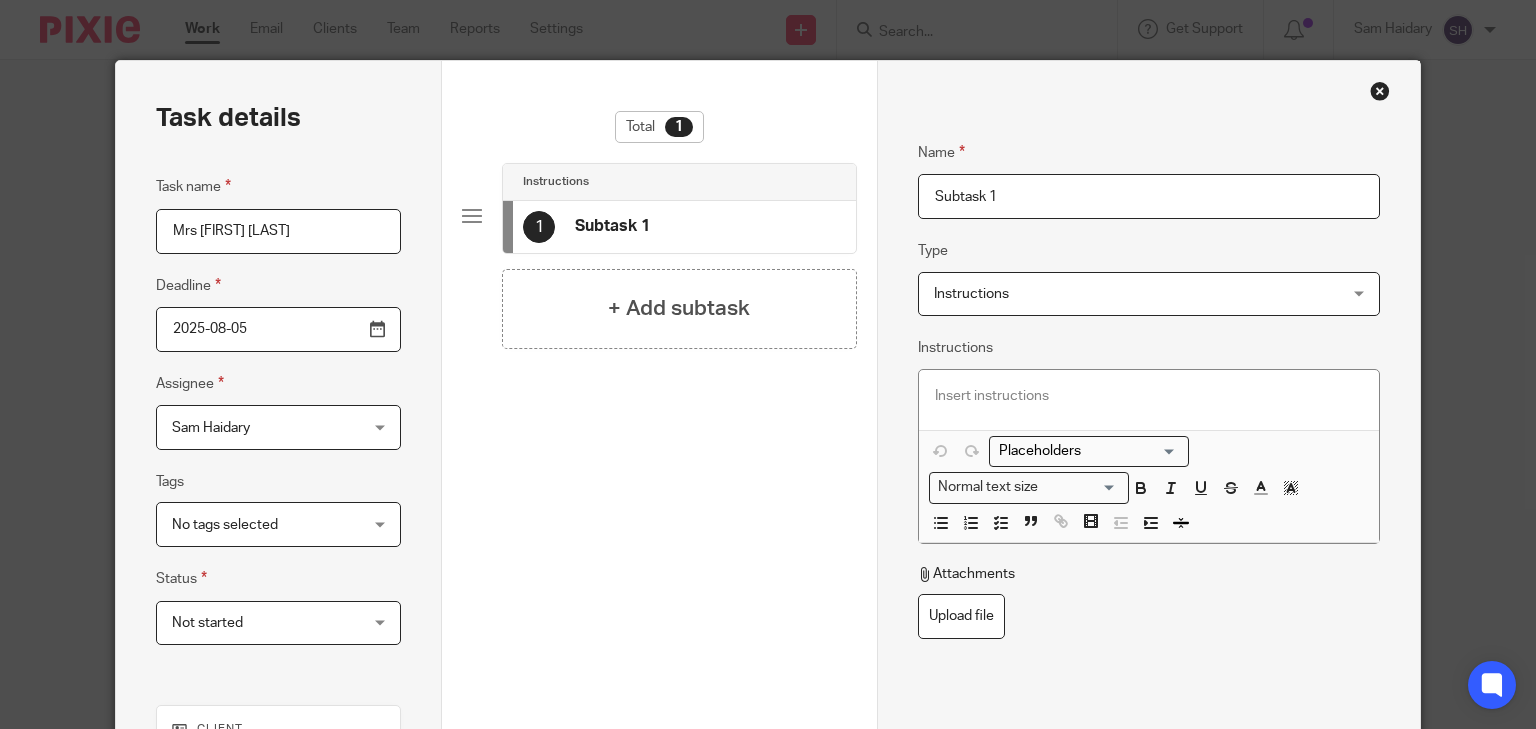 scroll, scrollTop: 0, scrollLeft: 0, axis: both 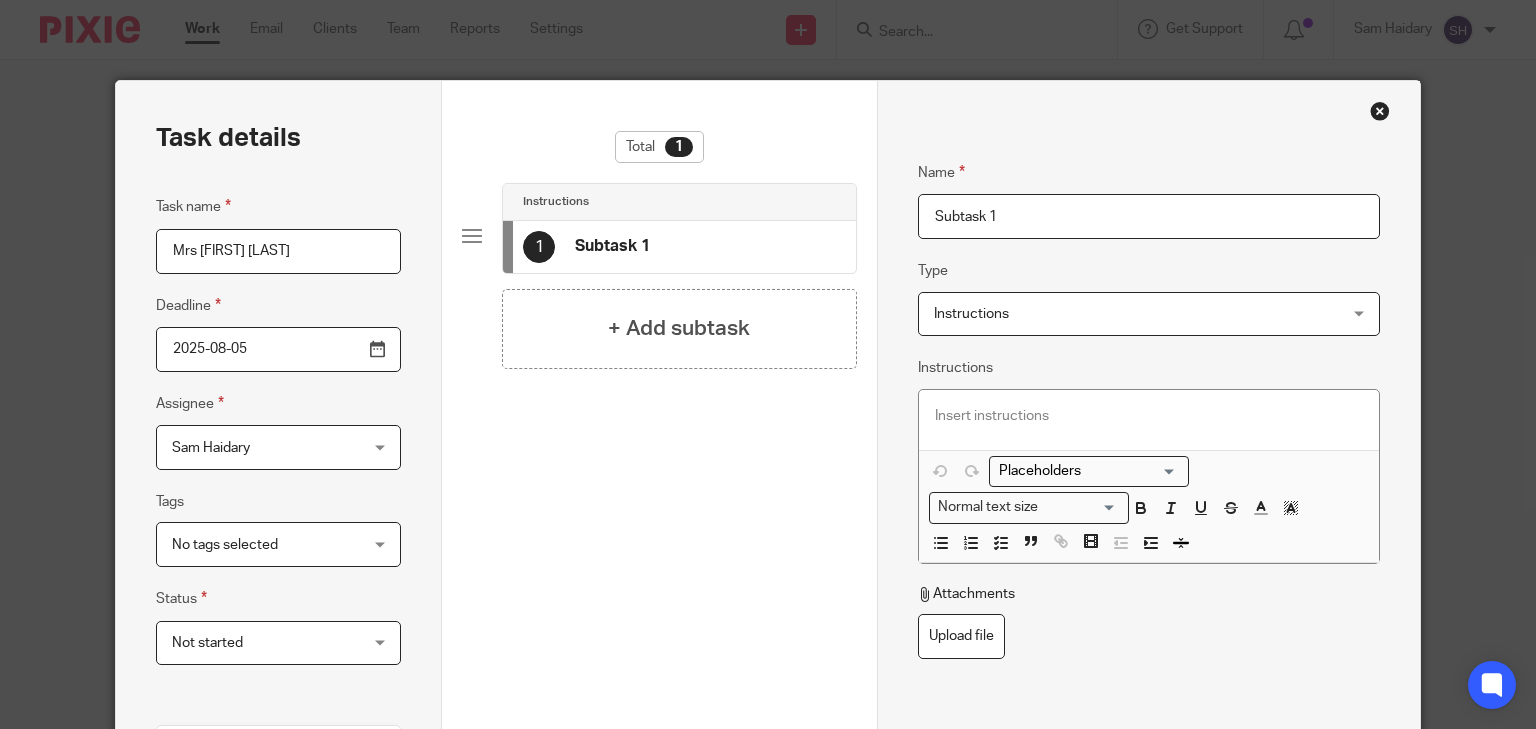 click on "Subtask 1" at bounding box center [1149, 216] 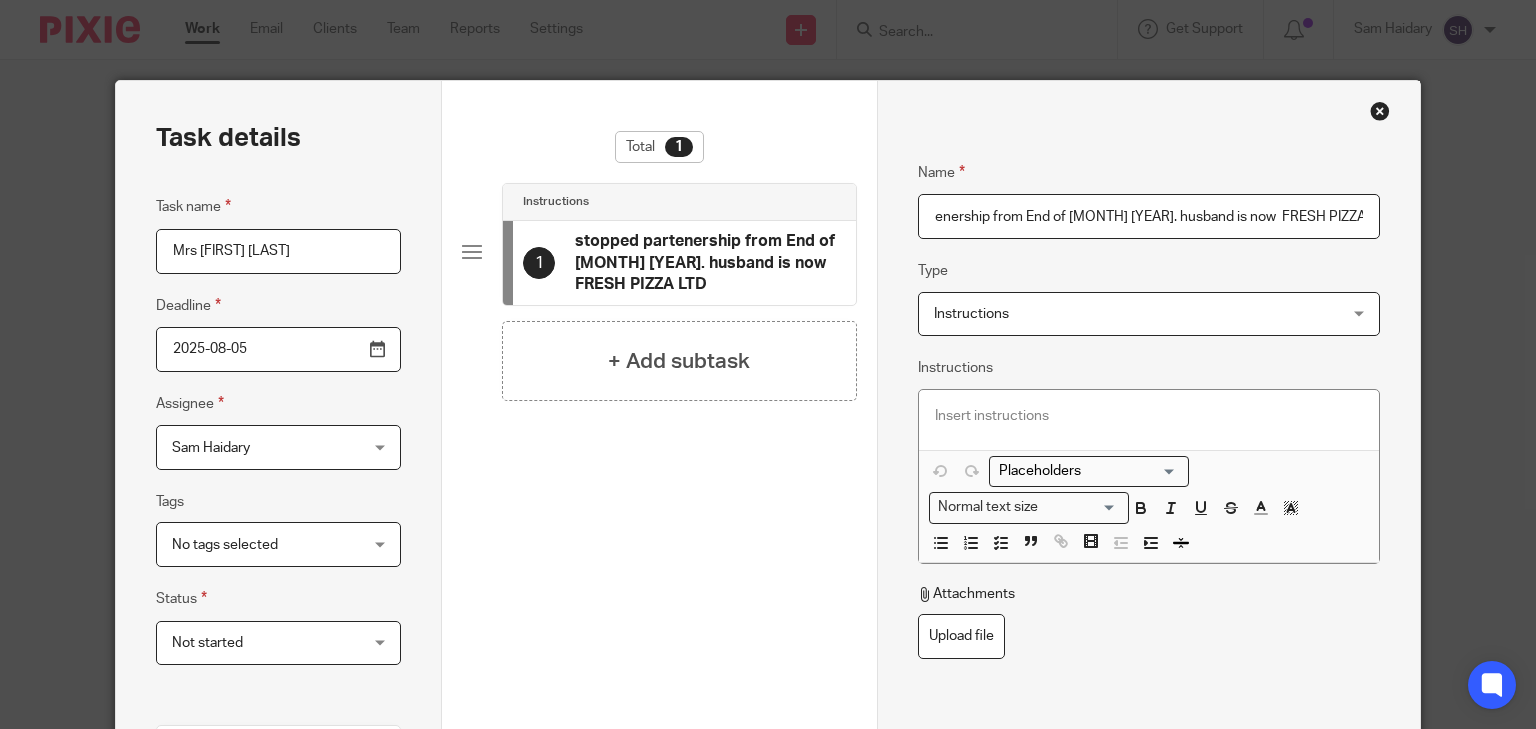 scroll, scrollTop: 0, scrollLeft: 72, axis: horizontal 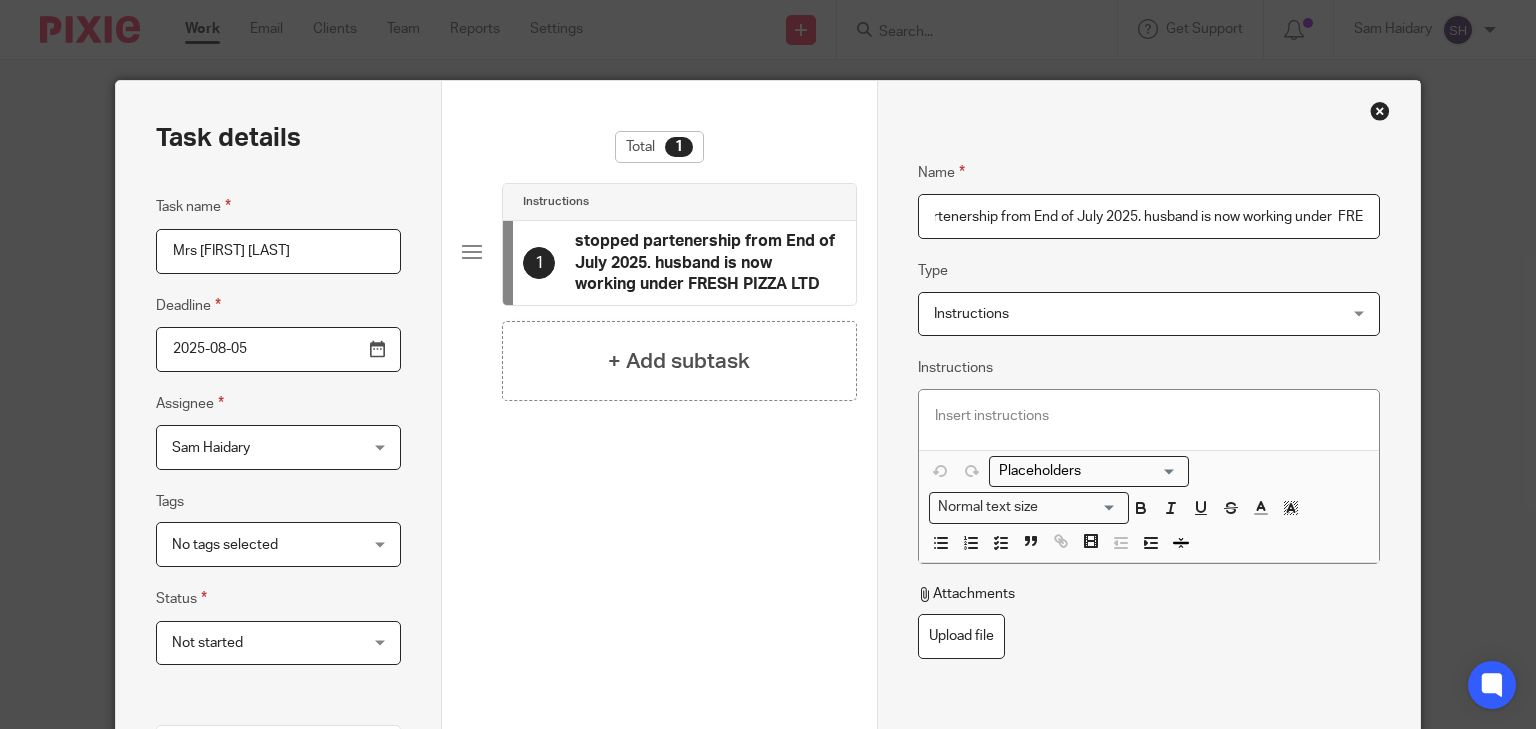 type on "stopped partenership from End of July 2025. husband is now working under  FRESH PIZZA LTD" 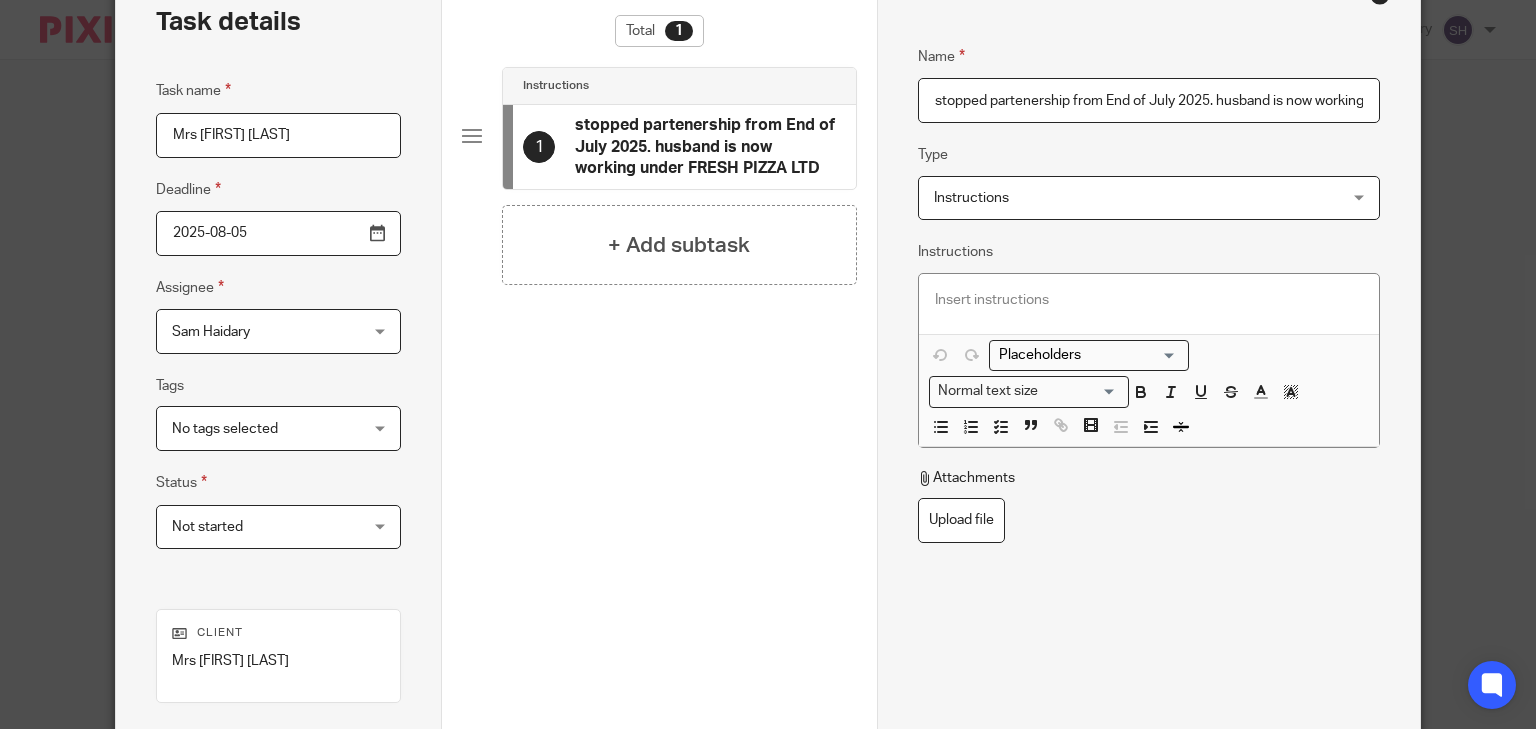 scroll, scrollTop: 320, scrollLeft: 0, axis: vertical 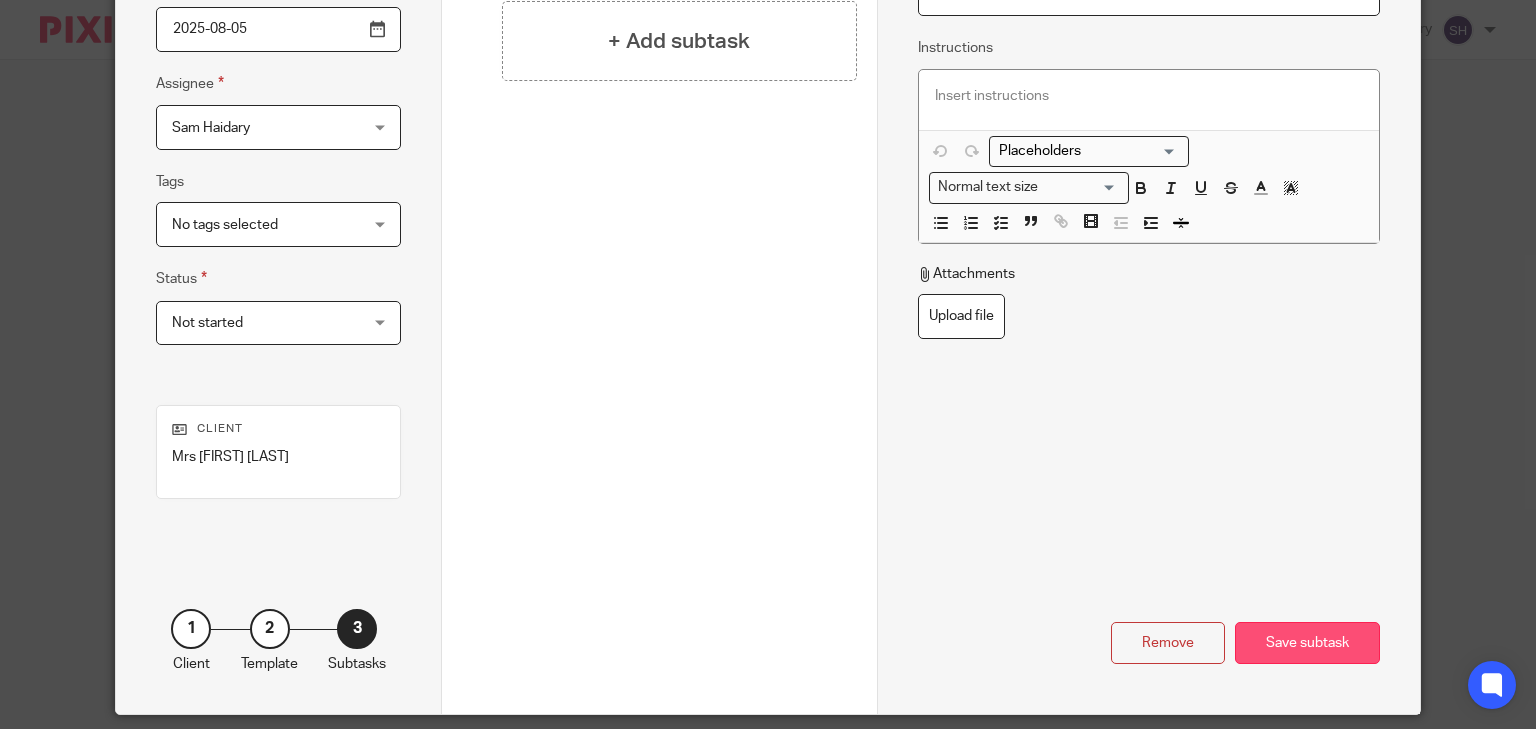 click on "Save subtask" at bounding box center (1307, 643) 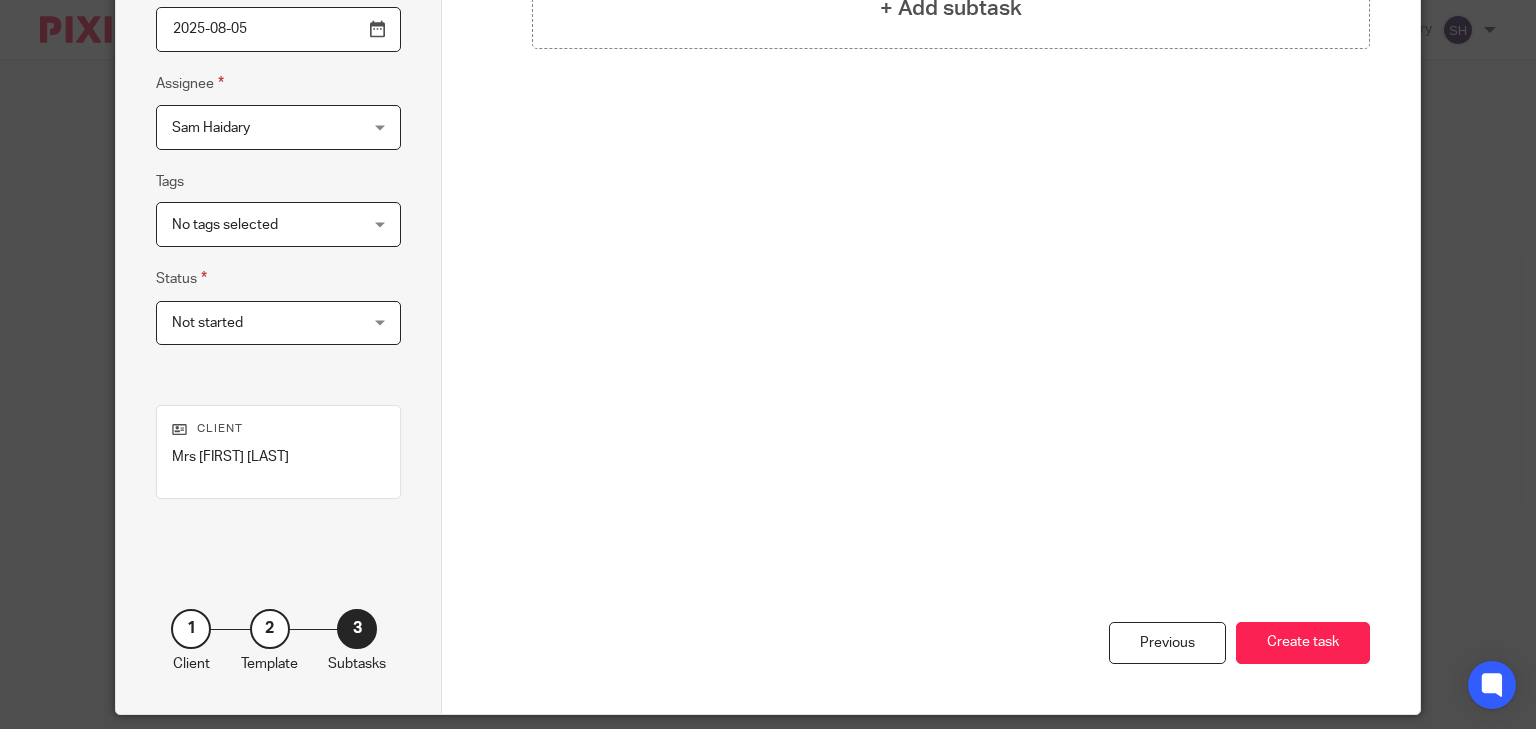 click on "Create task" at bounding box center [1303, 643] 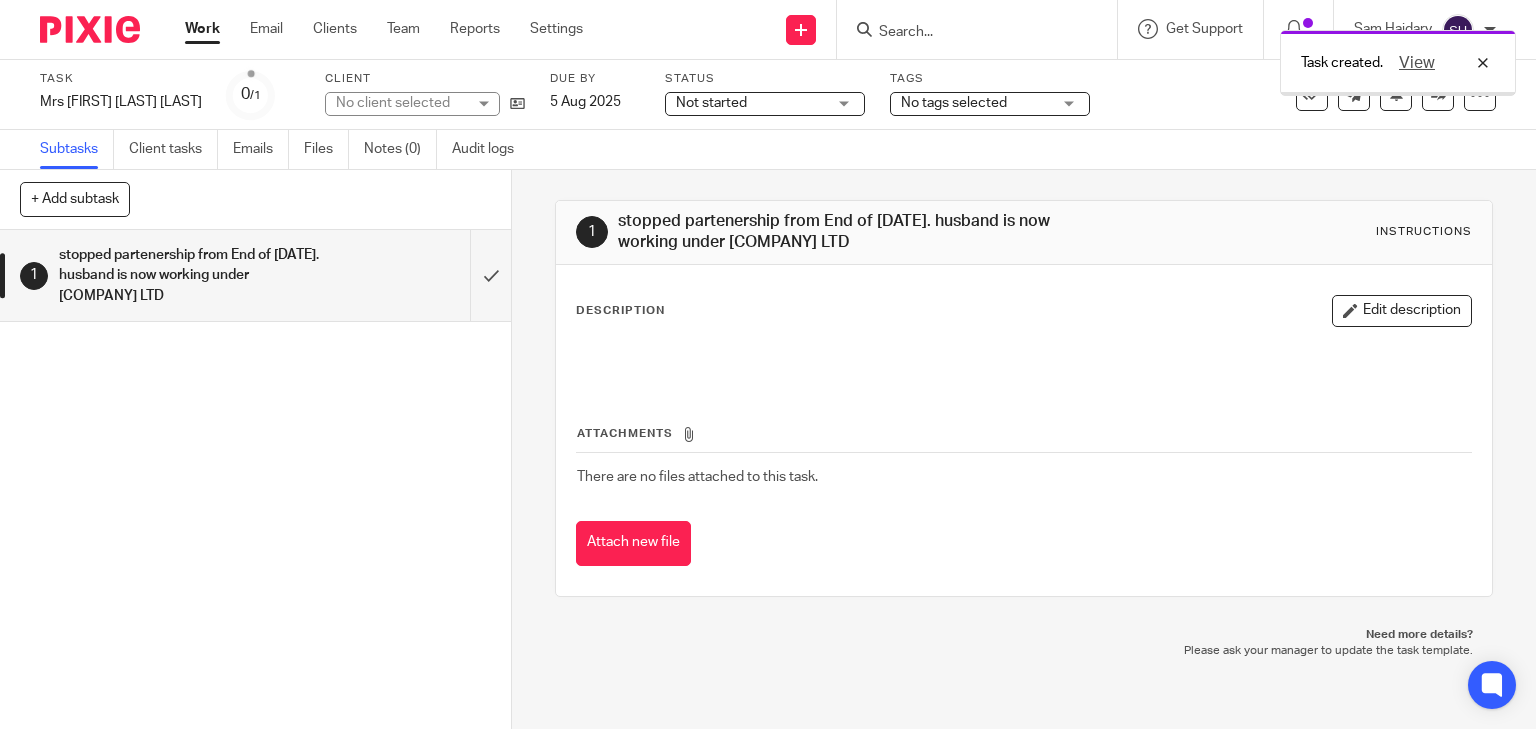 scroll, scrollTop: 0, scrollLeft: 0, axis: both 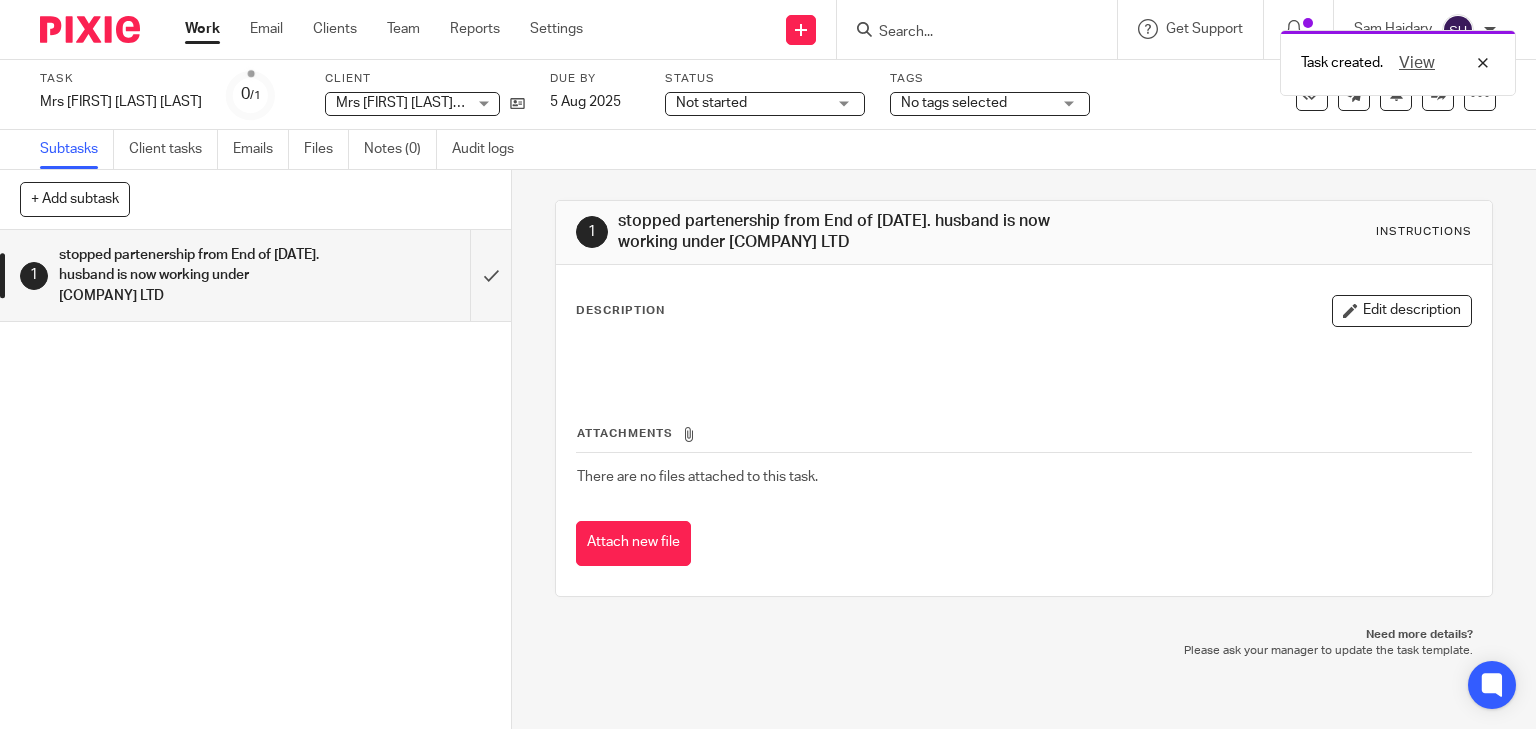 click on "Work" at bounding box center [202, 29] 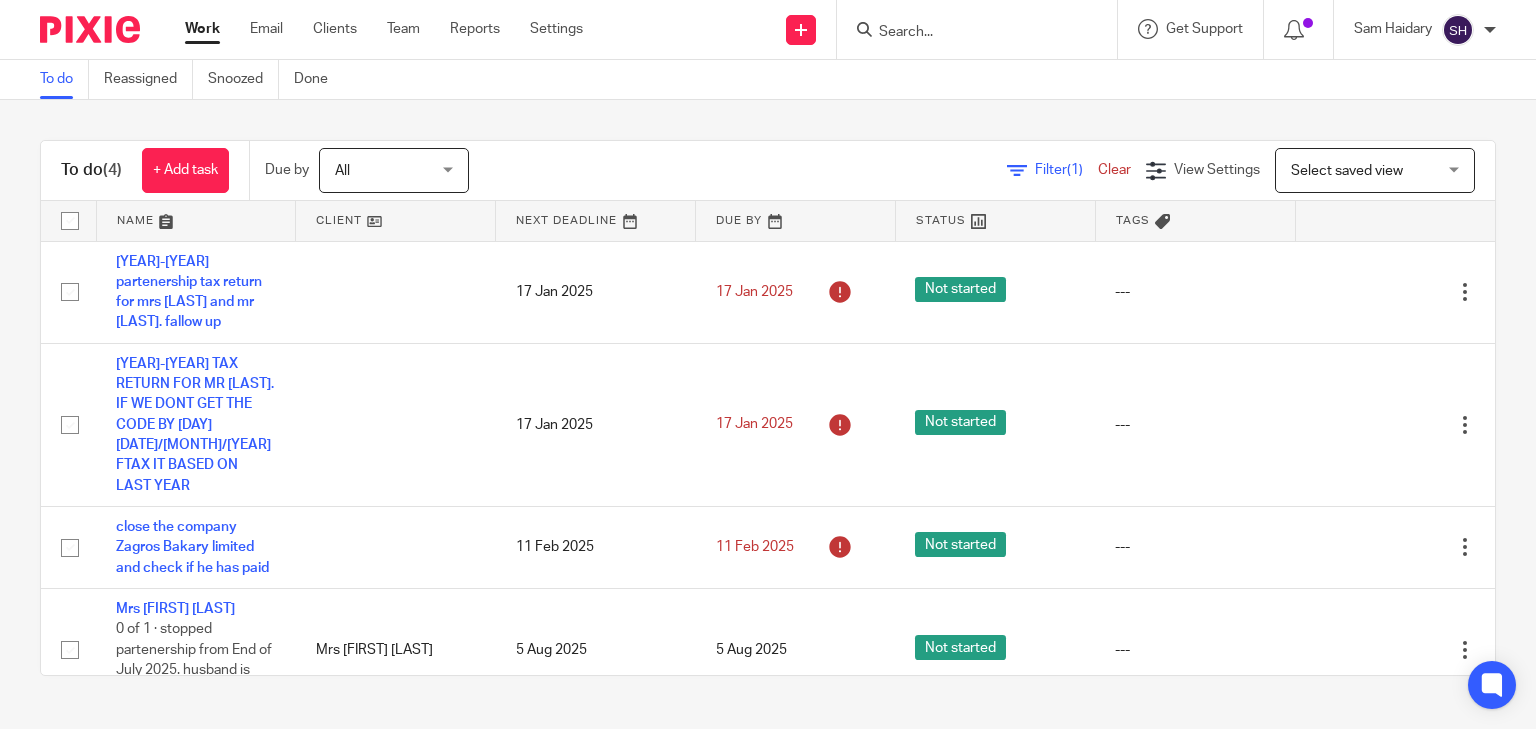 scroll, scrollTop: 0, scrollLeft: 0, axis: both 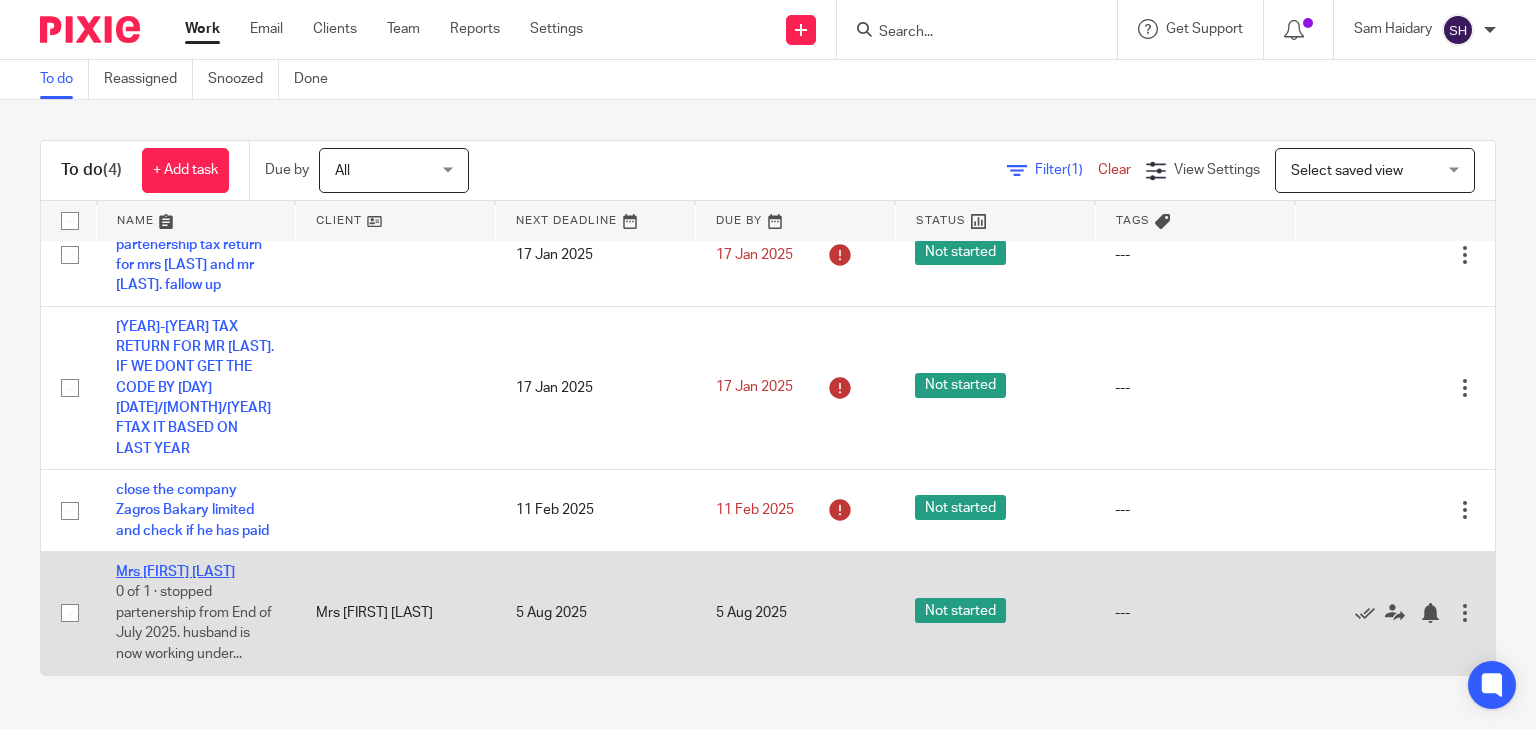 click on "Mrs [FIRST] [LAST] [LAST]" at bounding box center [175, 572] 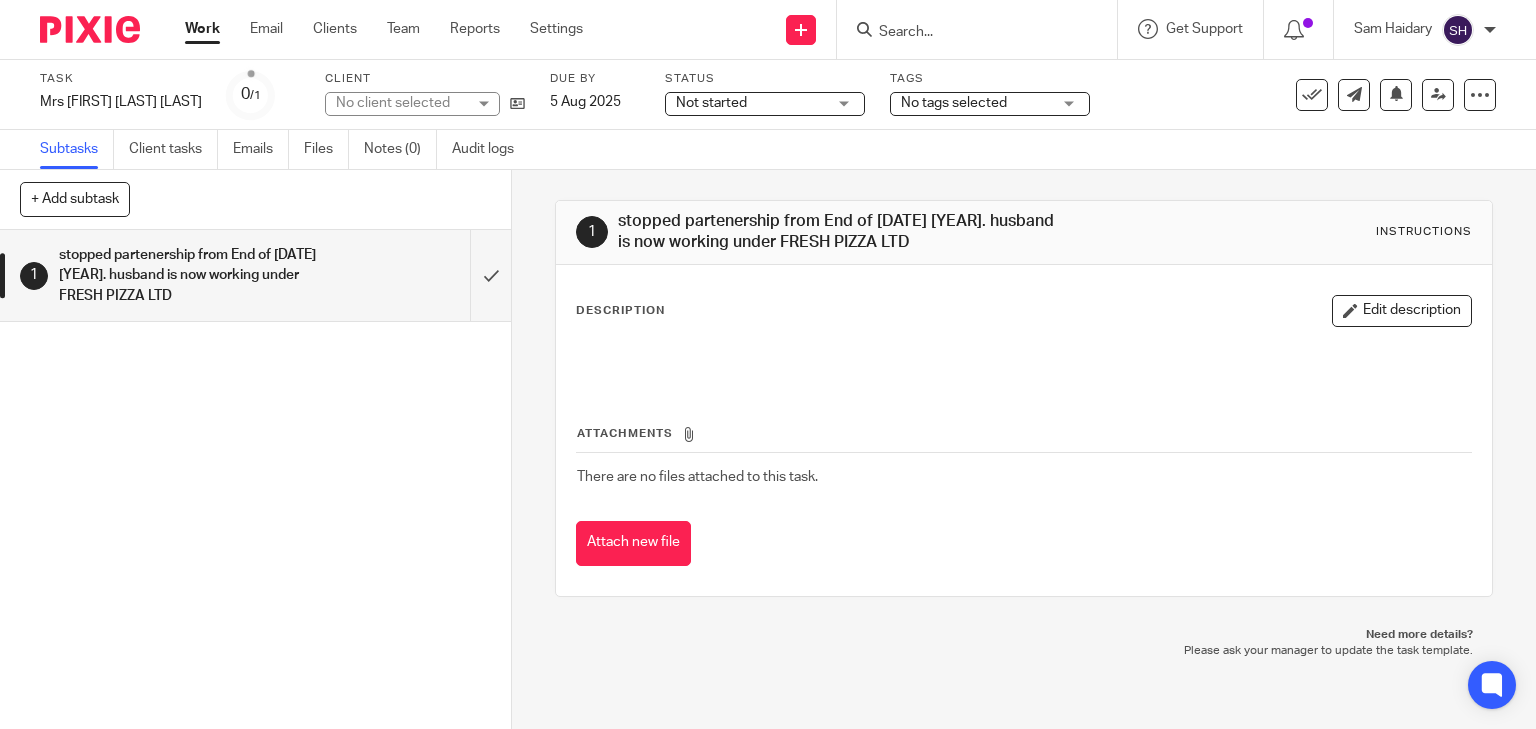 scroll, scrollTop: 0, scrollLeft: 0, axis: both 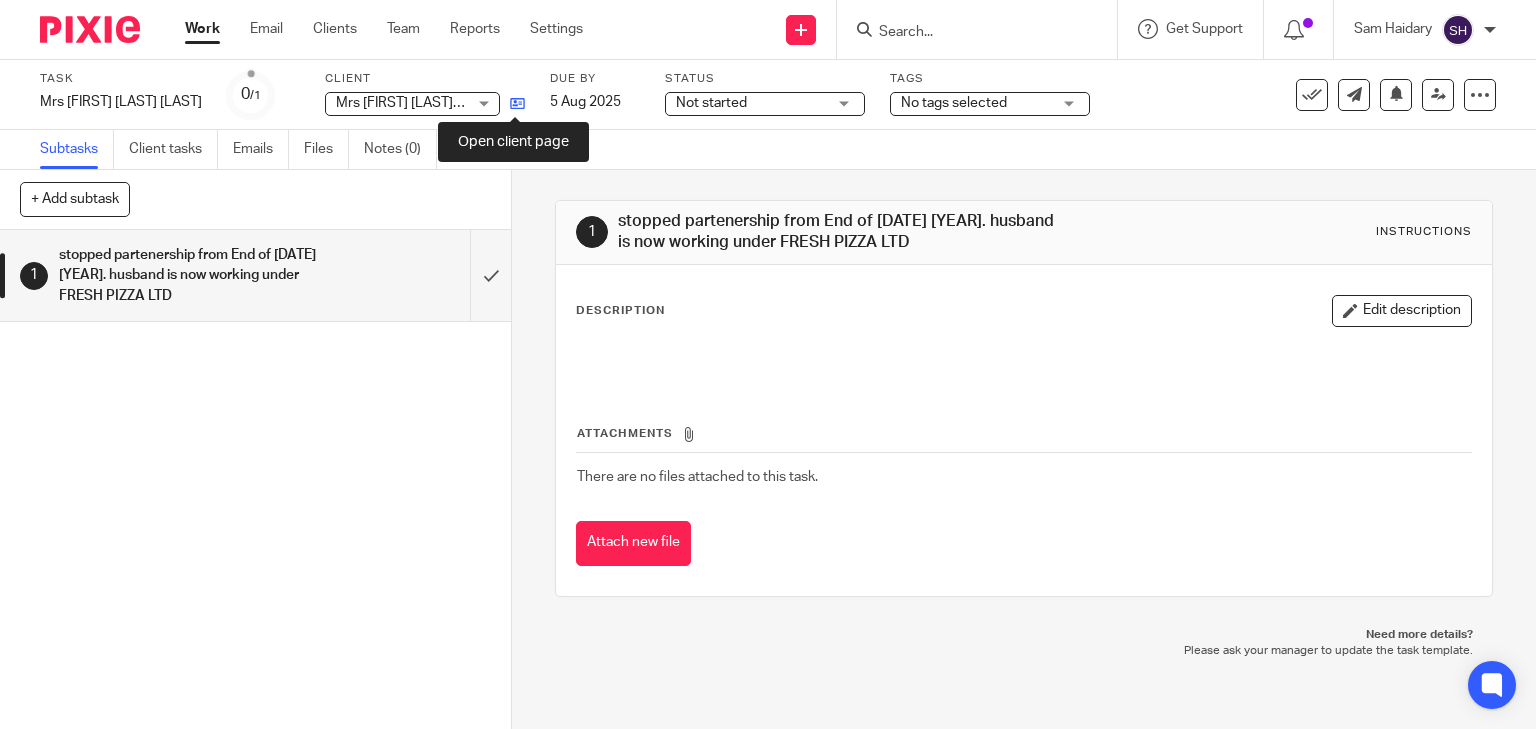 click at bounding box center [517, 103] 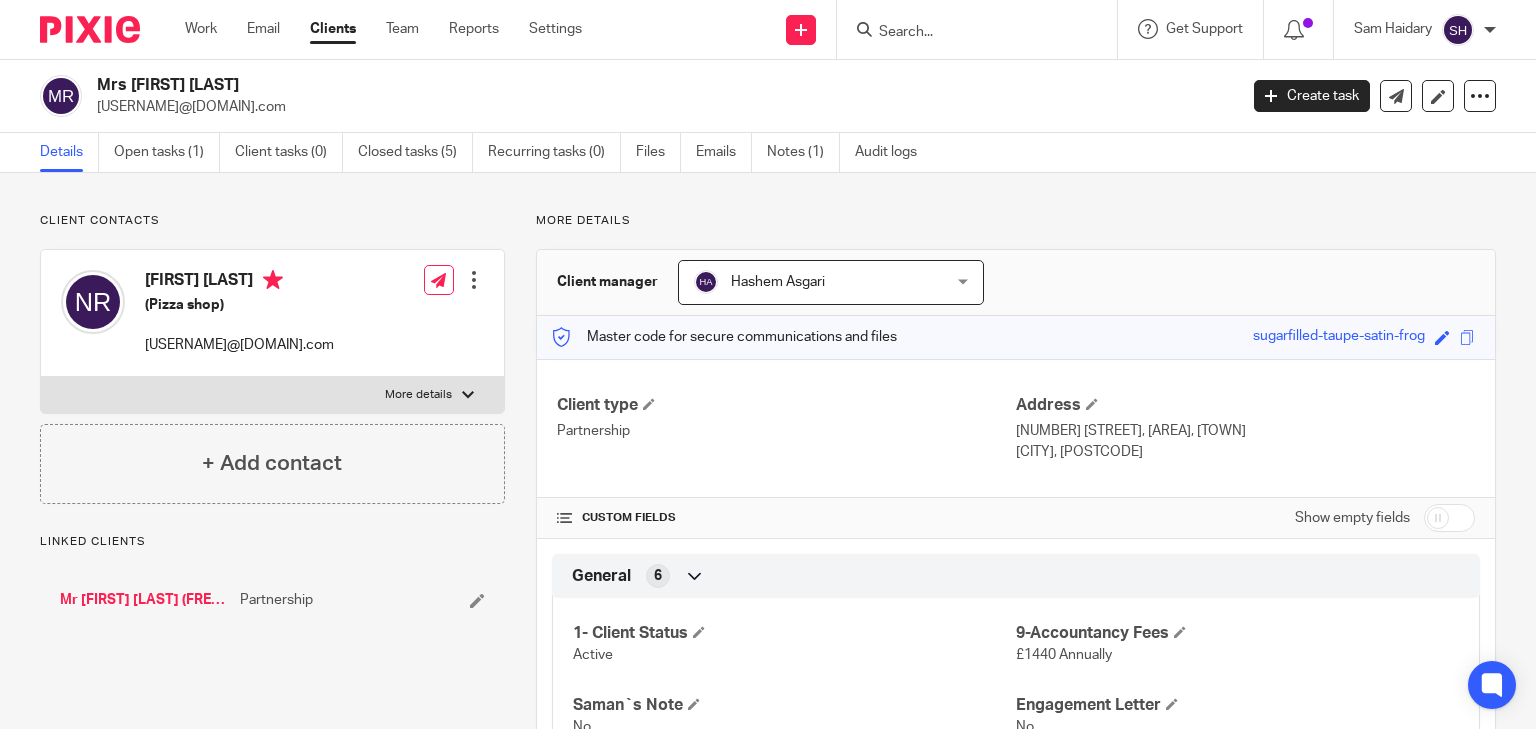scroll, scrollTop: 0, scrollLeft: 0, axis: both 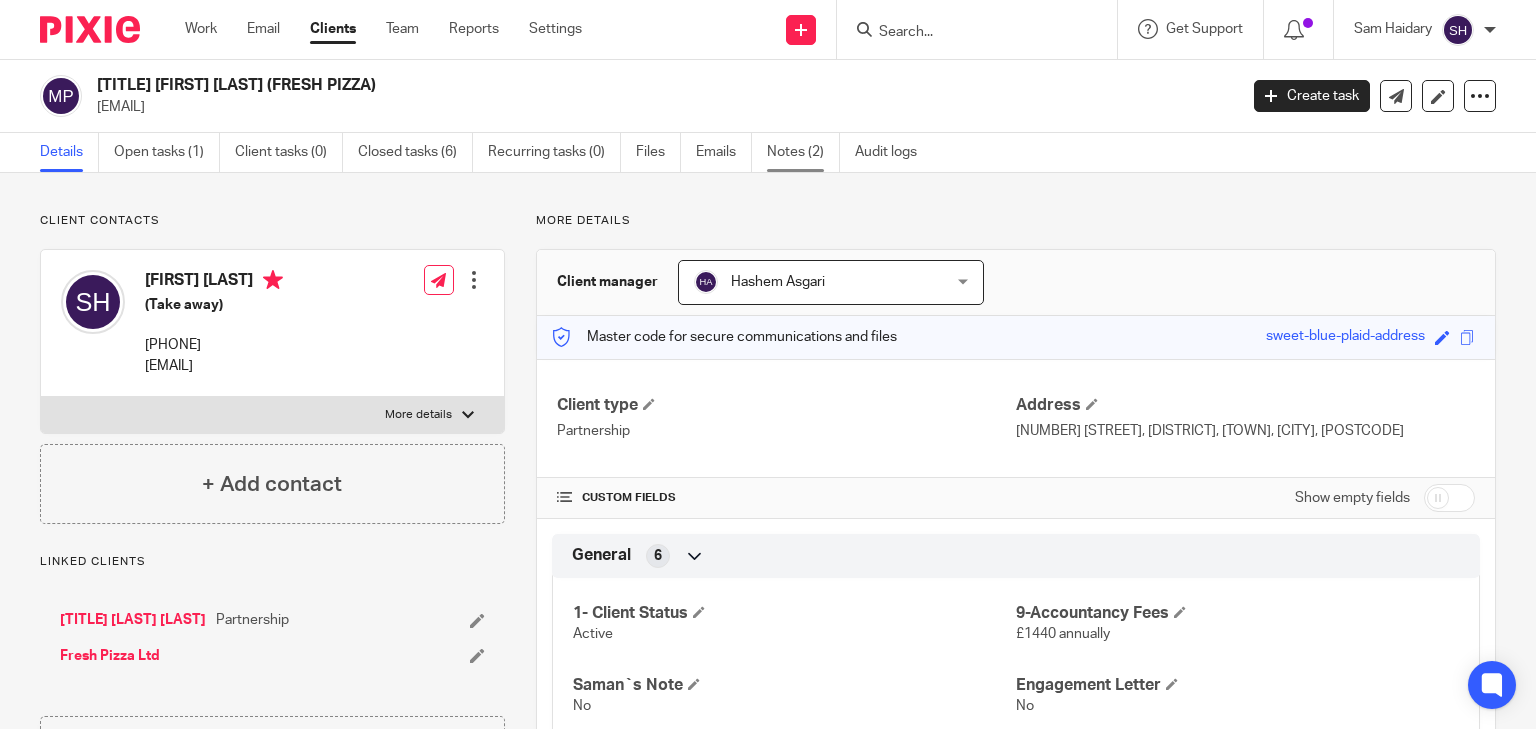 click on "Notes (2)" at bounding box center (803, 152) 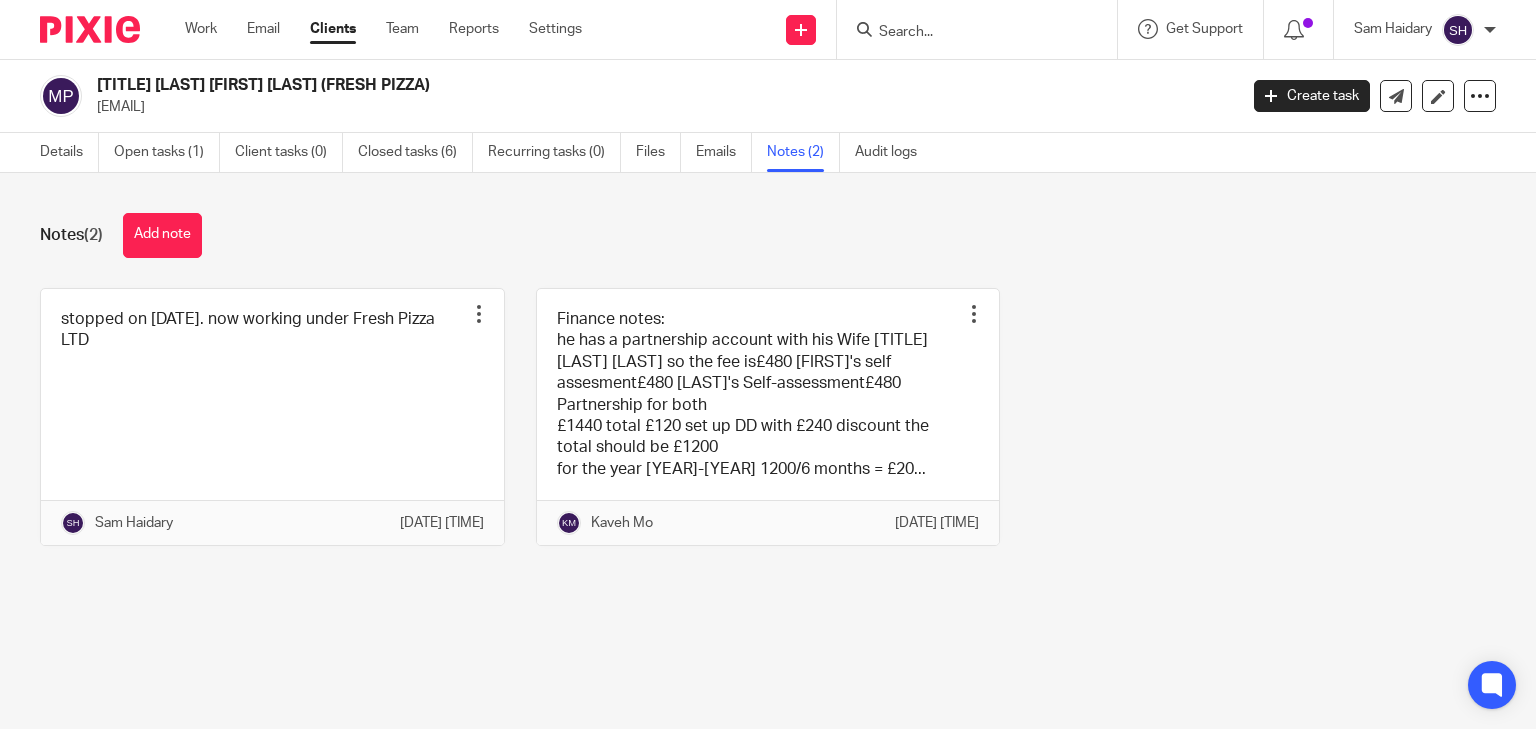 scroll, scrollTop: 0, scrollLeft: 0, axis: both 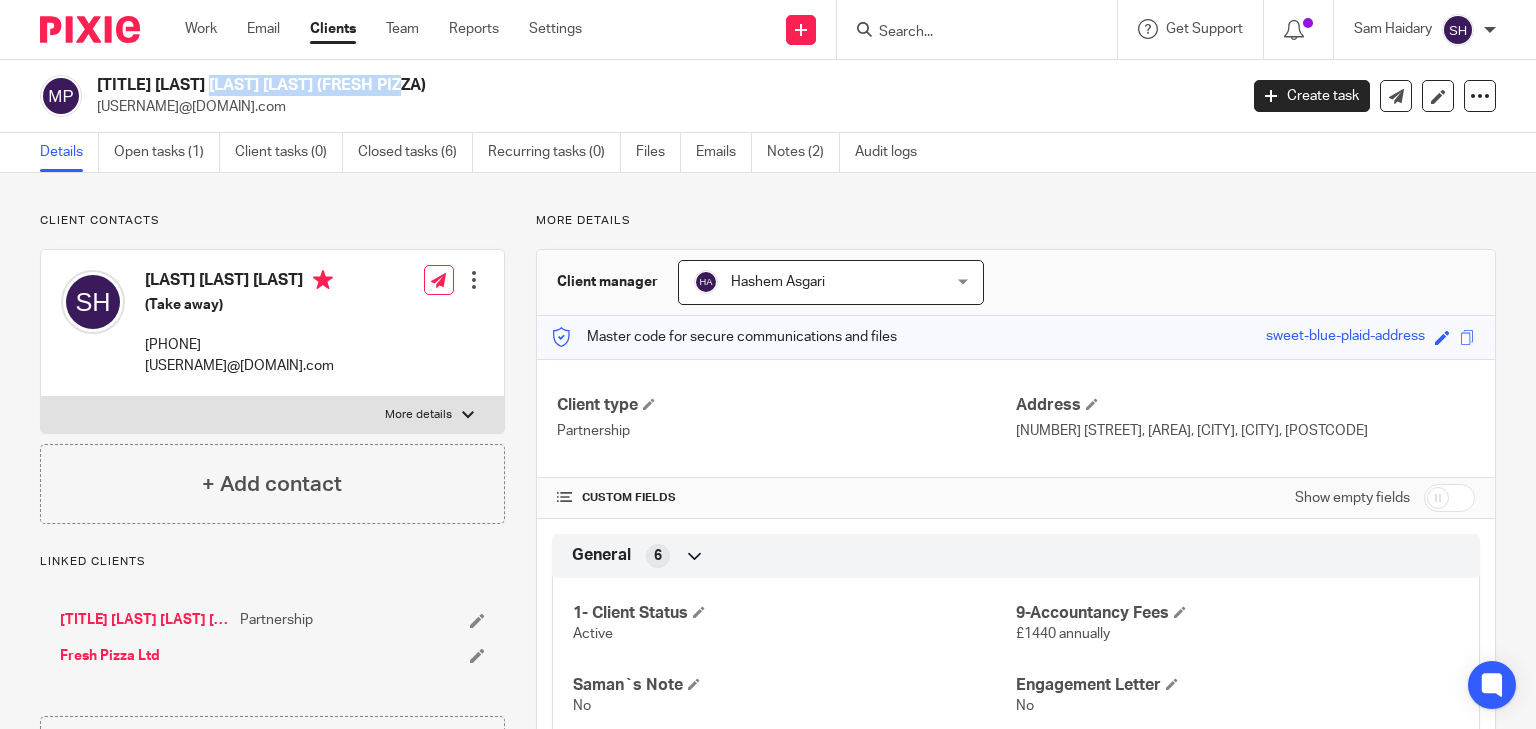 drag, startPoint x: 99, startPoint y: 84, endPoint x: 298, endPoint y: 81, distance: 199.02261 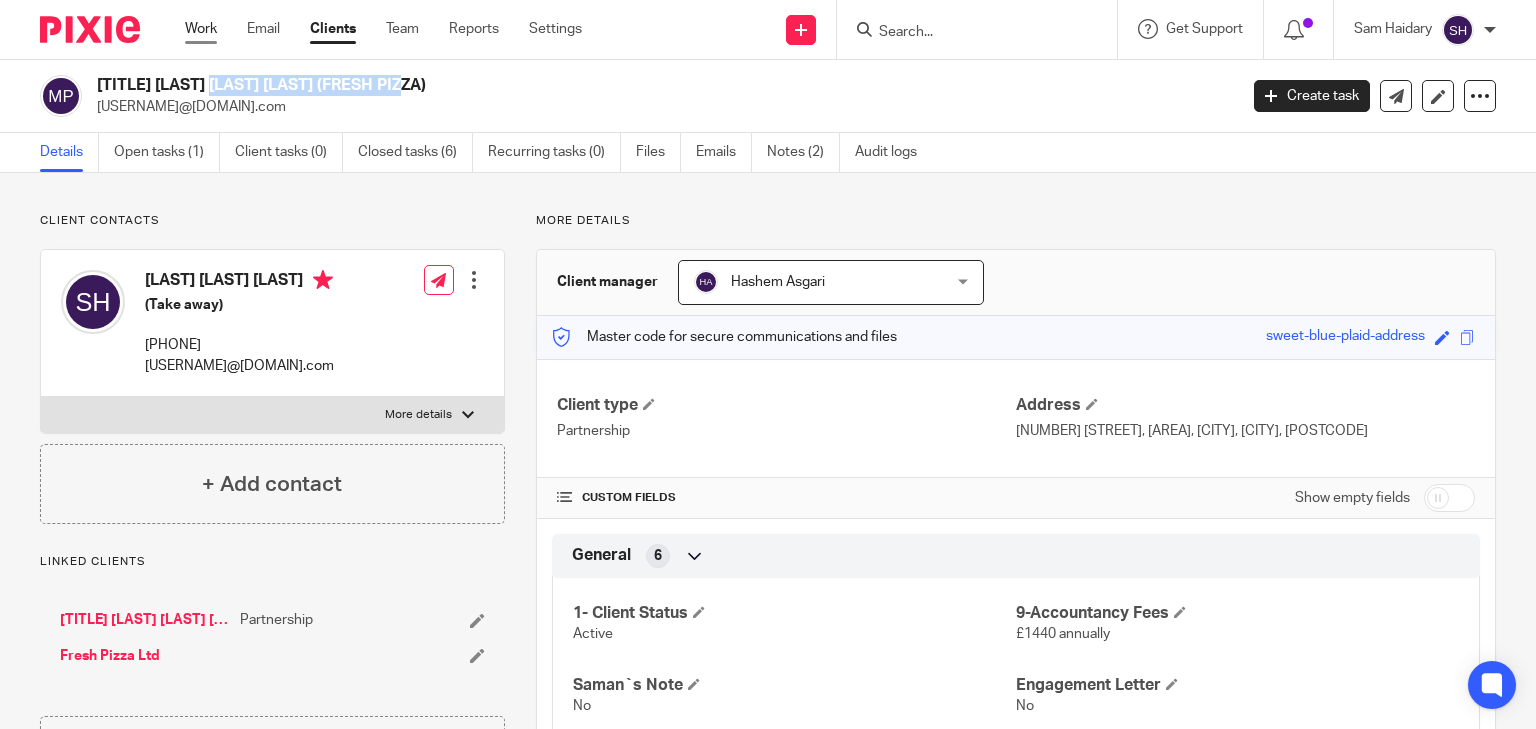 click on "Work" at bounding box center [201, 29] 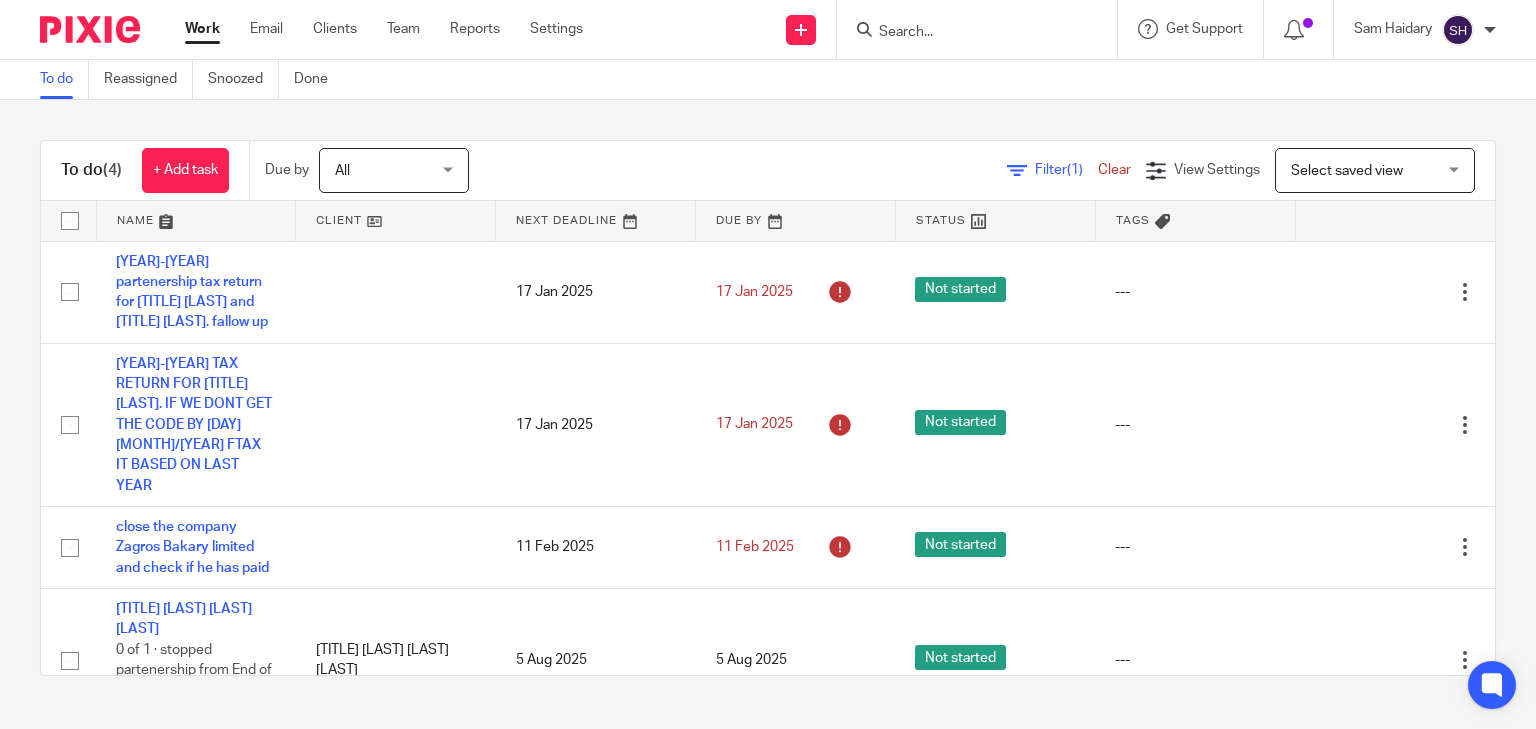 scroll, scrollTop: 0, scrollLeft: 0, axis: both 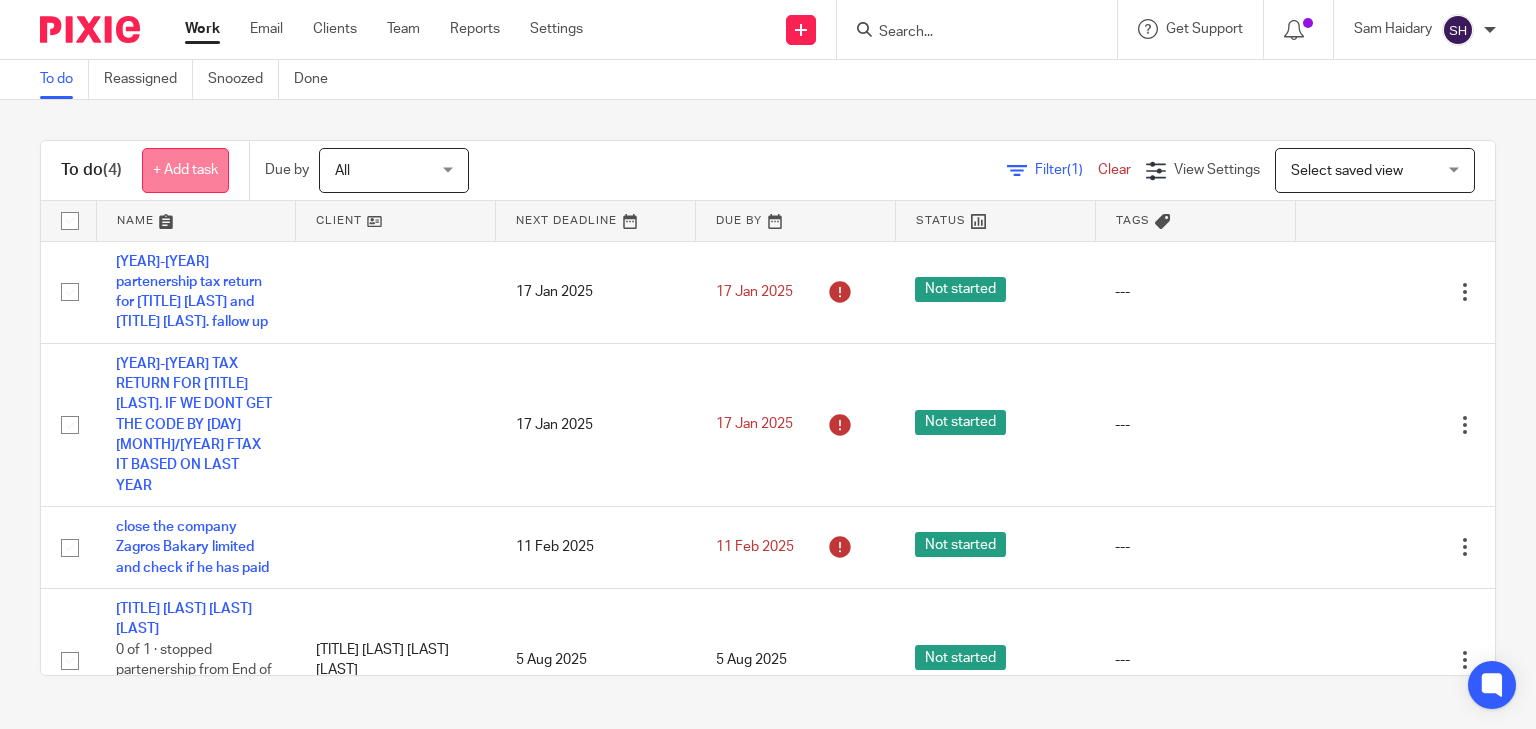 click on "+ Add task" at bounding box center (185, 170) 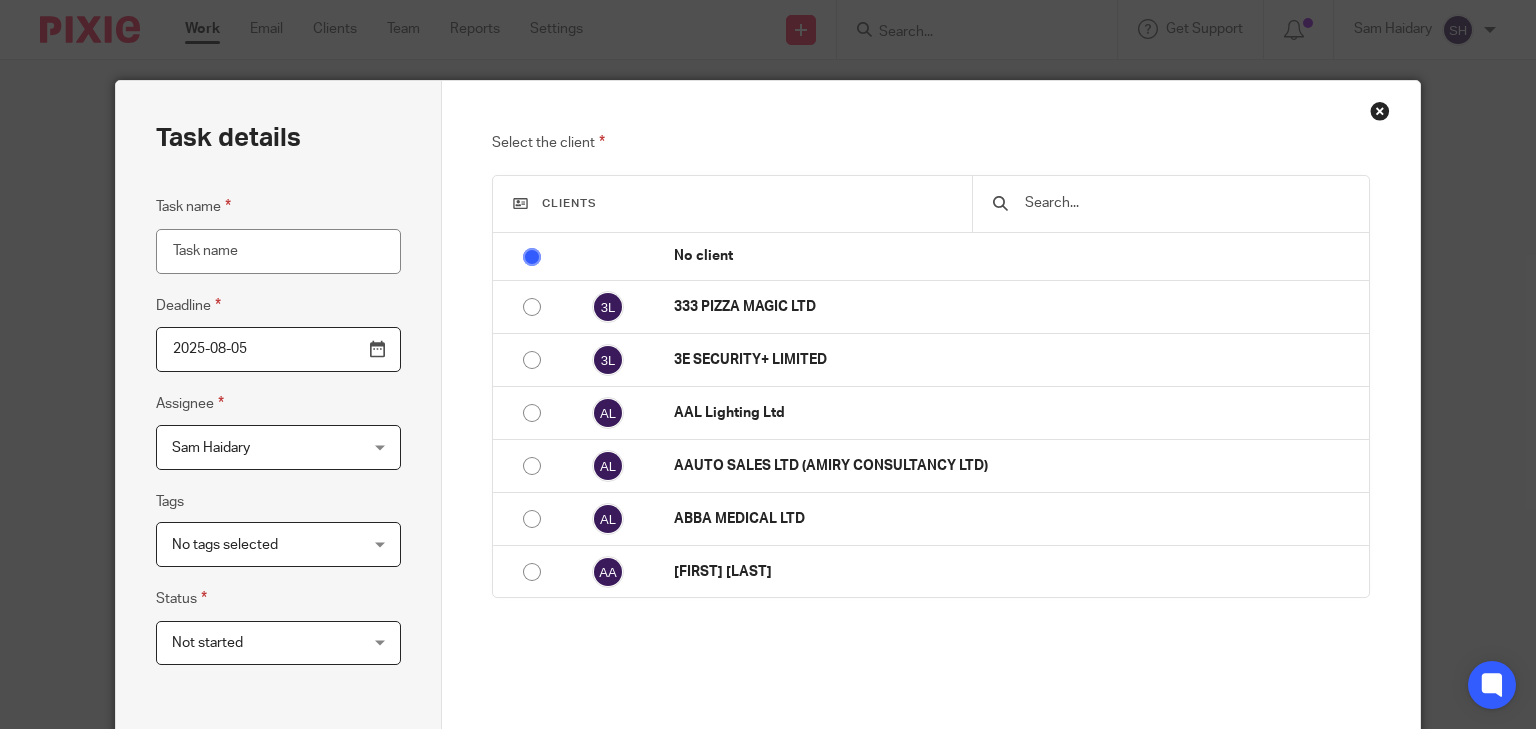 scroll, scrollTop: 0, scrollLeft: 0, axis: both 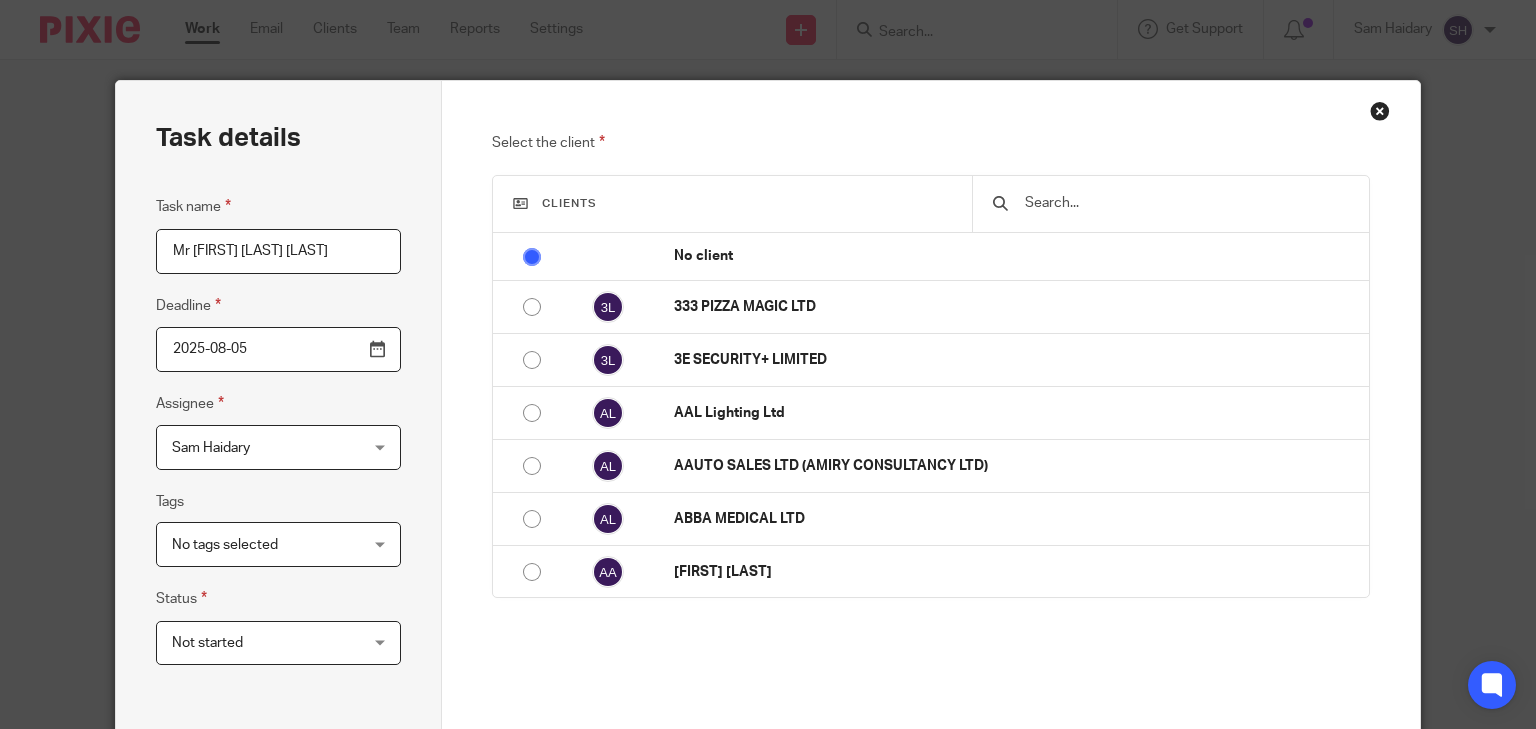 drag, startPoint x: 188, startPoint y: 249, endPoint x: 132, endPoint y: 256, distance: 56.435802 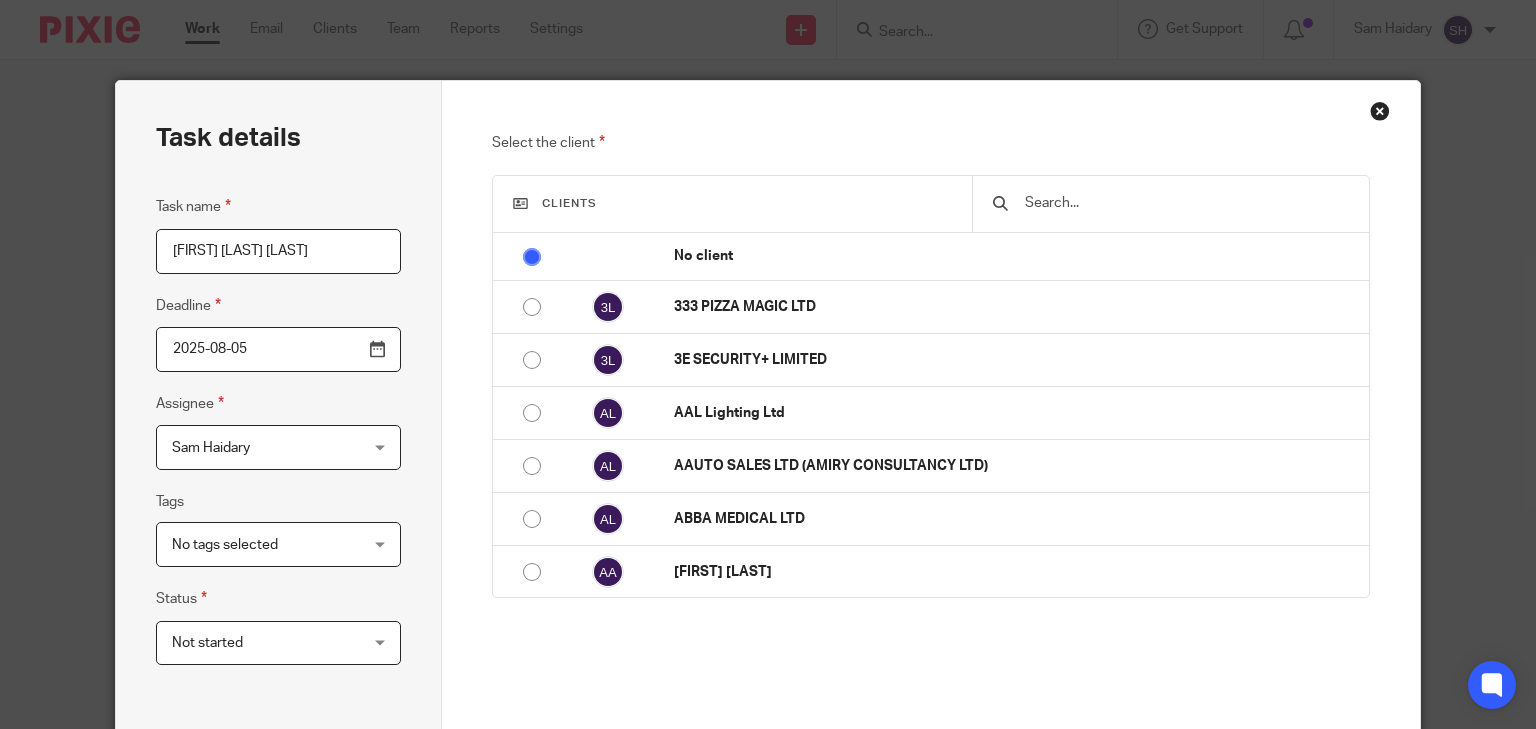 type on "Sayed Morteza Hassani" 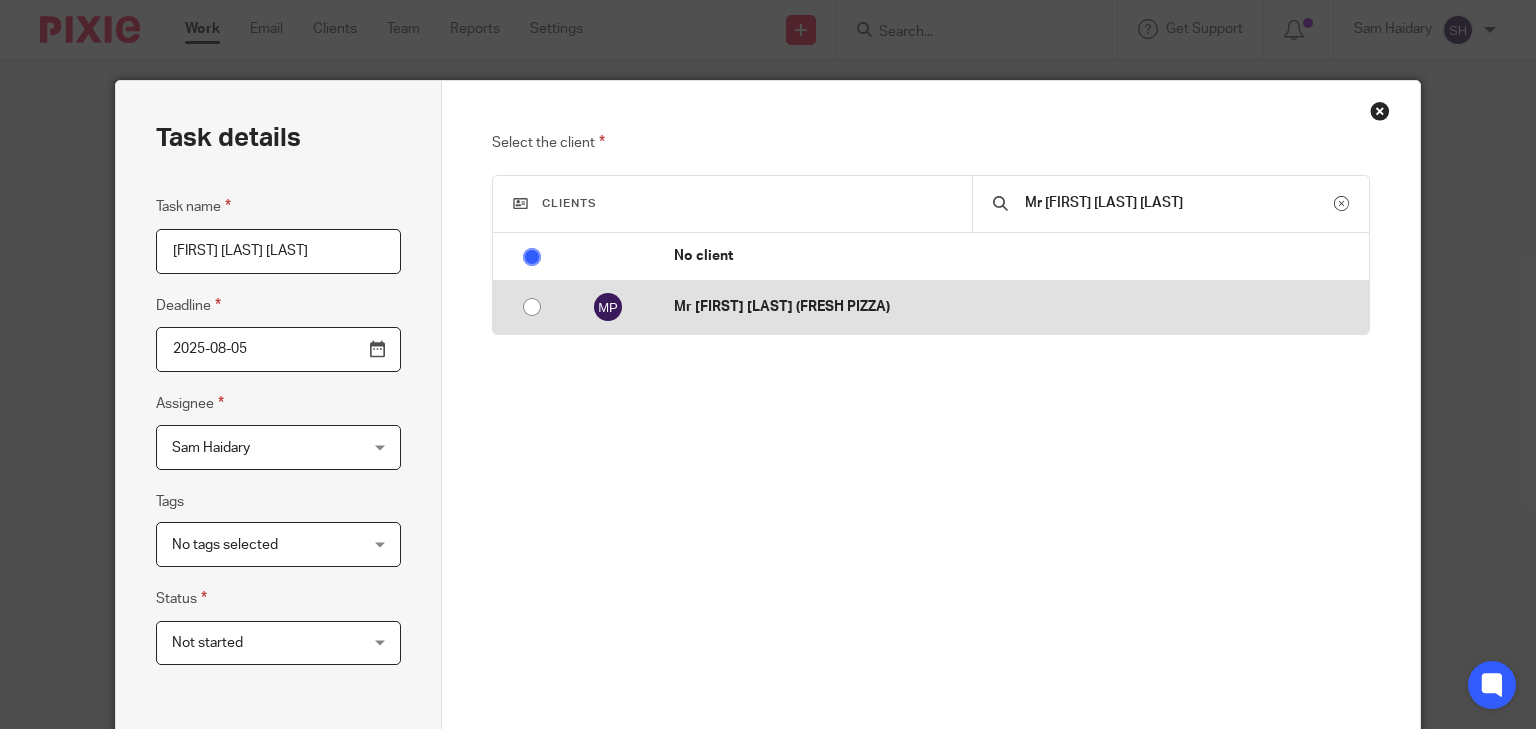 type on "Mr Sayed Morteza Hassani" 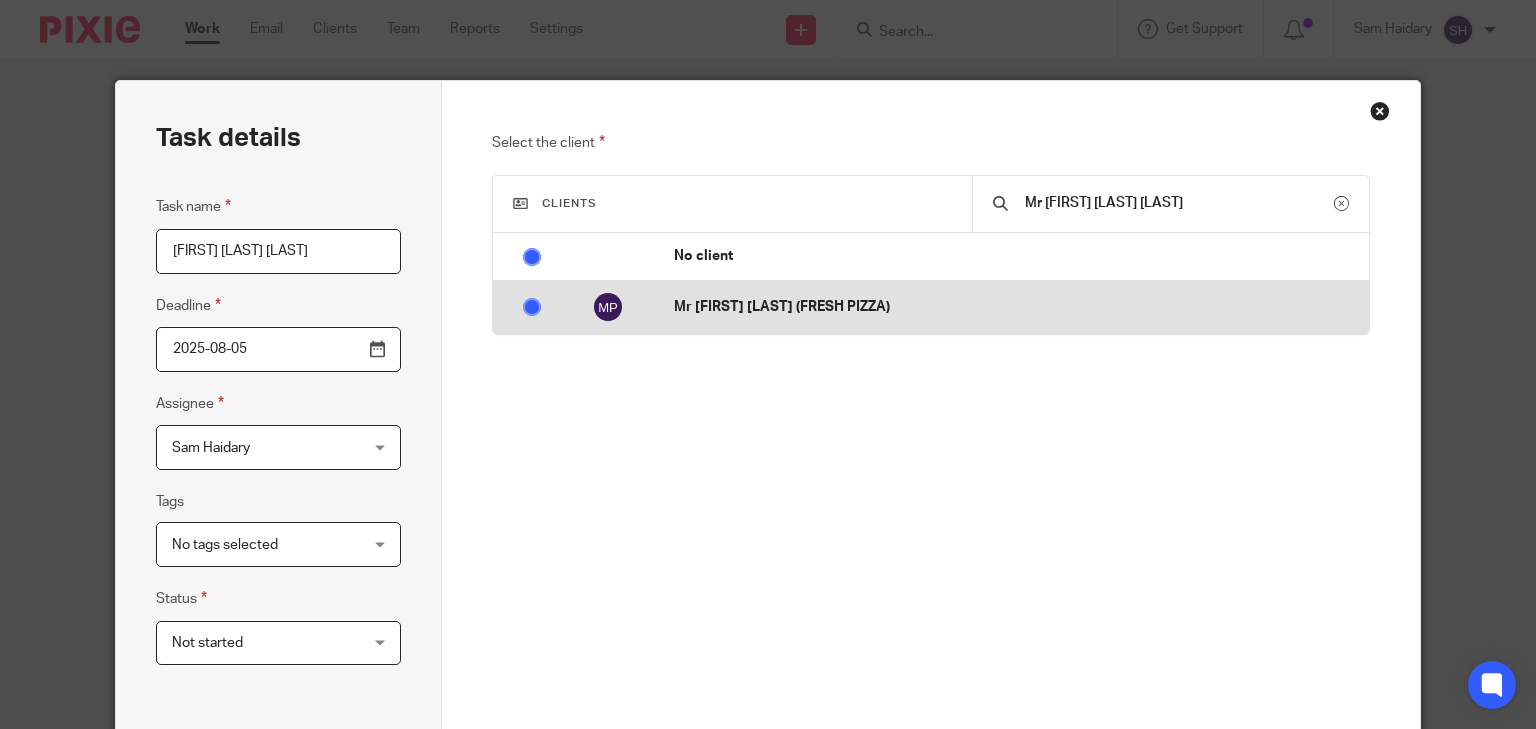 radio on "false" 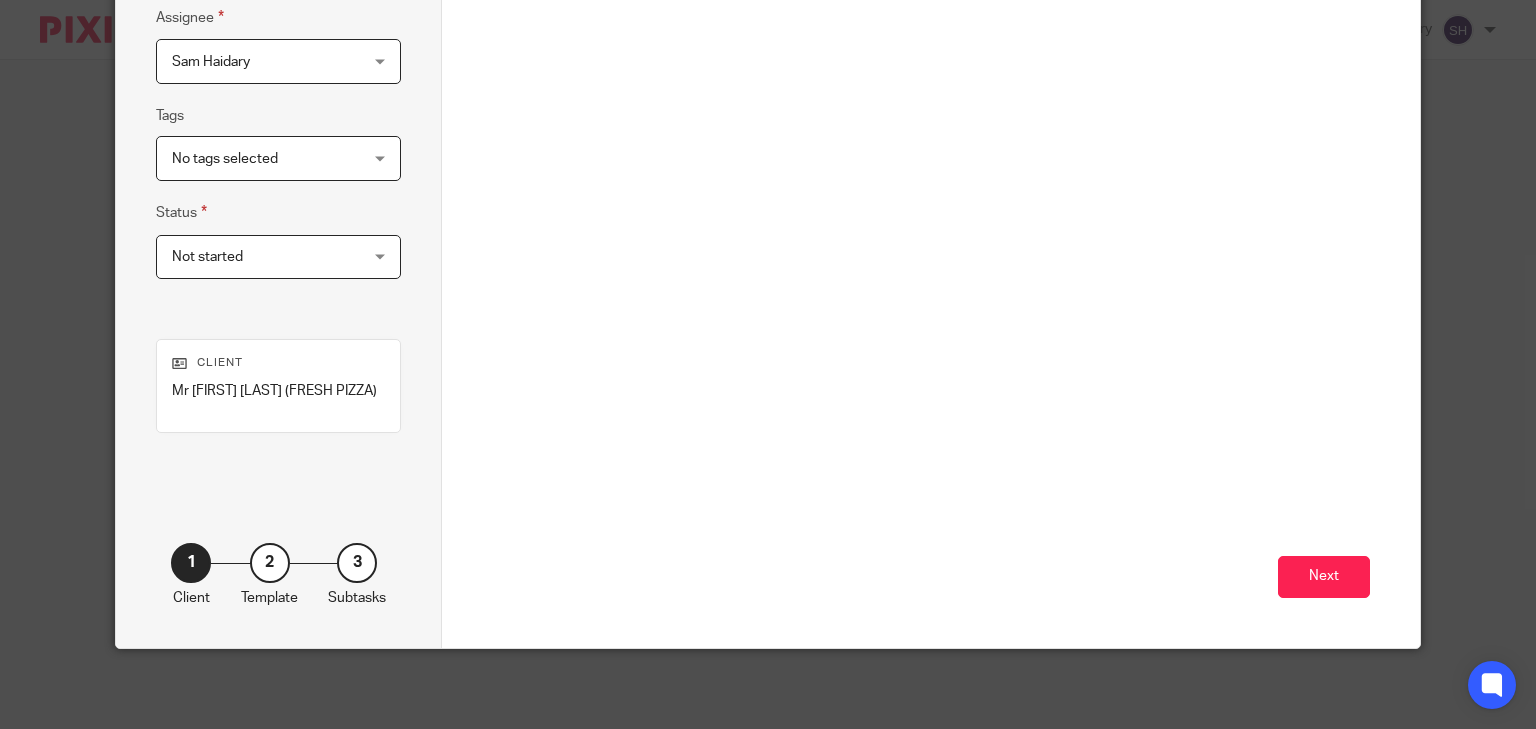 scroll, scrollTop: 400, scrollLeft: 0, axis: vertical 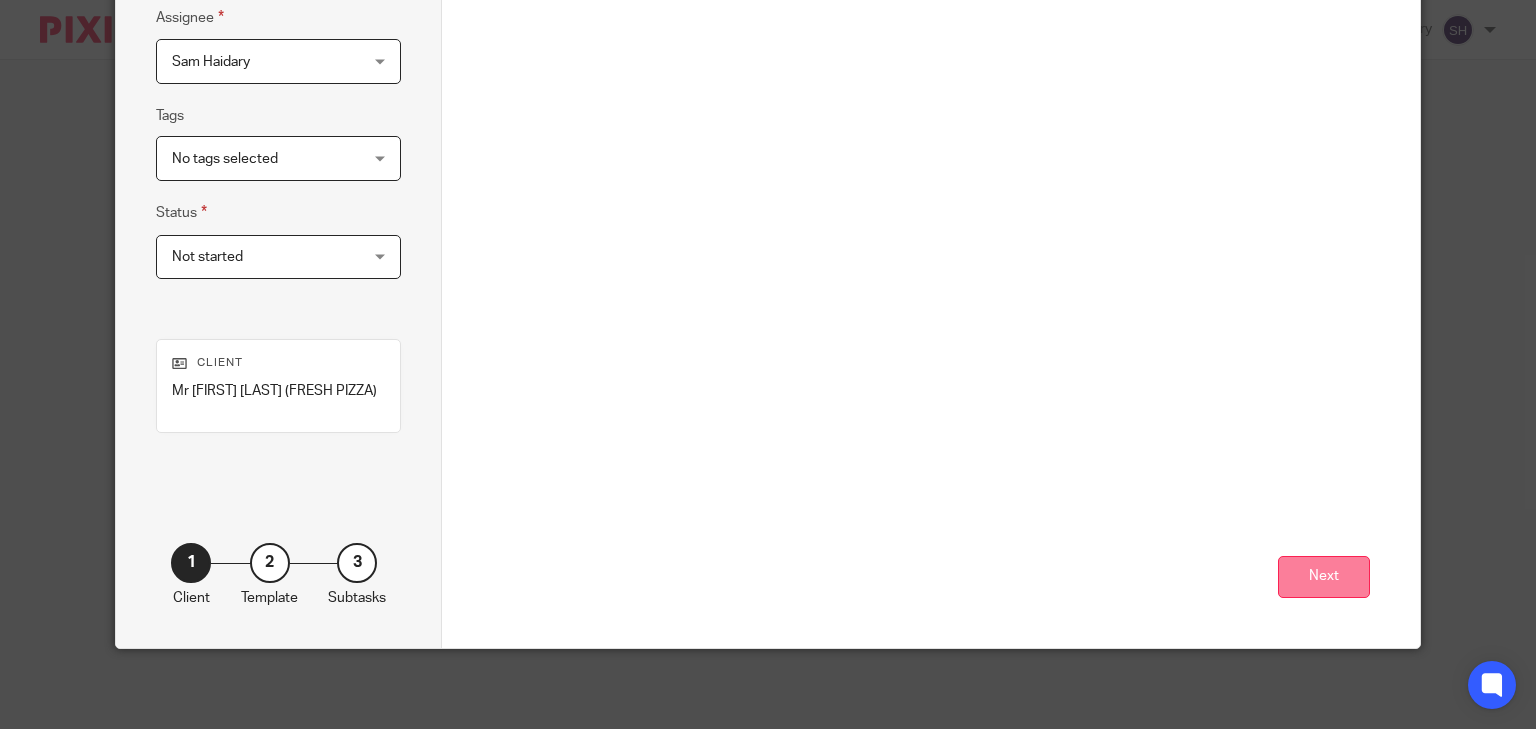 click on "Next" at bounding box center (1324, 577) 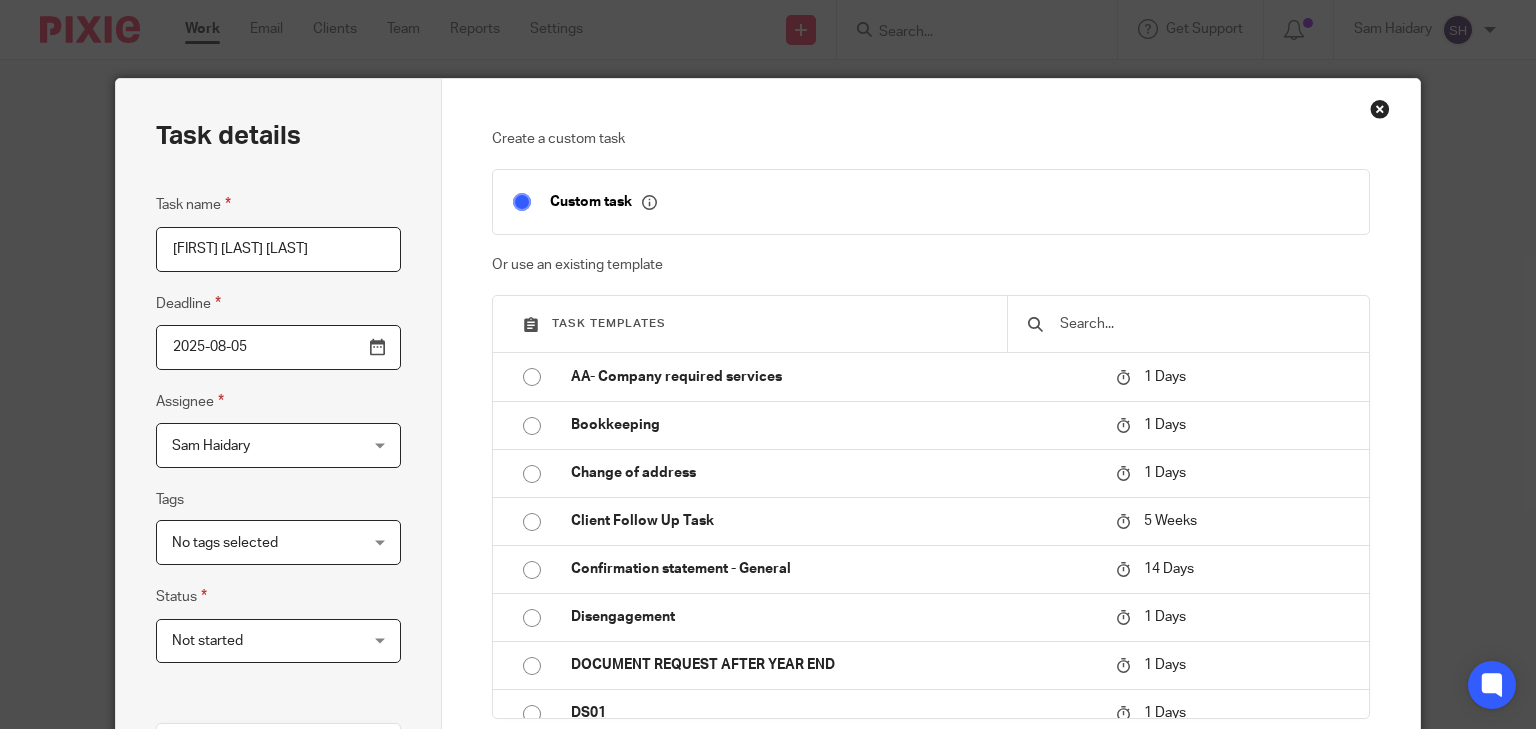 scroll, scrollTop: 0, scrollLeft: 0, axis: both 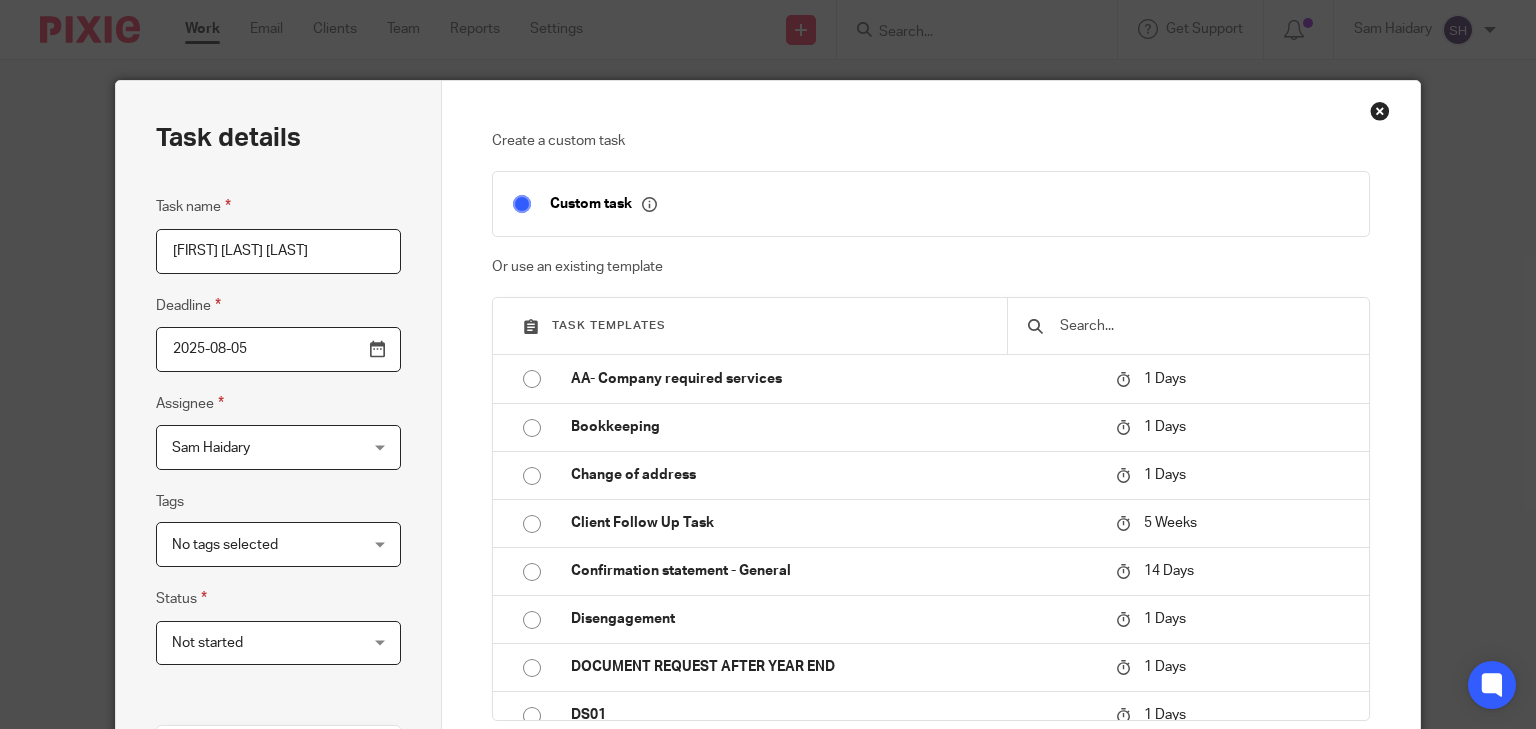 paste on "Mr Sayed Morteza Hassani" 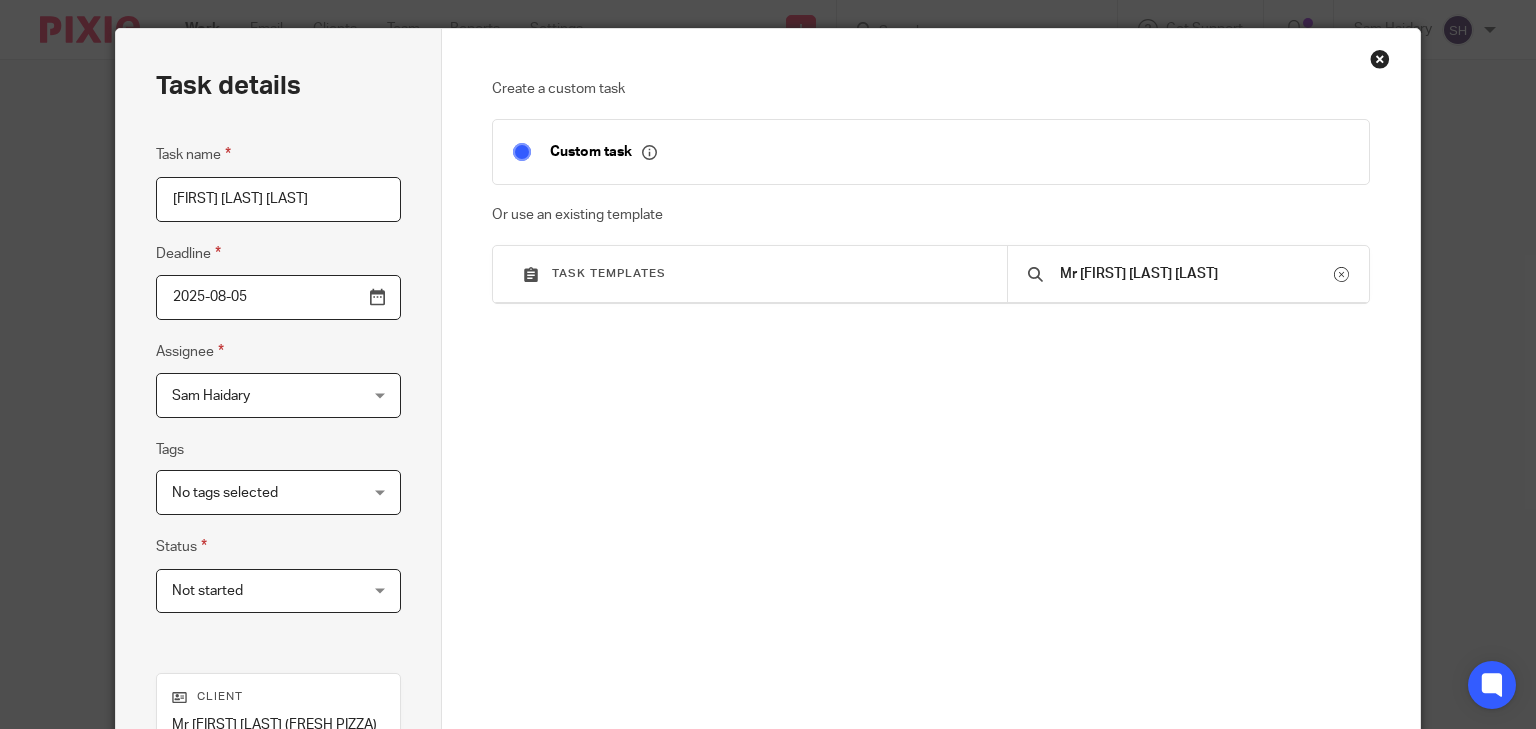 scroll, scrollTop: 80, scrollLeft: 0, axis: vertical 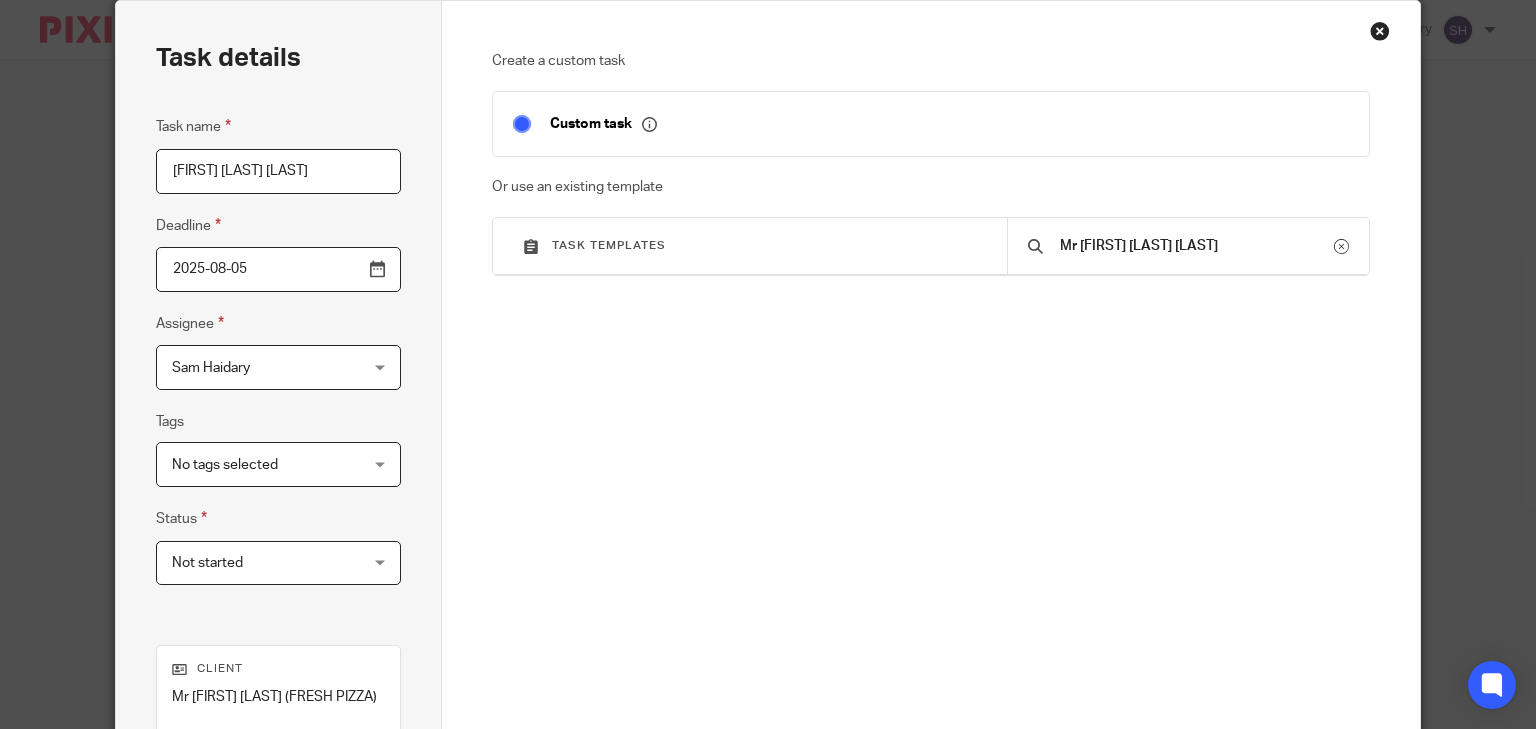 type on "Mr Sayed Morteza Hassani" 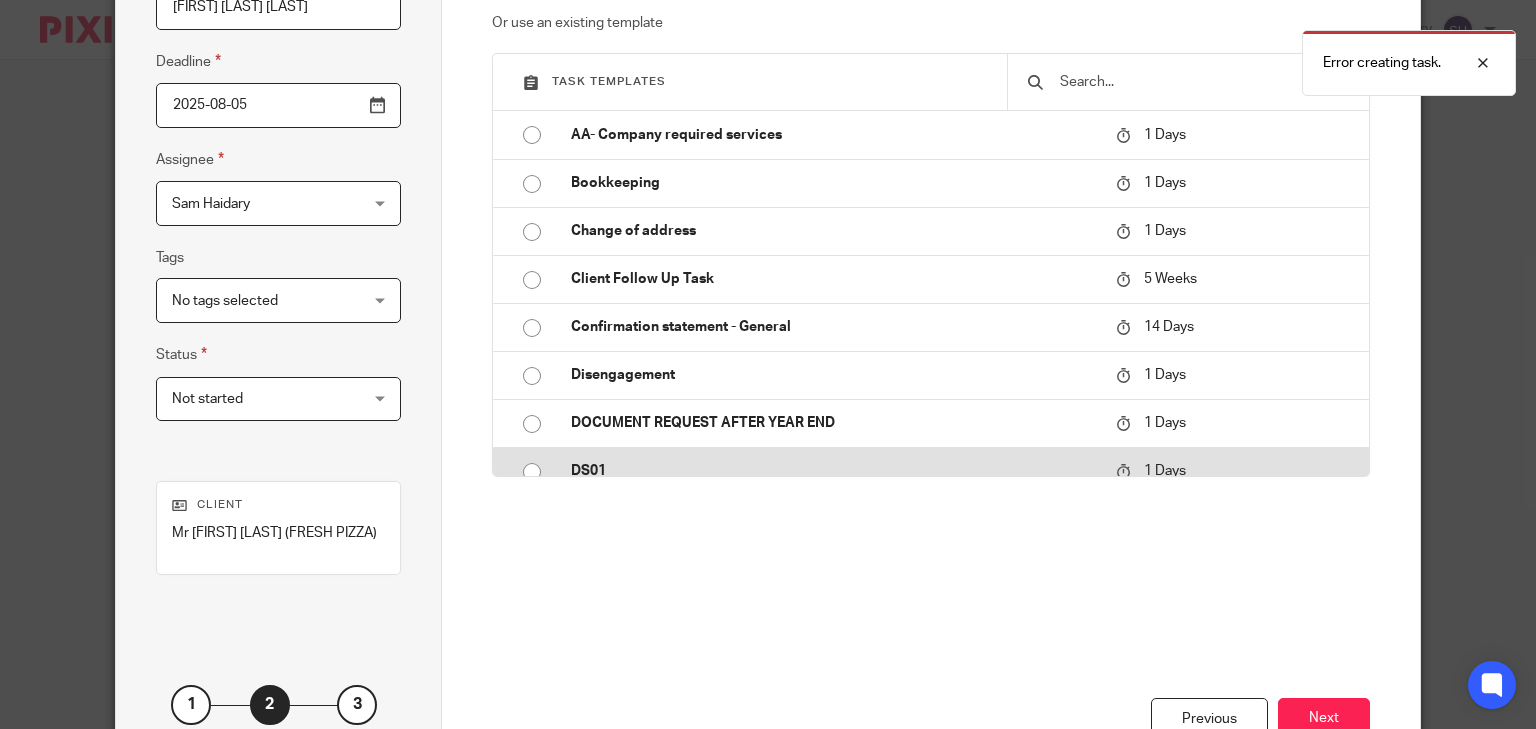 scroll, scrollTop: 400, scrollLeft: 0, axis: vertical 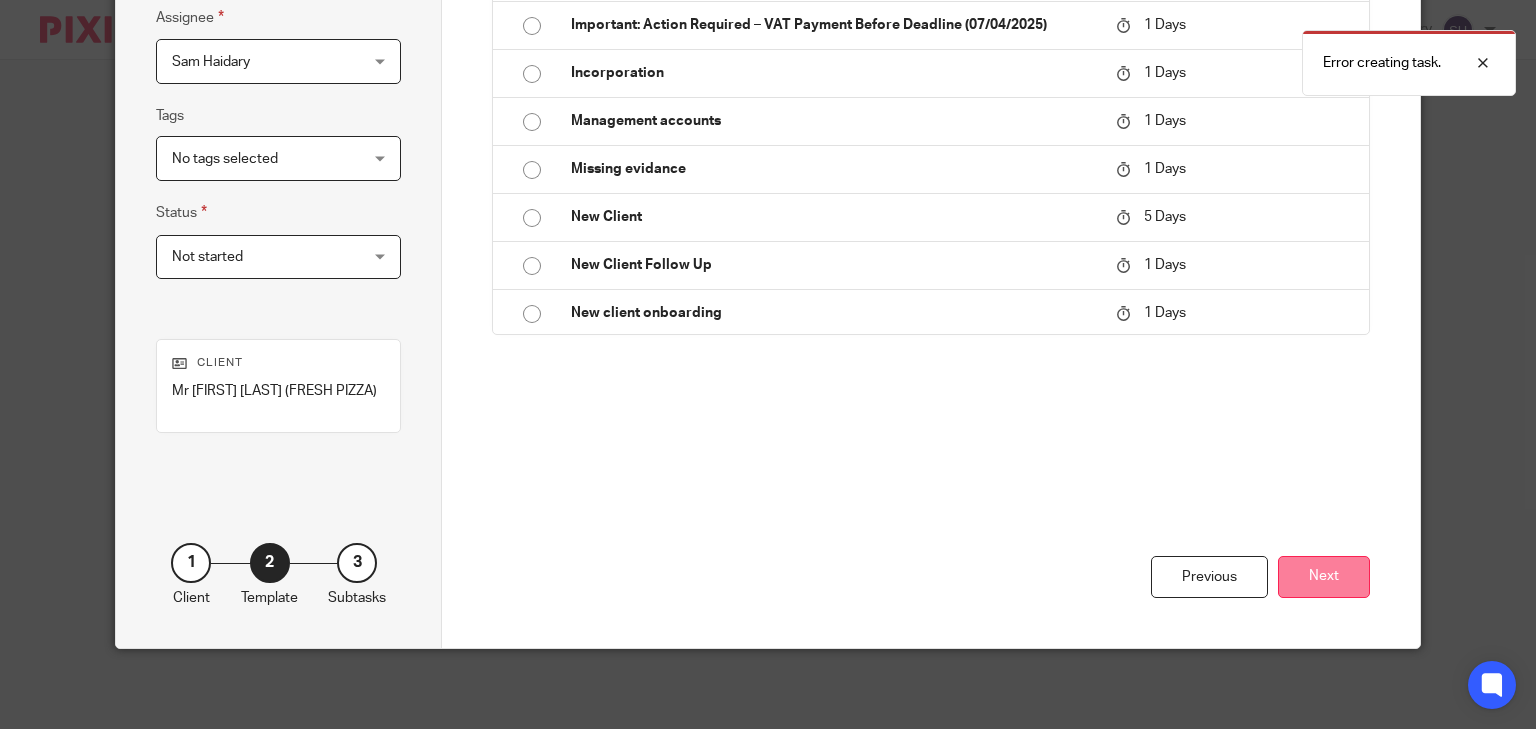 click on "Next" at bounding box center (1324, 577) 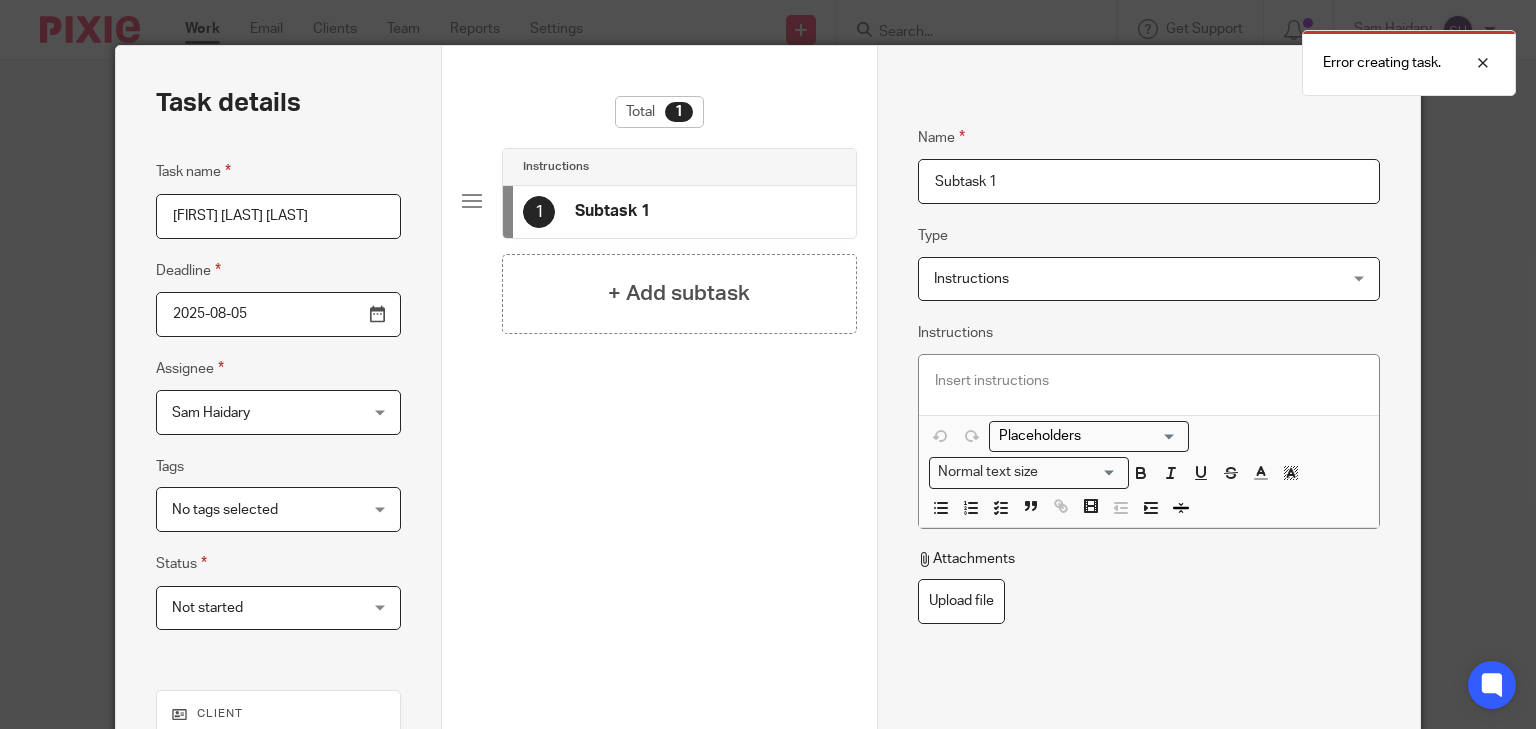 scroll, scrollTop: 0, scrollLeft: 0, axis: both 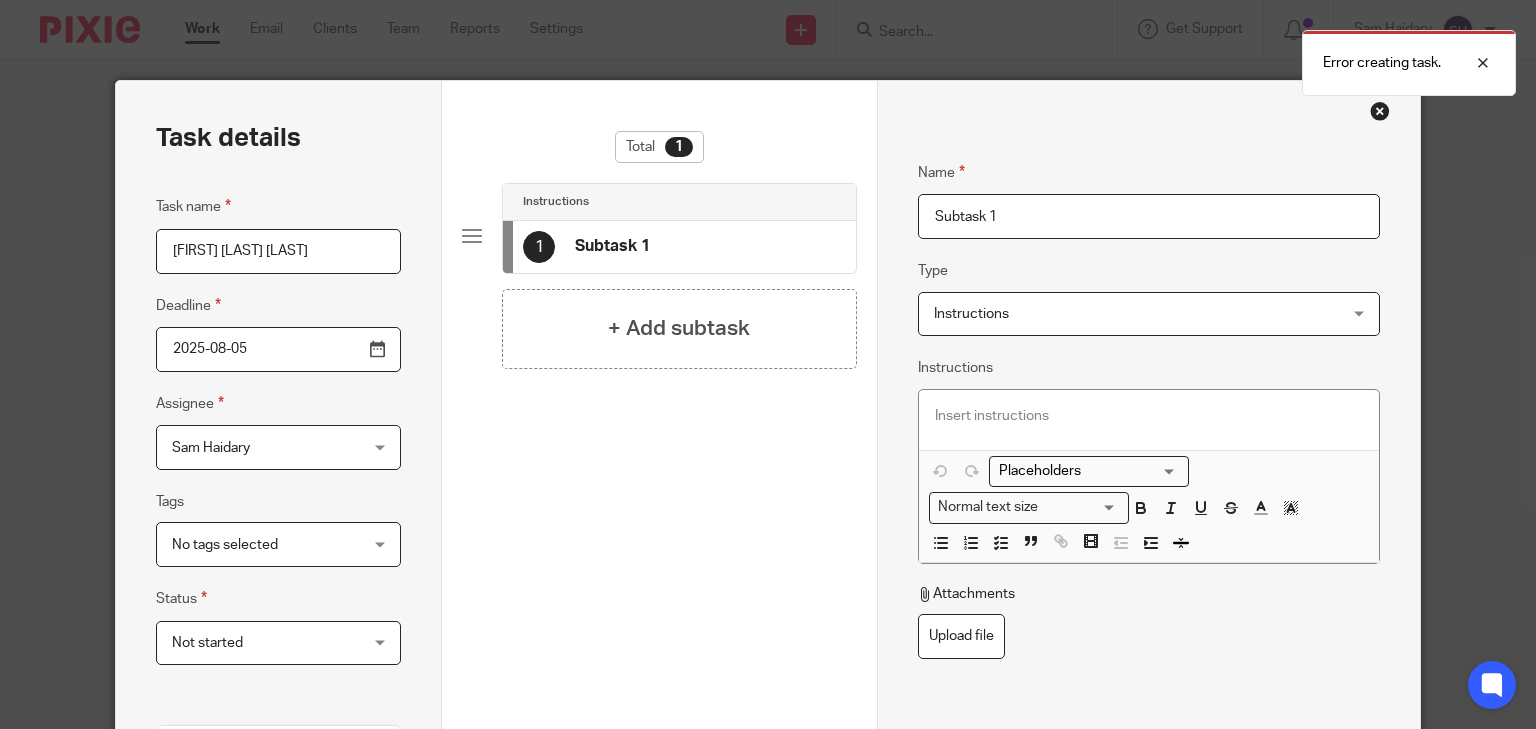 click at bounding box center [1149, 416] 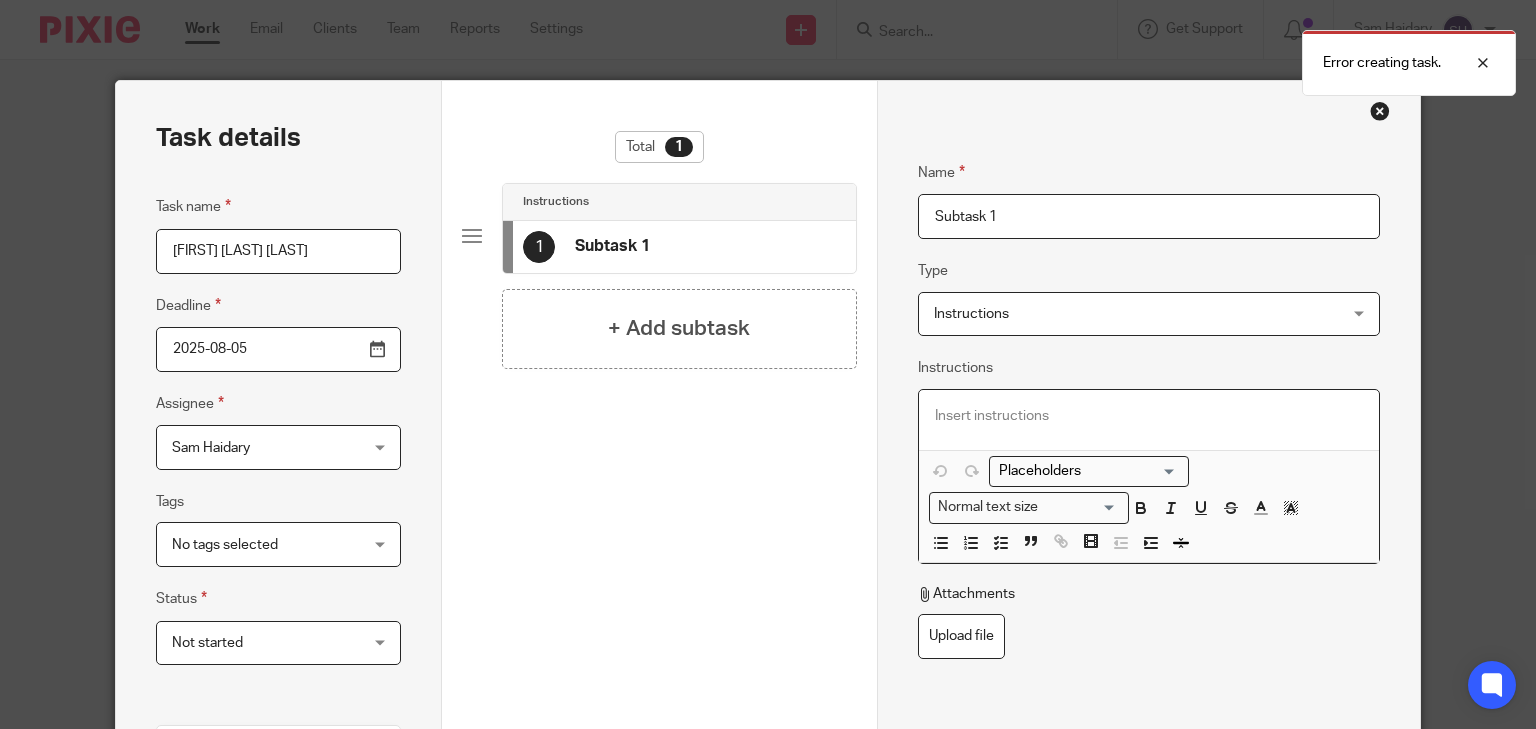 type 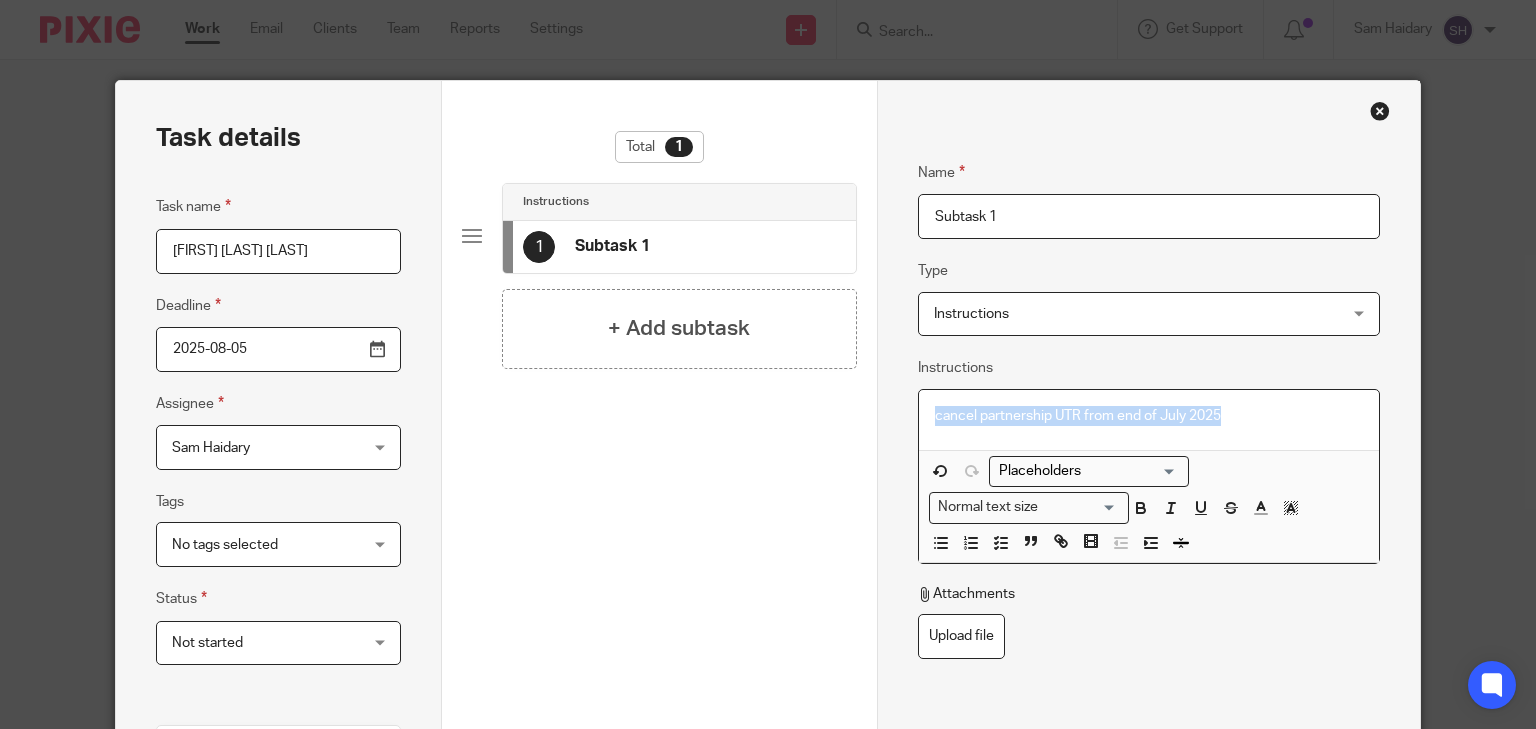 drag, startPoint x: 1230, startPoint y: 419, endPoint x: 944, endPoint y: 412, distance: 286.08566 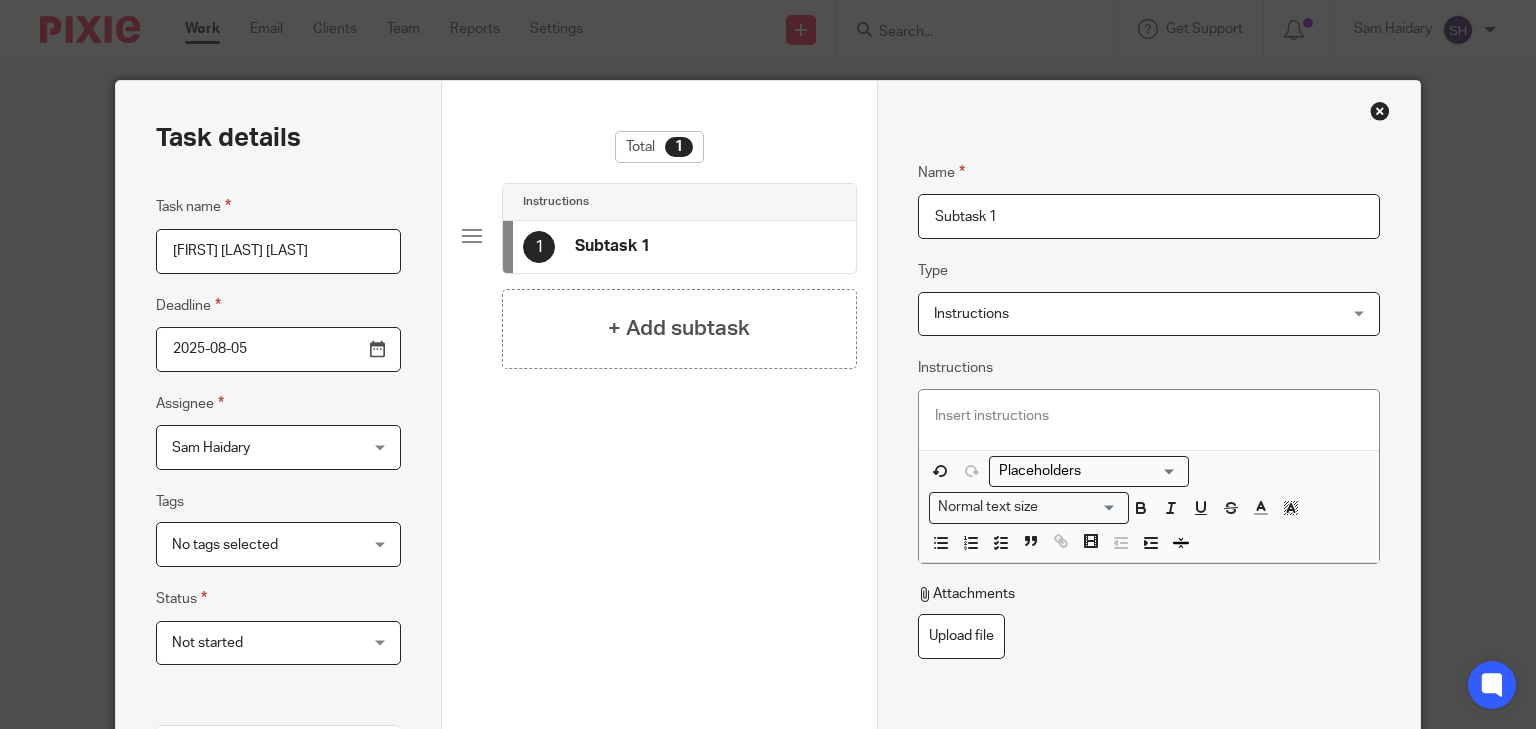 click on "Subtask 1" at bounding box center (1149, 216) 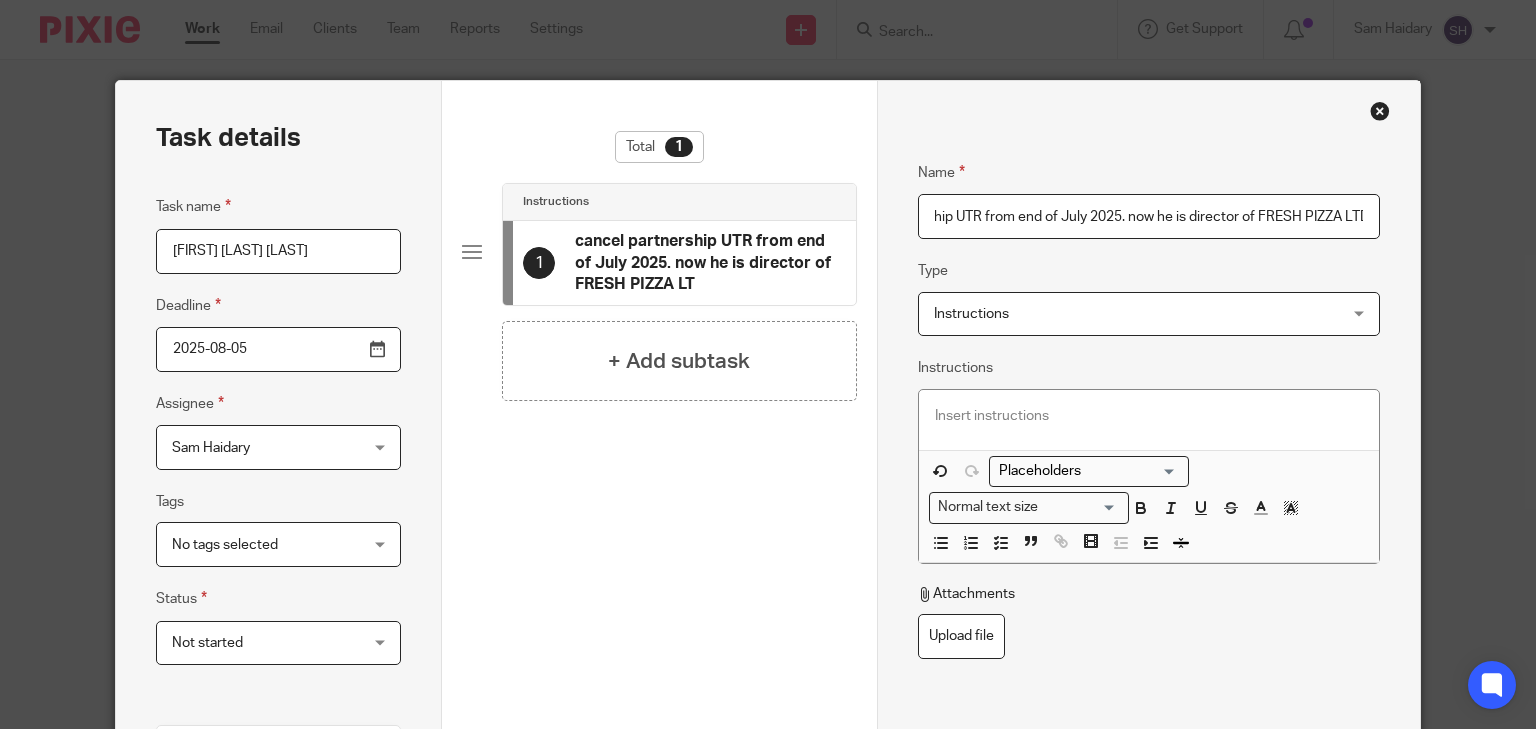 scroll, scrollTop: 0, scrollLeft: 109, axis: horizontal 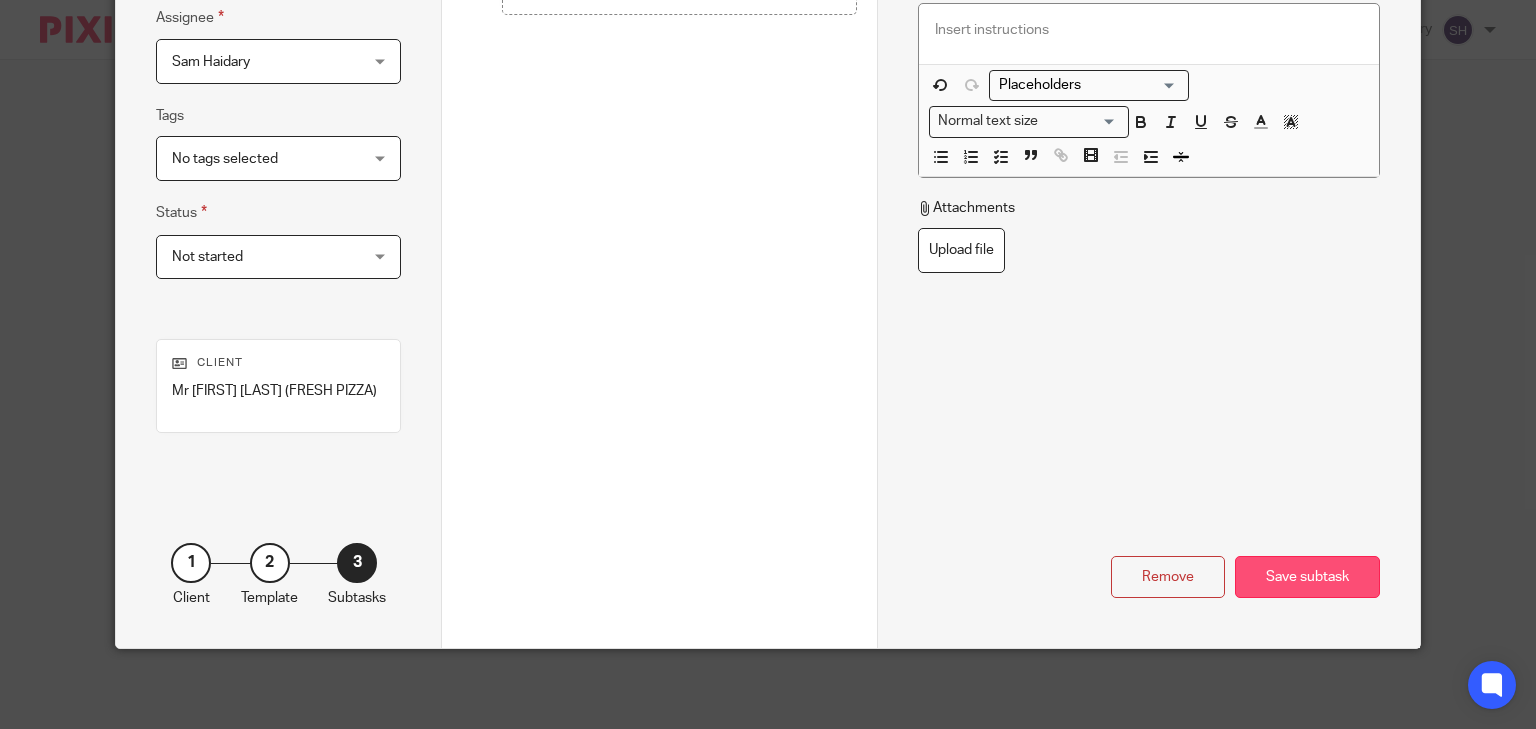 type on "cancel partnership UTR from end of July 2025. now he is director of FRESH PIZZA LTD" 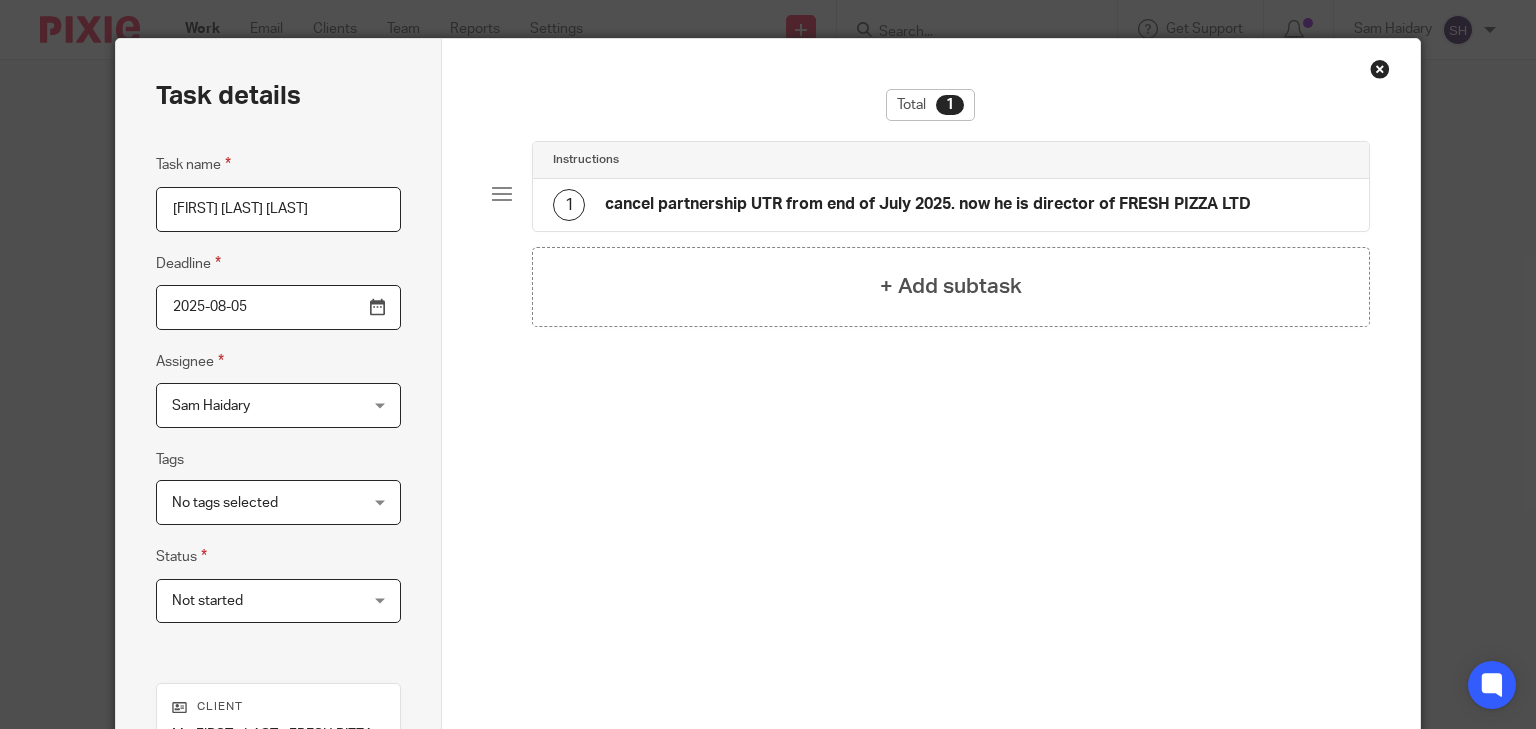 scroll, scrollTop: 320, scrollLeft: 0, axis: vertical 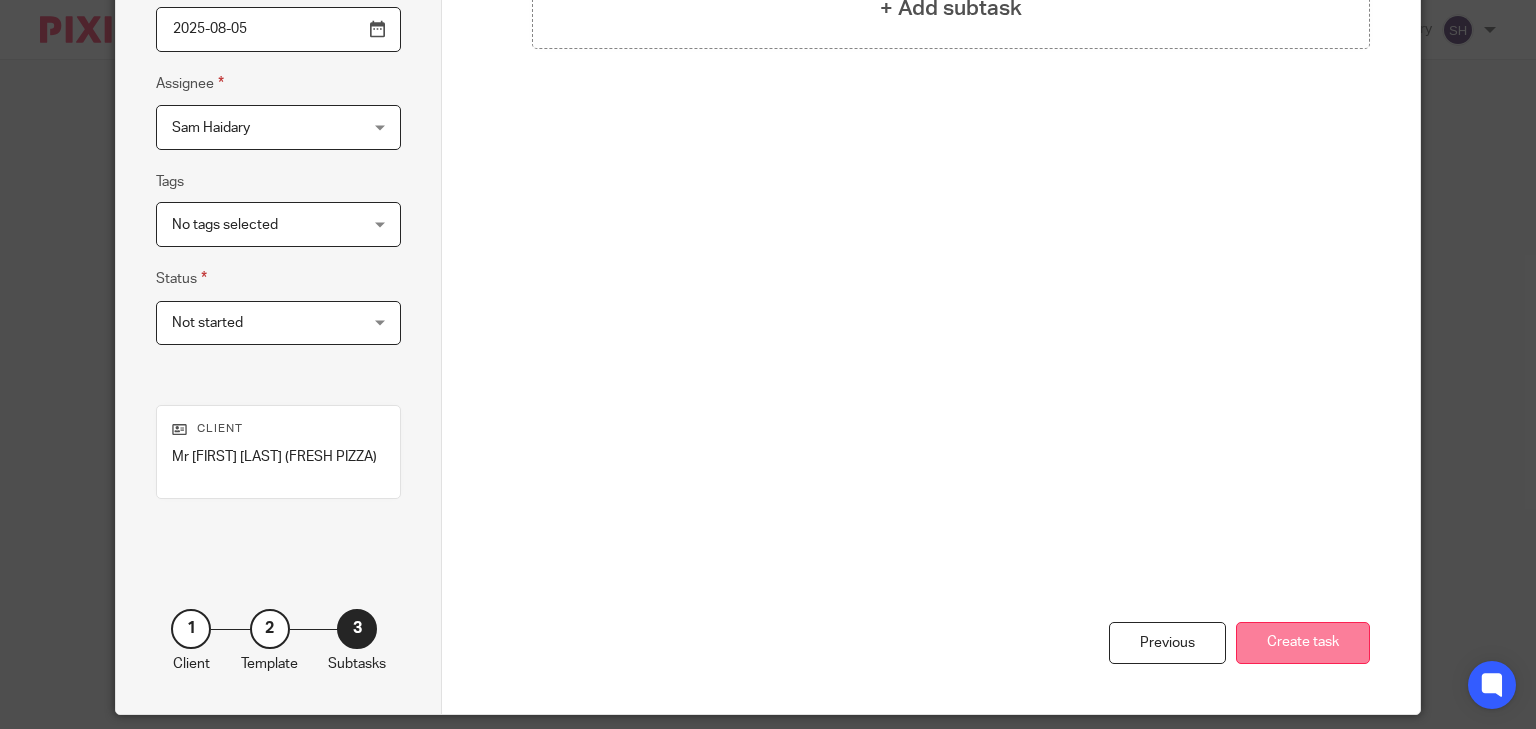 click on "Create task" at bounding box center (1303, 643) 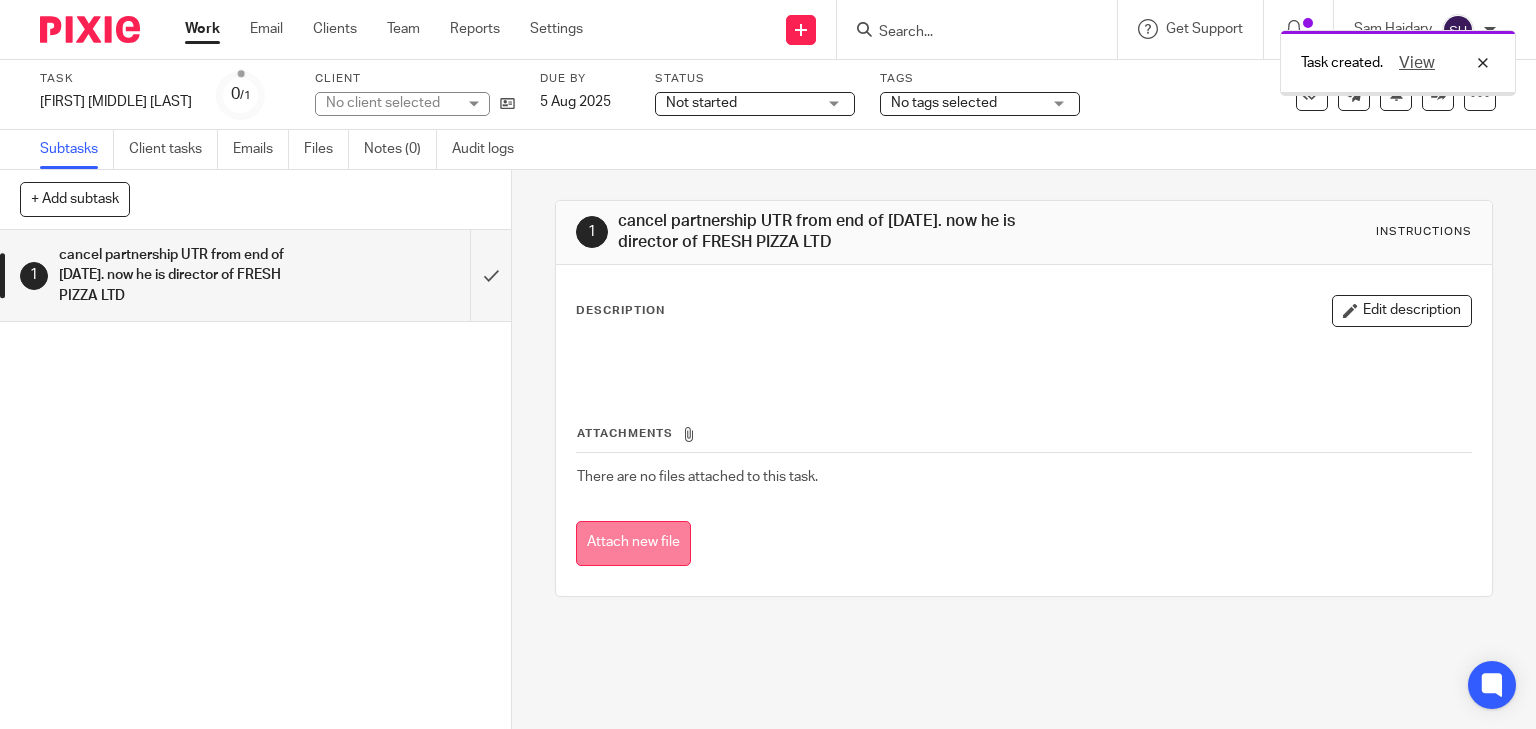 scroll, scrollTop: 0, scrollLeft: 0, axis: both 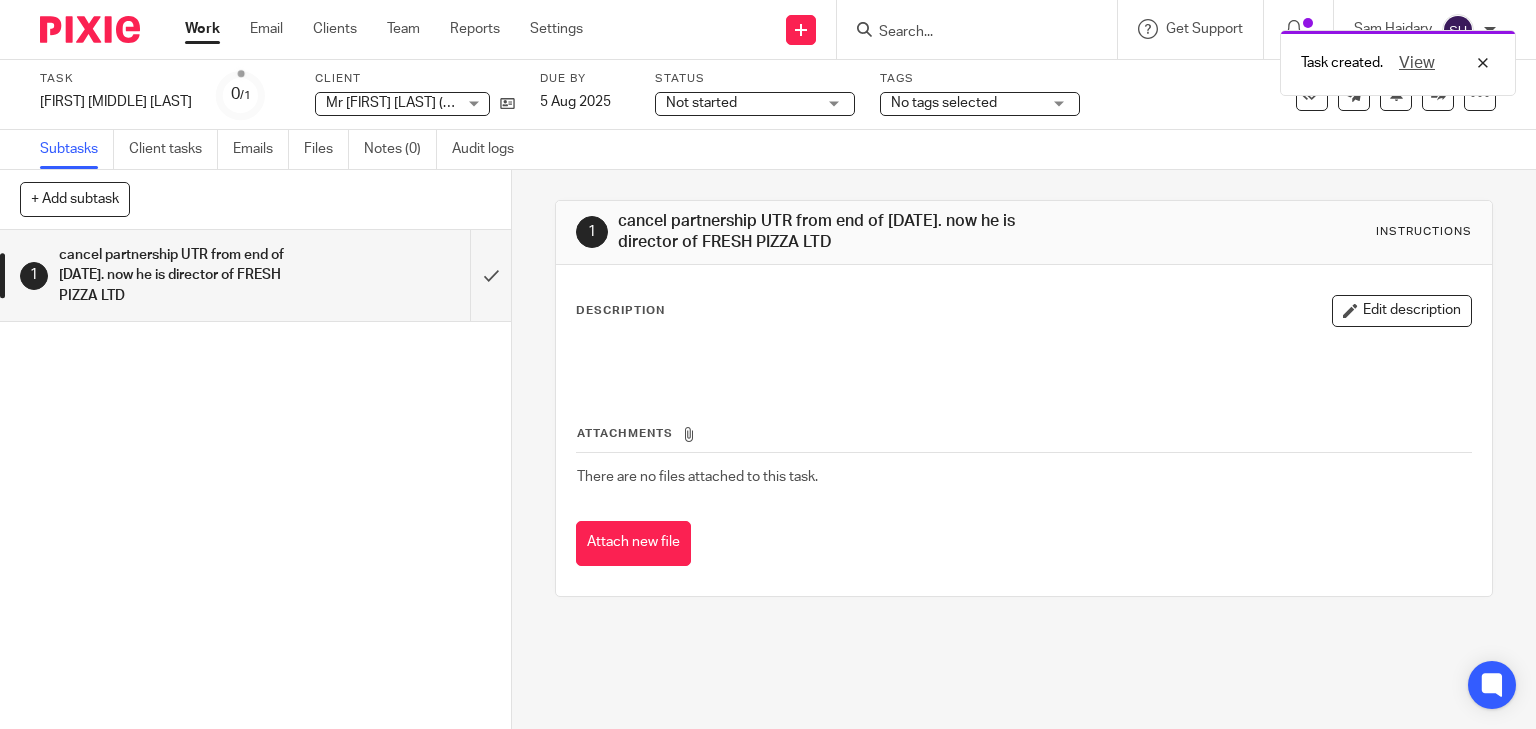 click on "Work" at bounding box center (202, 29) 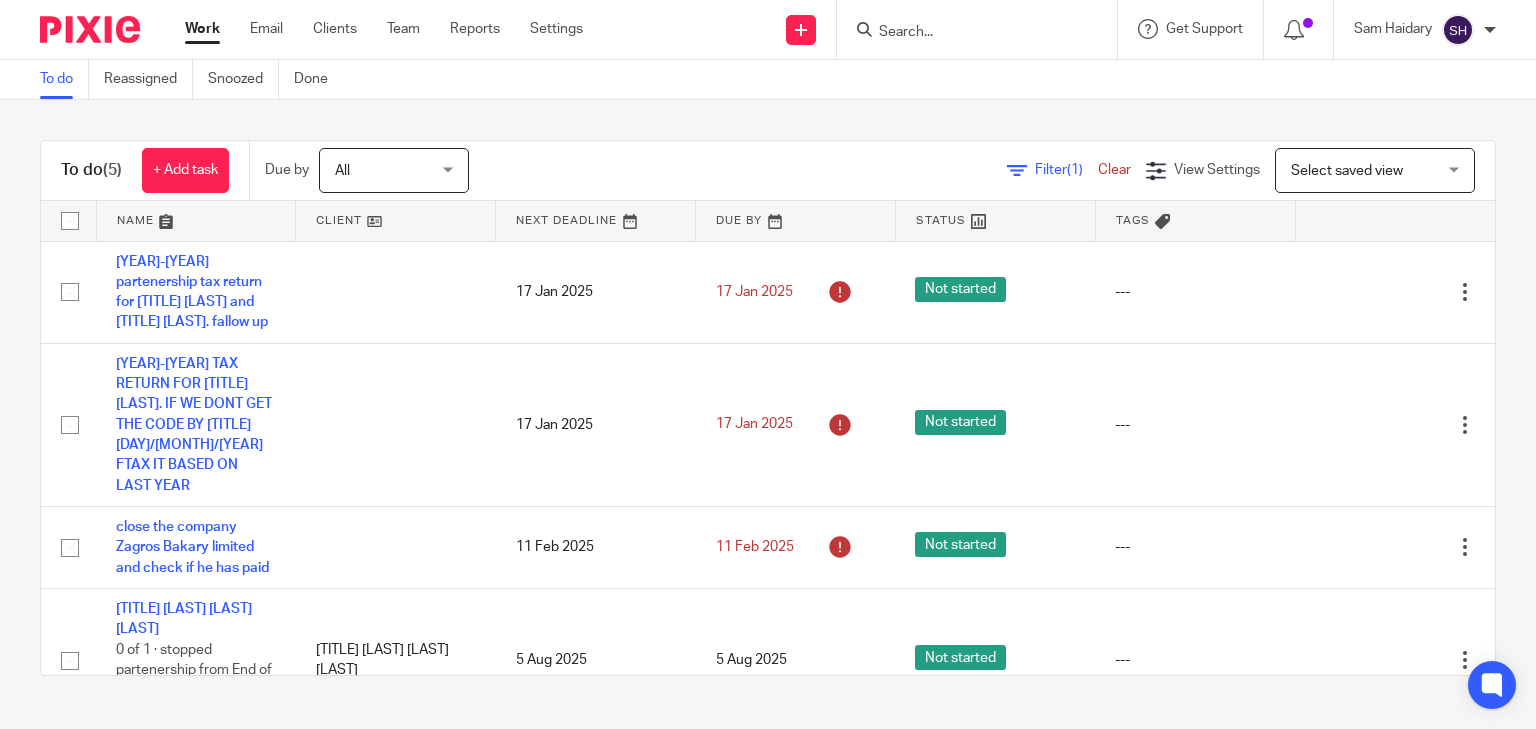 scroll, scrollTop: 0, scrollLeft: 0, axis: both 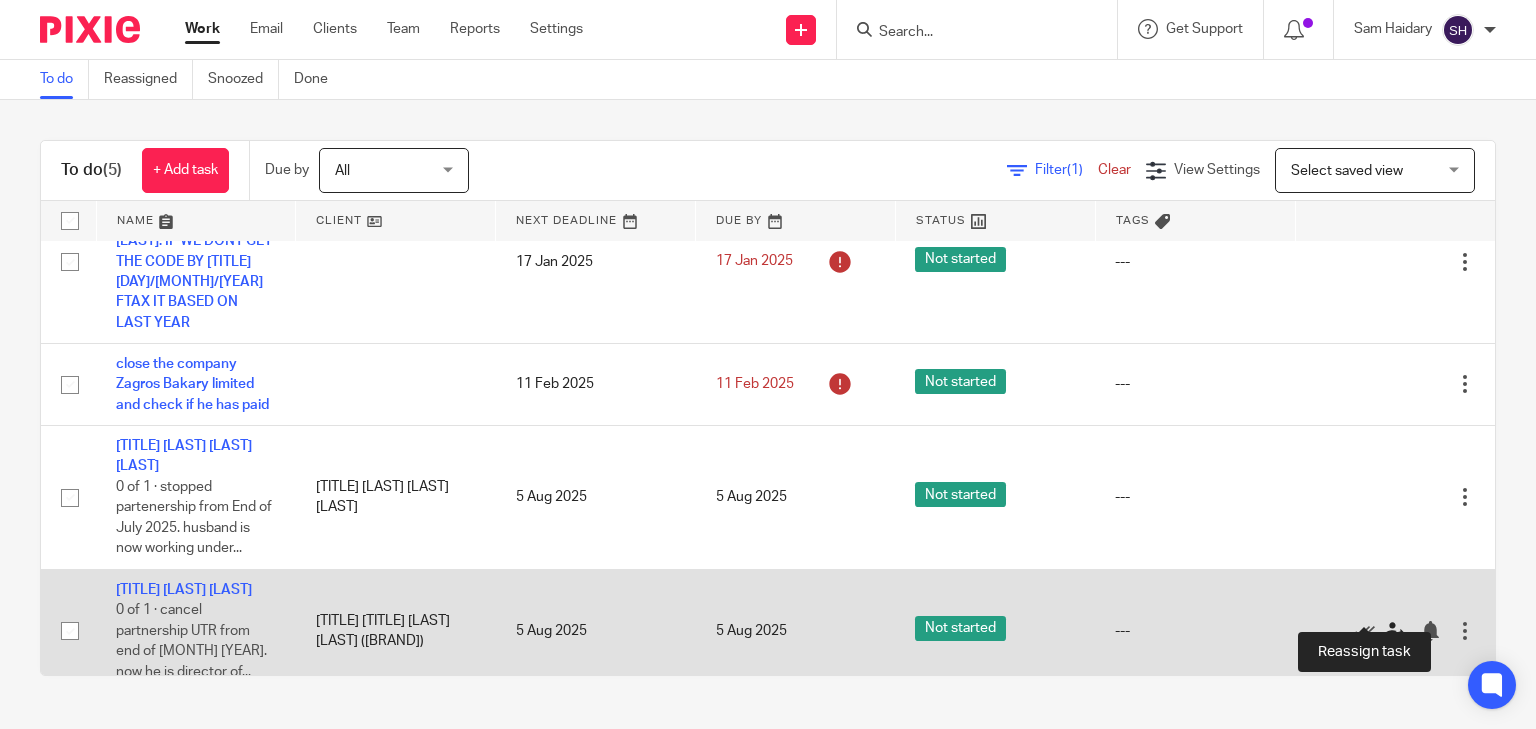 click at bounding box center [1395, 631] 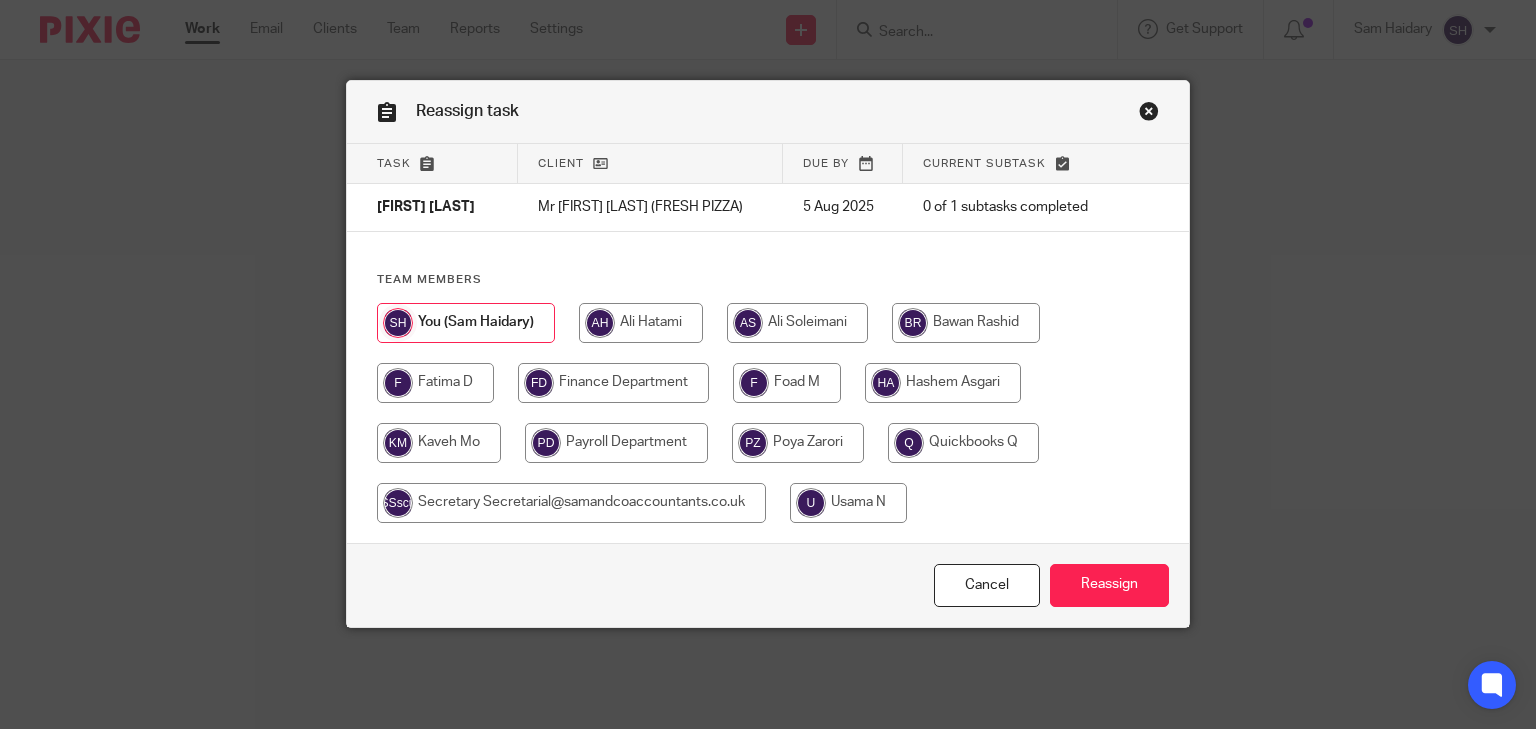scroll, scrollTop: 0, scrollLeft: 0, axis: both 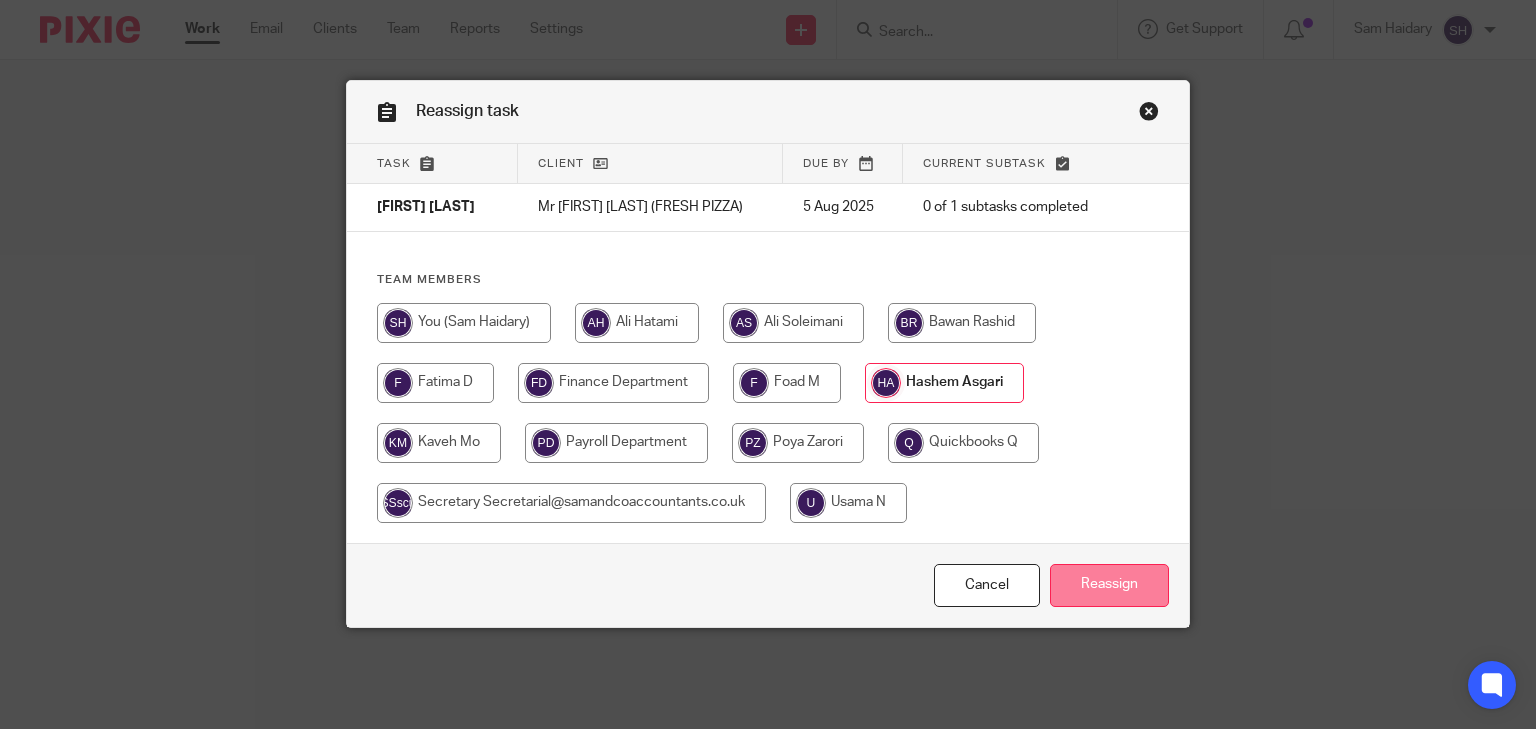 click on "Reassign" at bounding box center [1109, 585] 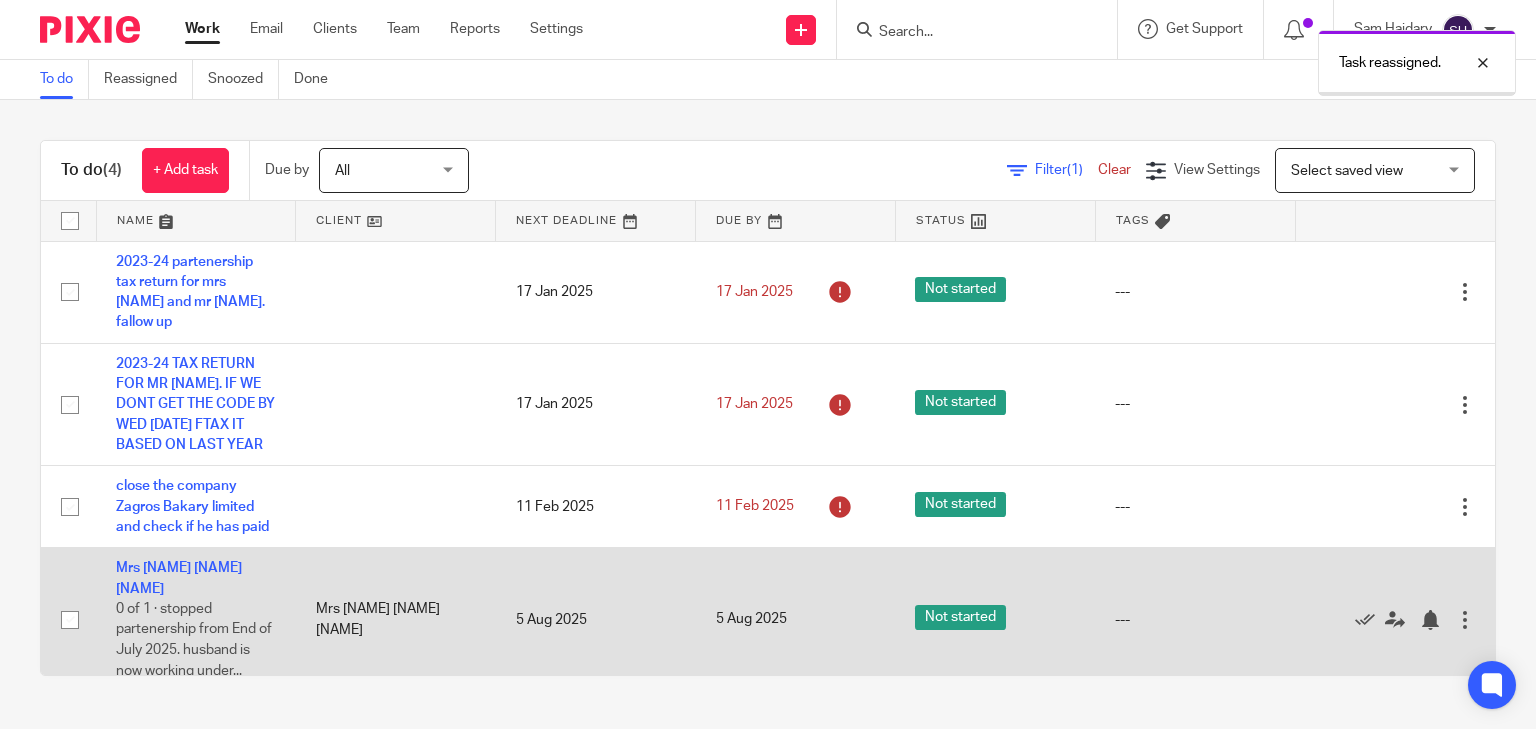 scroll, scrollTop: 0, scrollLeft: 0, axis: both 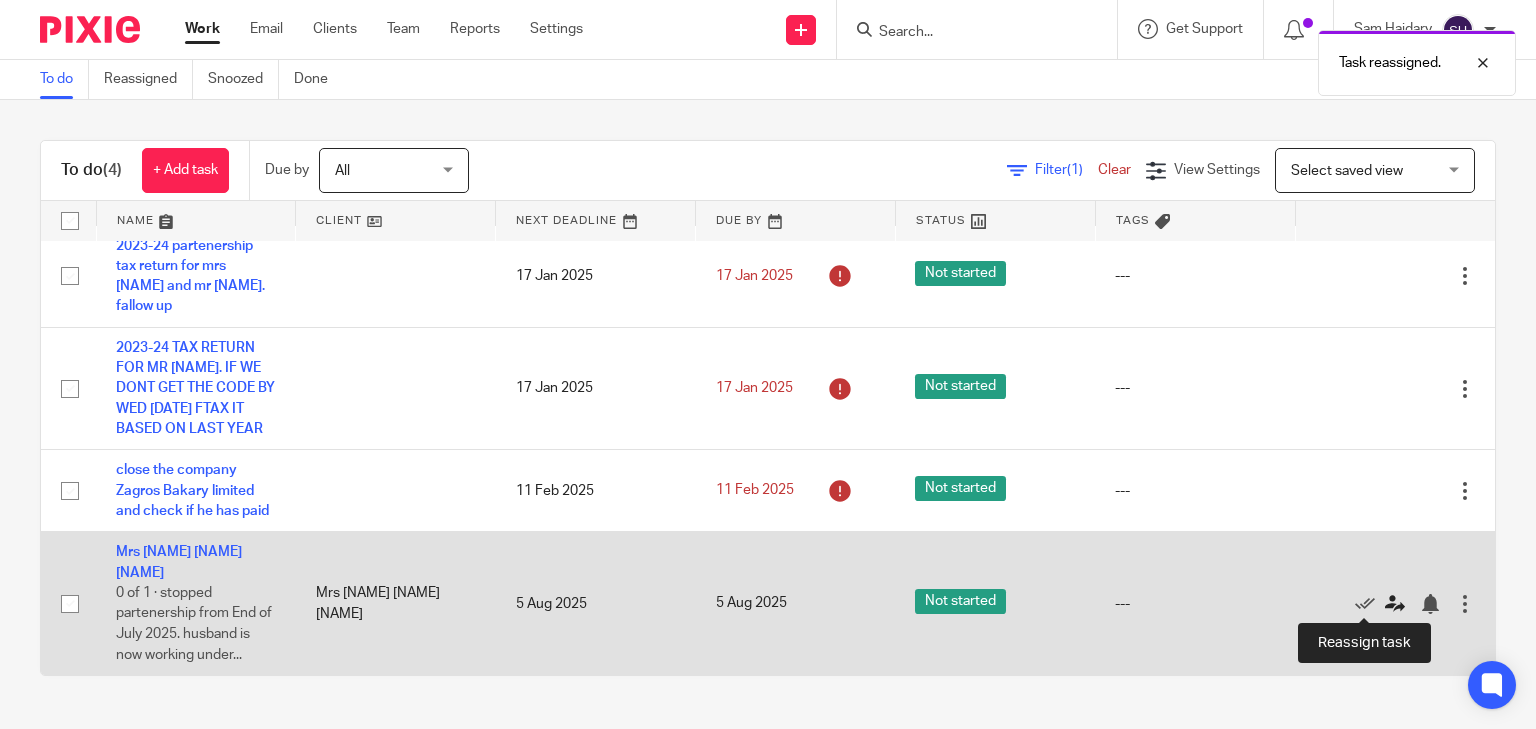 click at bounding box center [1395, 604] 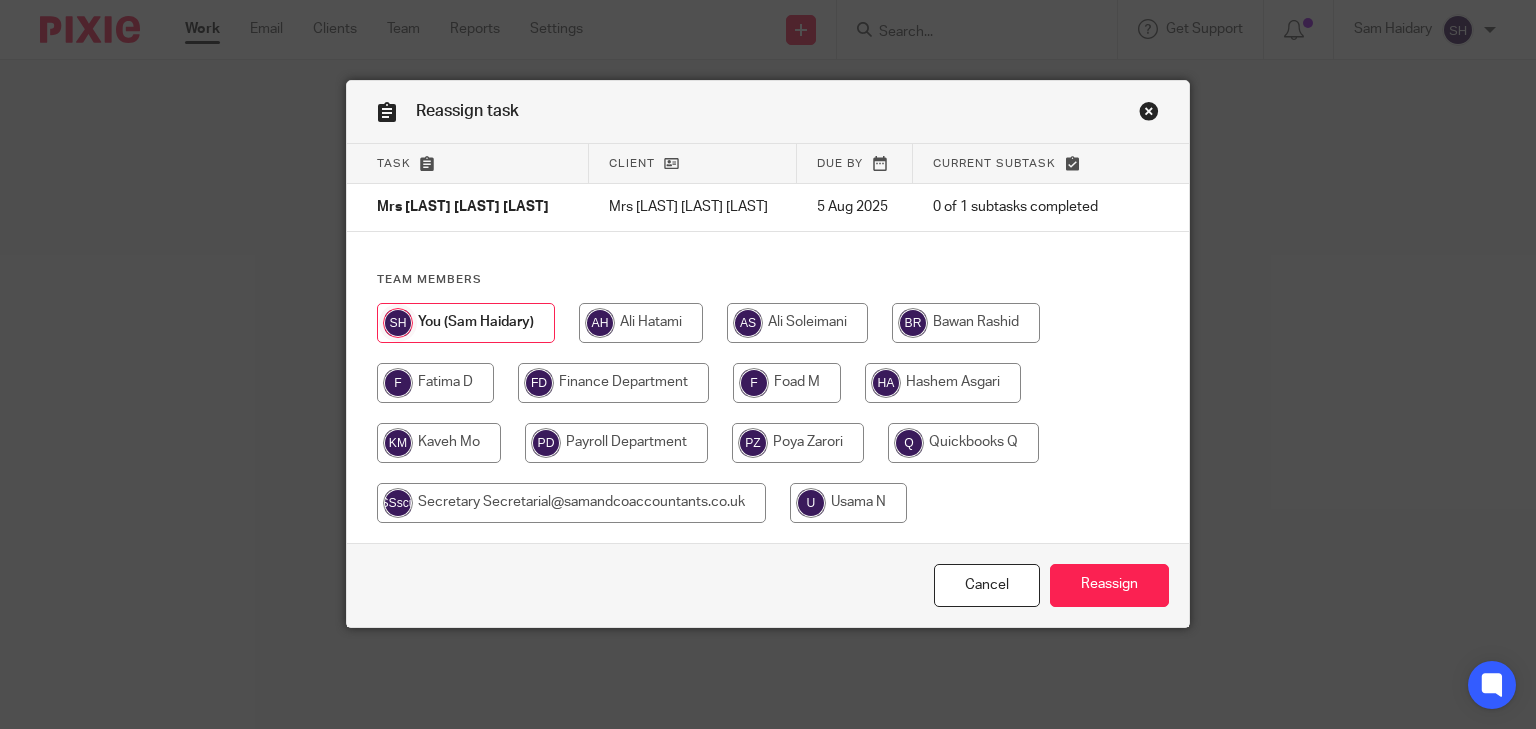 scroll, scrollTop: 0, scrollLeft: 0, axis: both 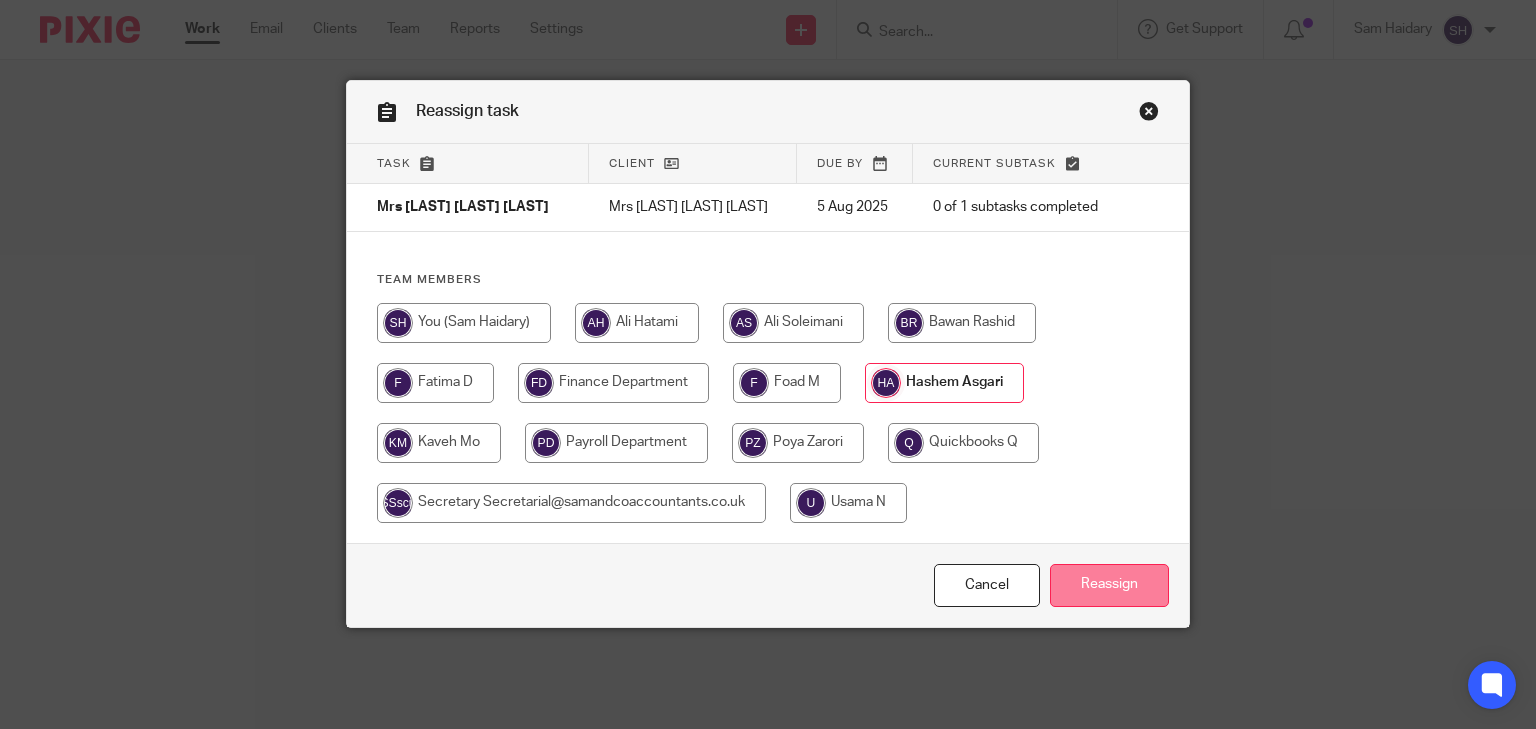 click on "Reassign" at bounding box center (1109, 585) 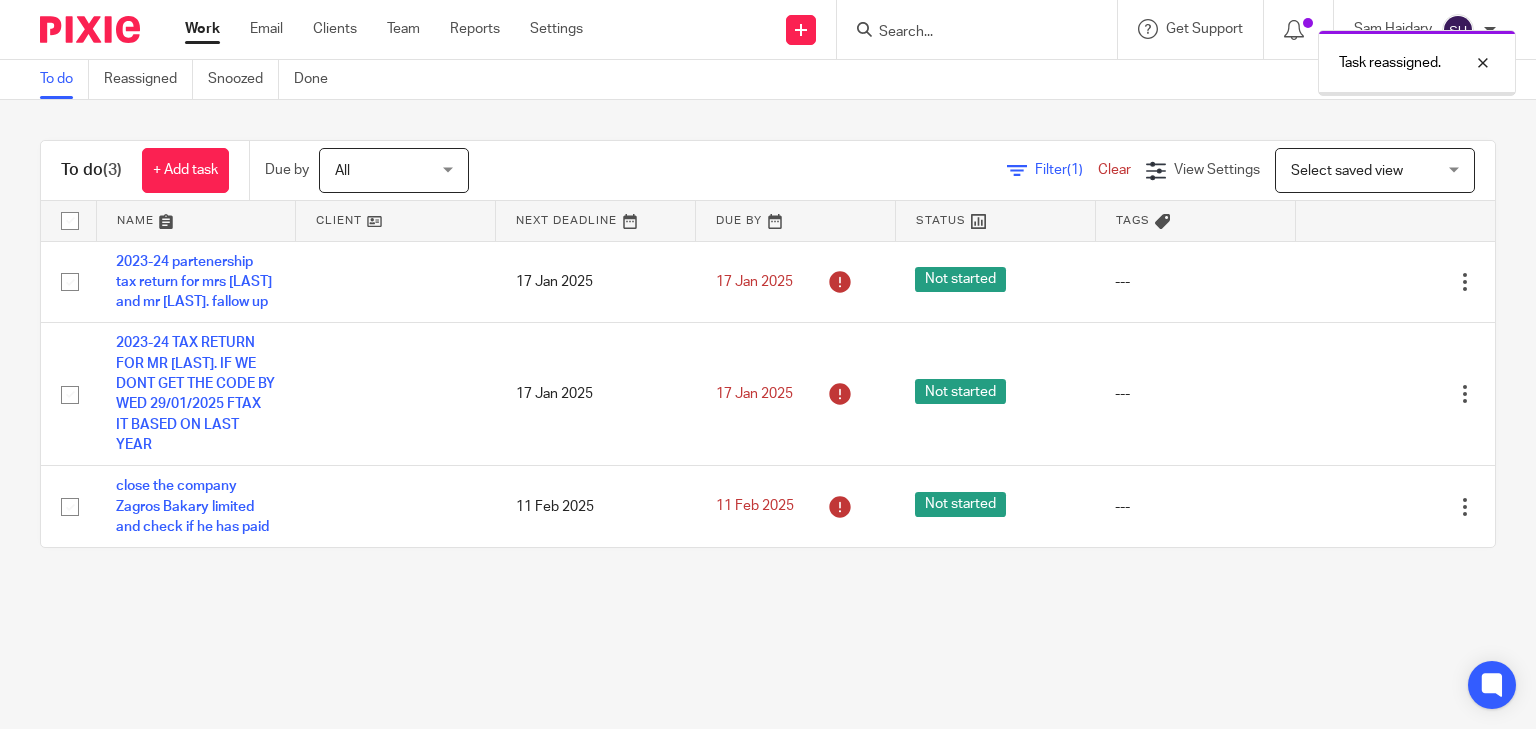 scroll, scrollTop: 0, scrollLeft: 0, axis: both 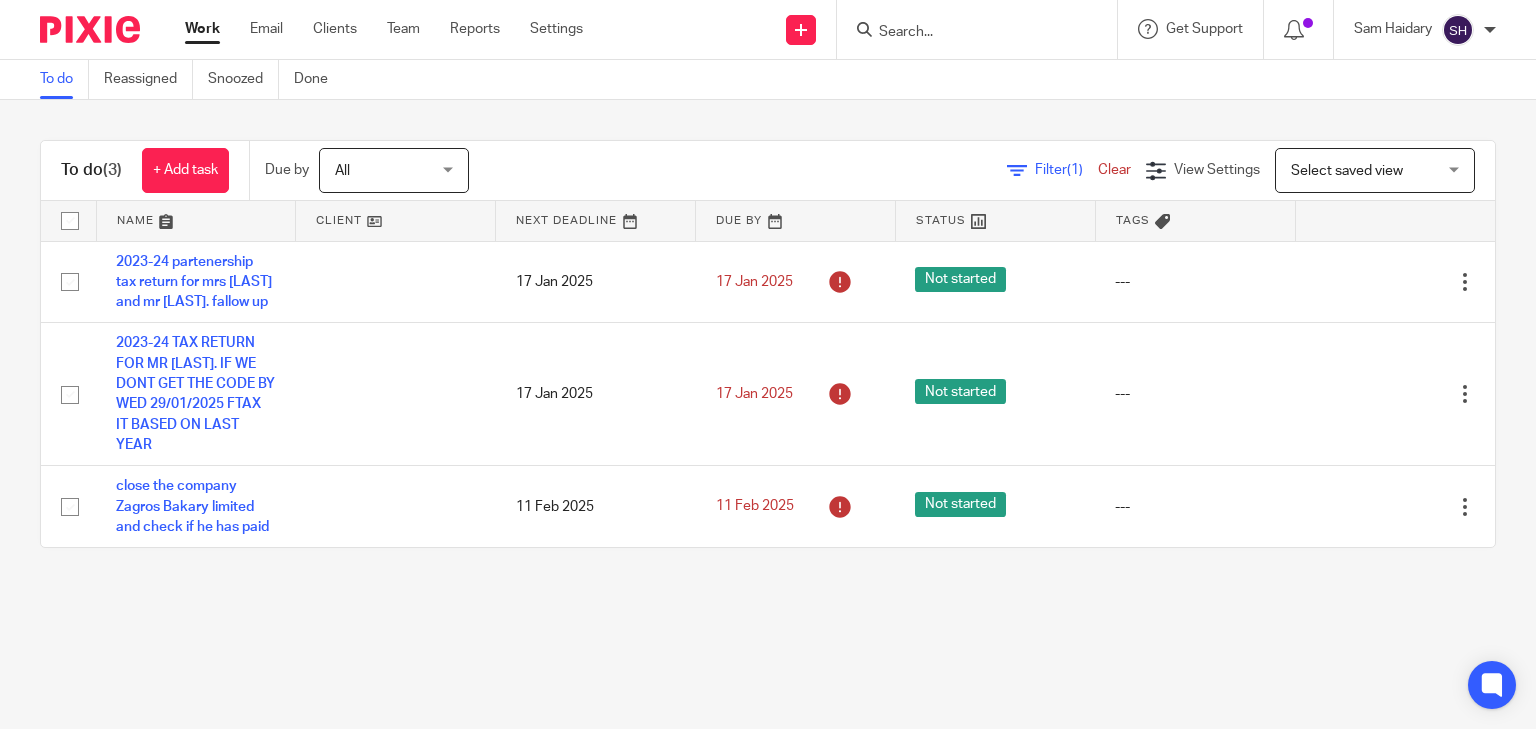 click at bounding box center [967, 33] 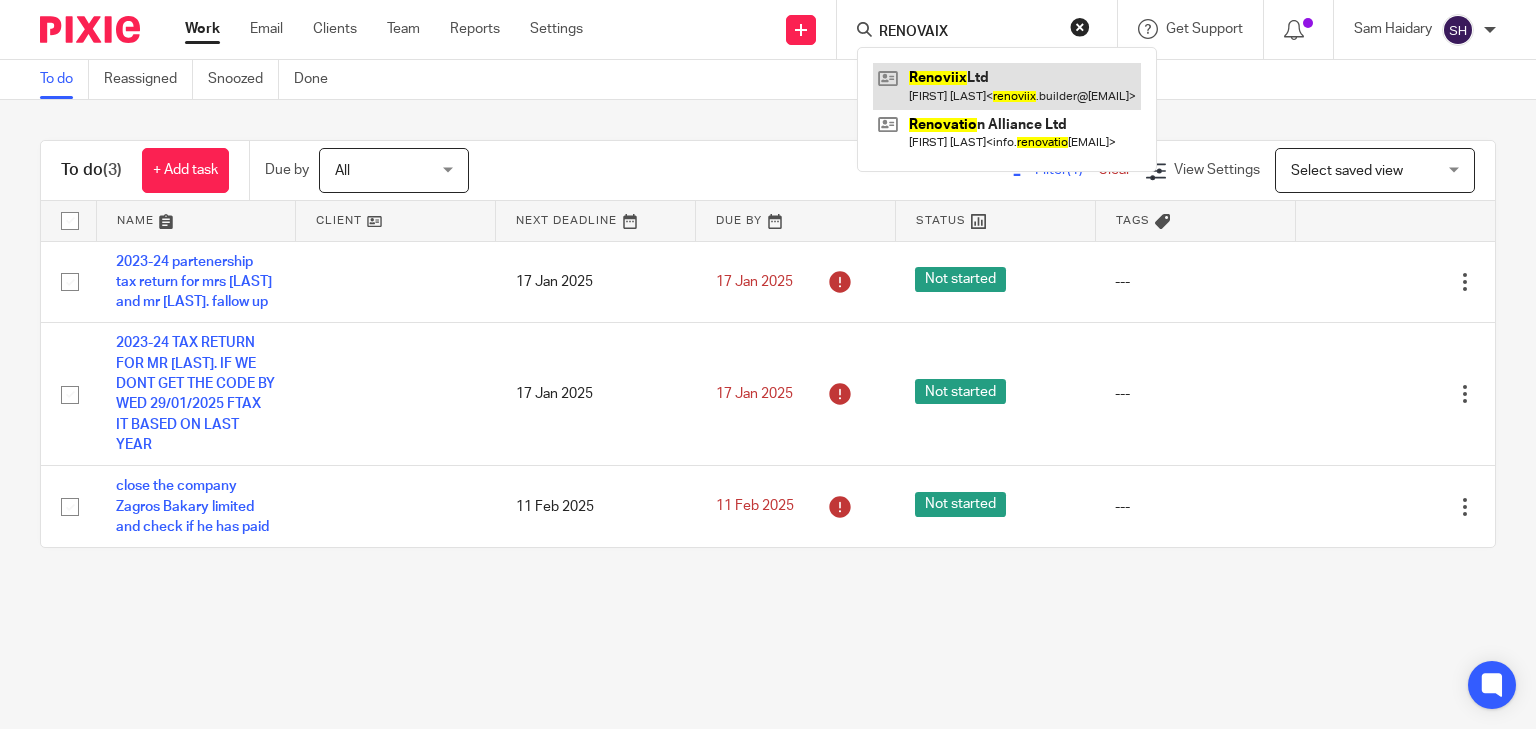 type on "RENOVAIX" 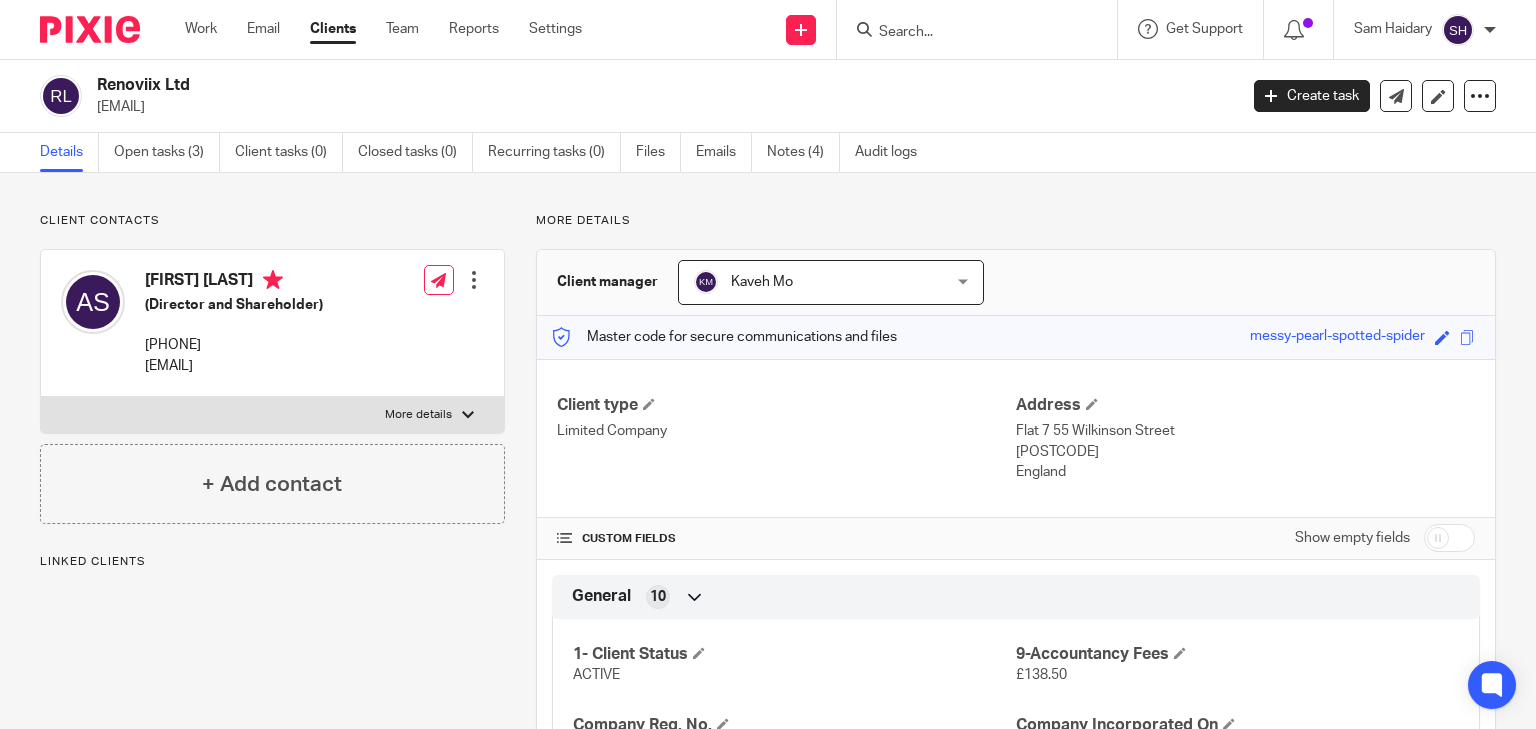 scroll, scrollTop: 0, scrollLeft: 0, axis: both 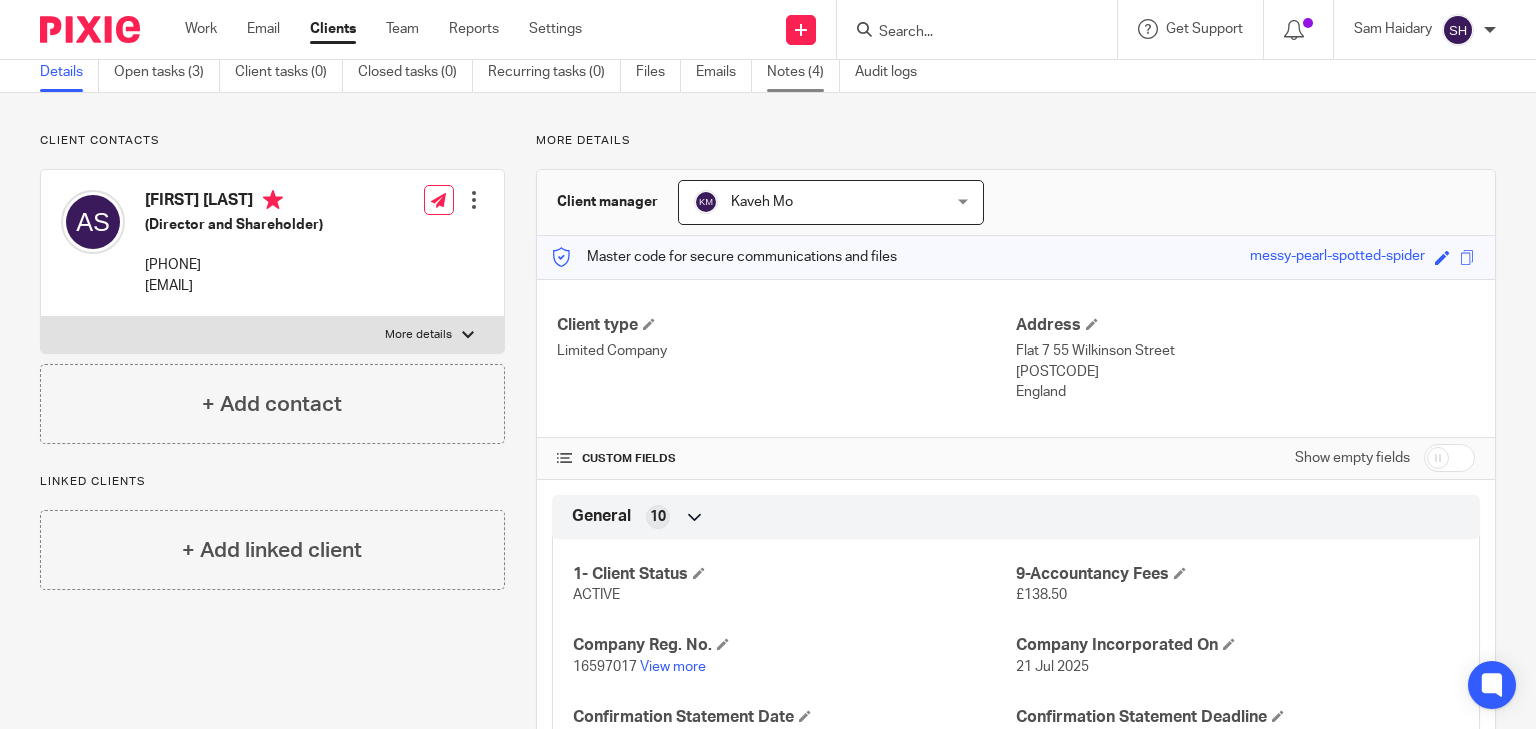 click on "Notes (4)" at bounding box center (803, 72) 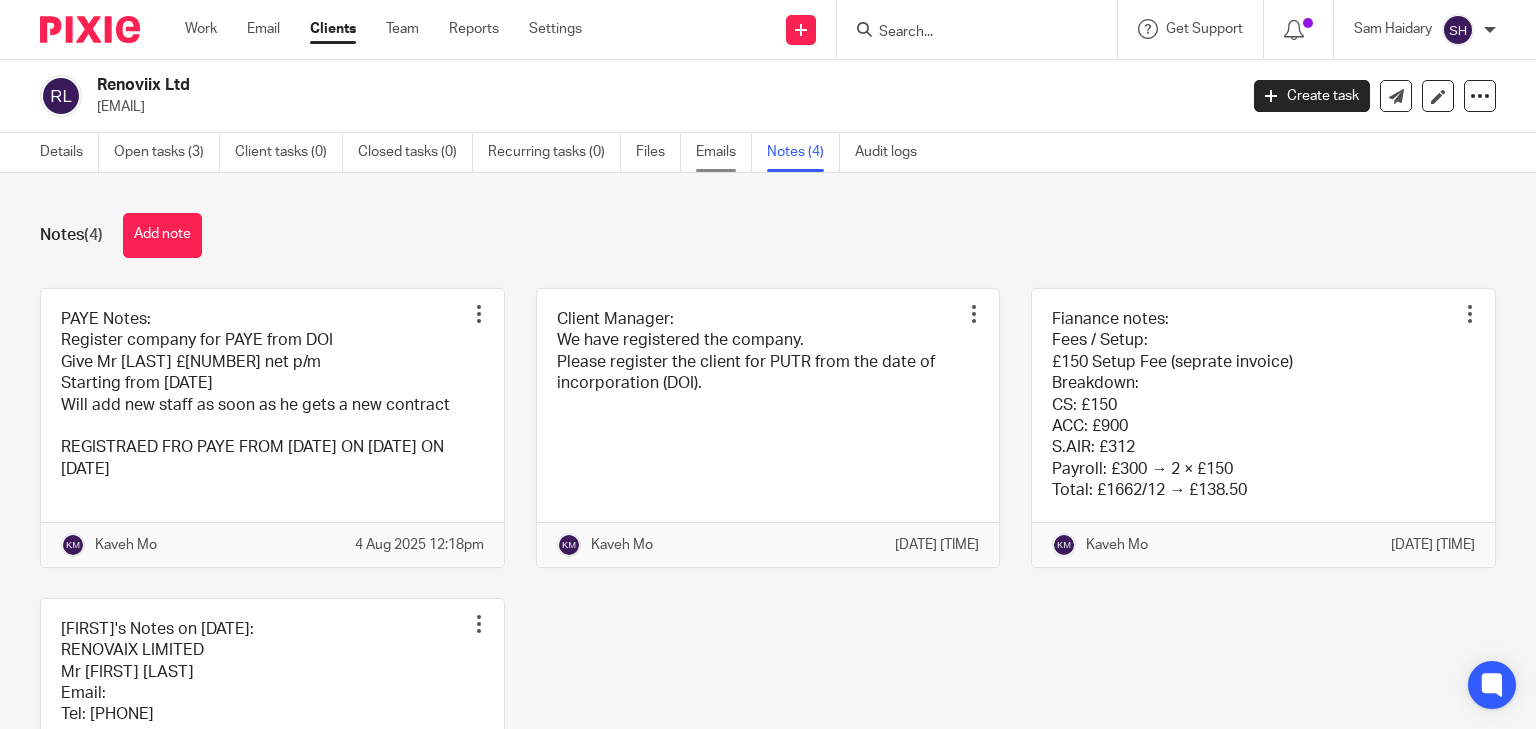 scroll, scrollTop: 0, scrollLeft: 0, axis: both 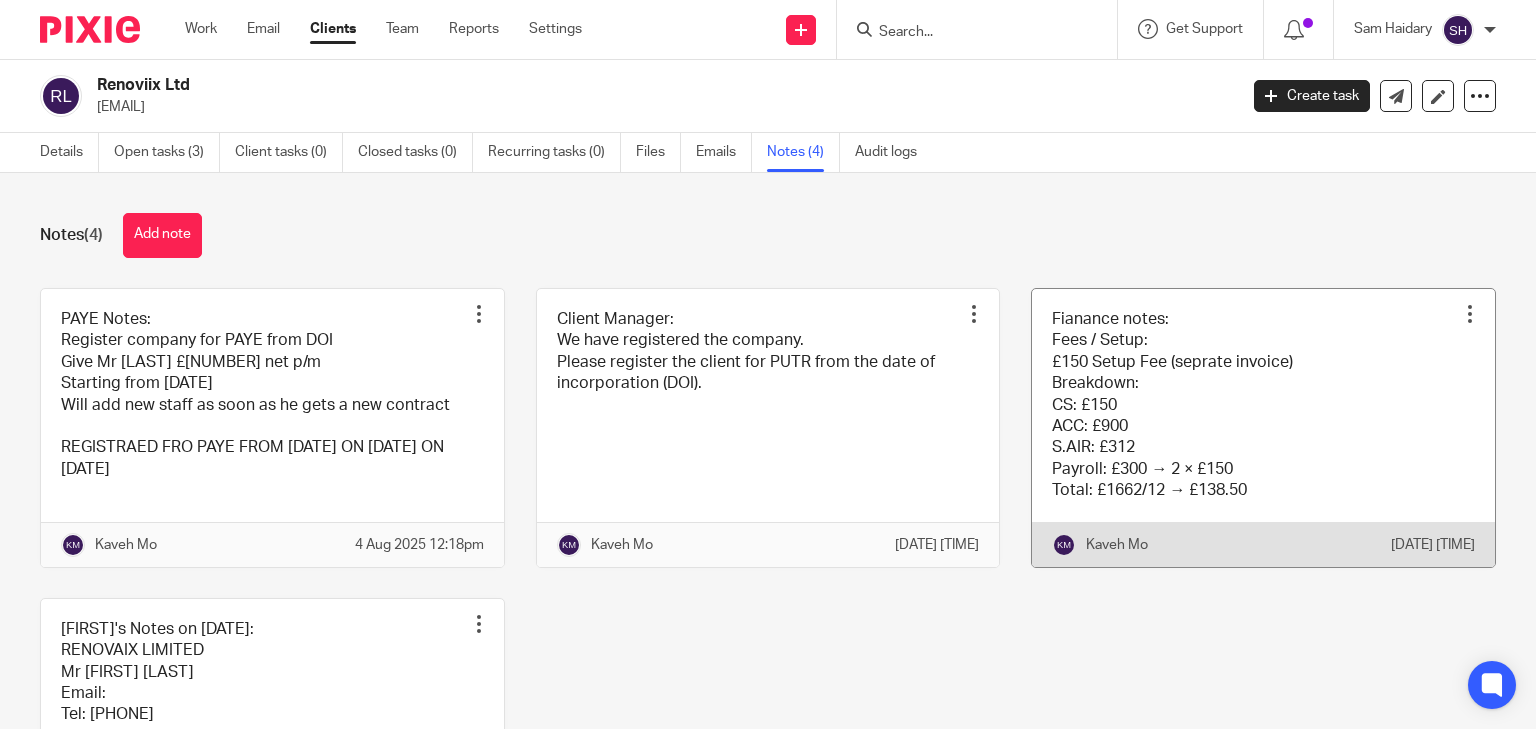 click at bounding box center [1263, 428] 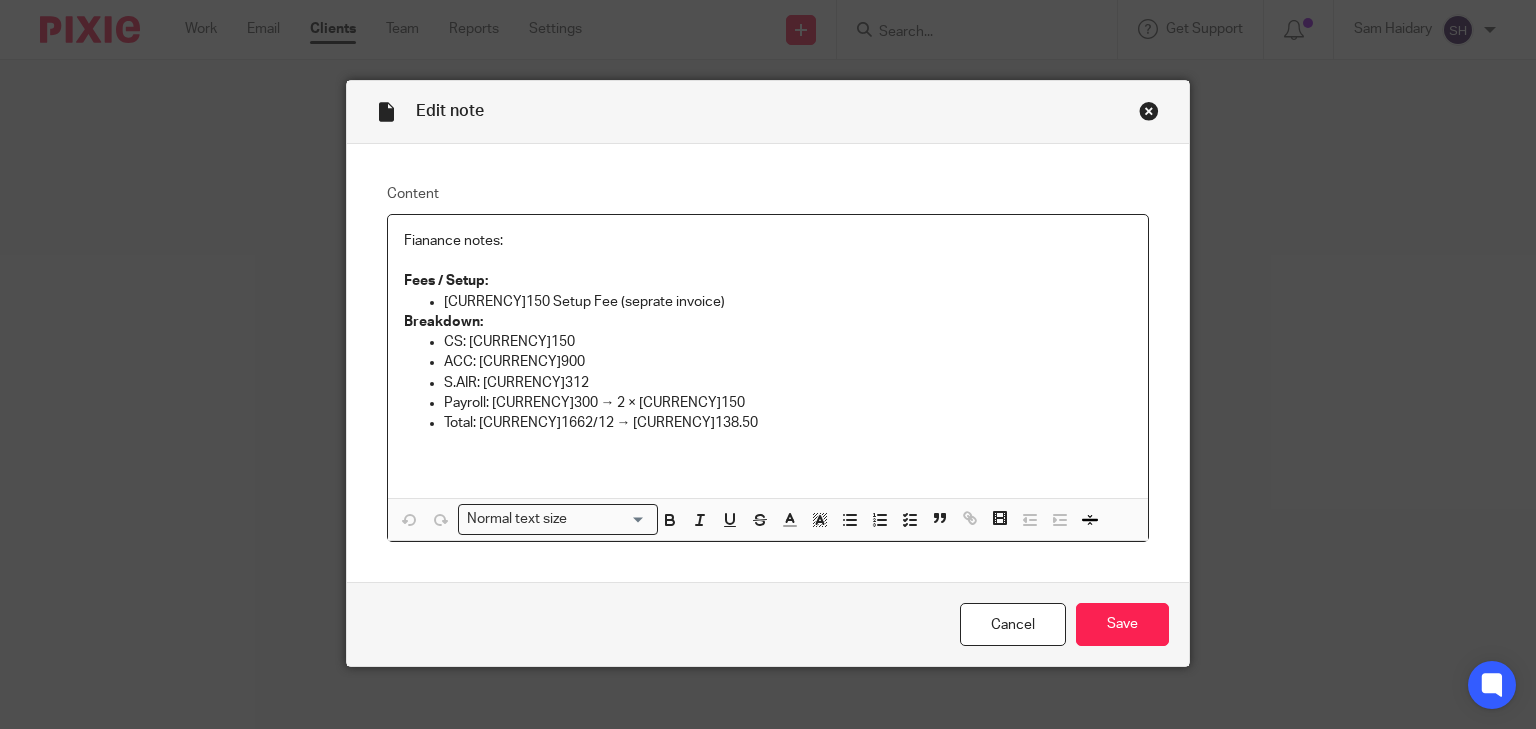 scroll, scrollTop: 0, scrollLeft: 0, axis: both 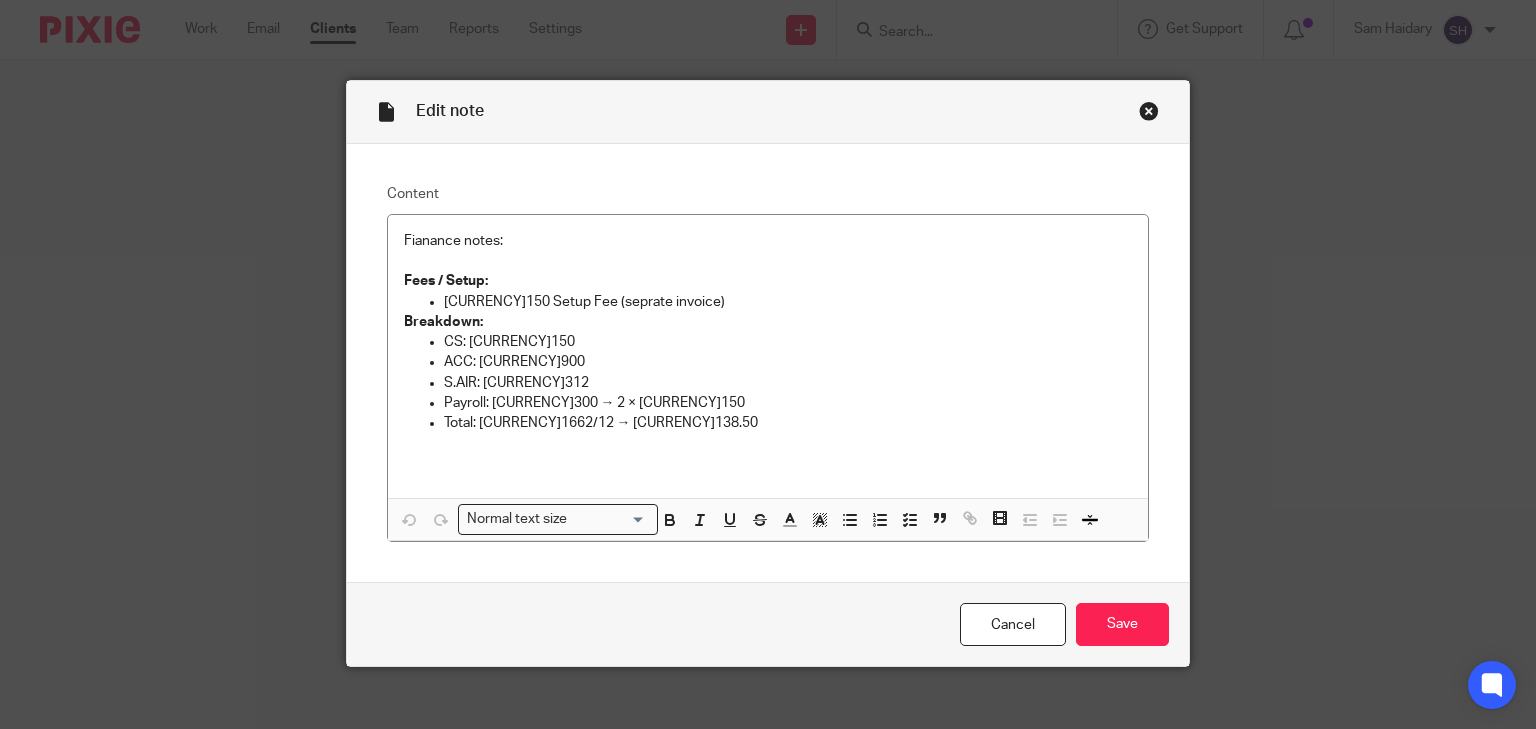 click at bounding box center (1149, 111) 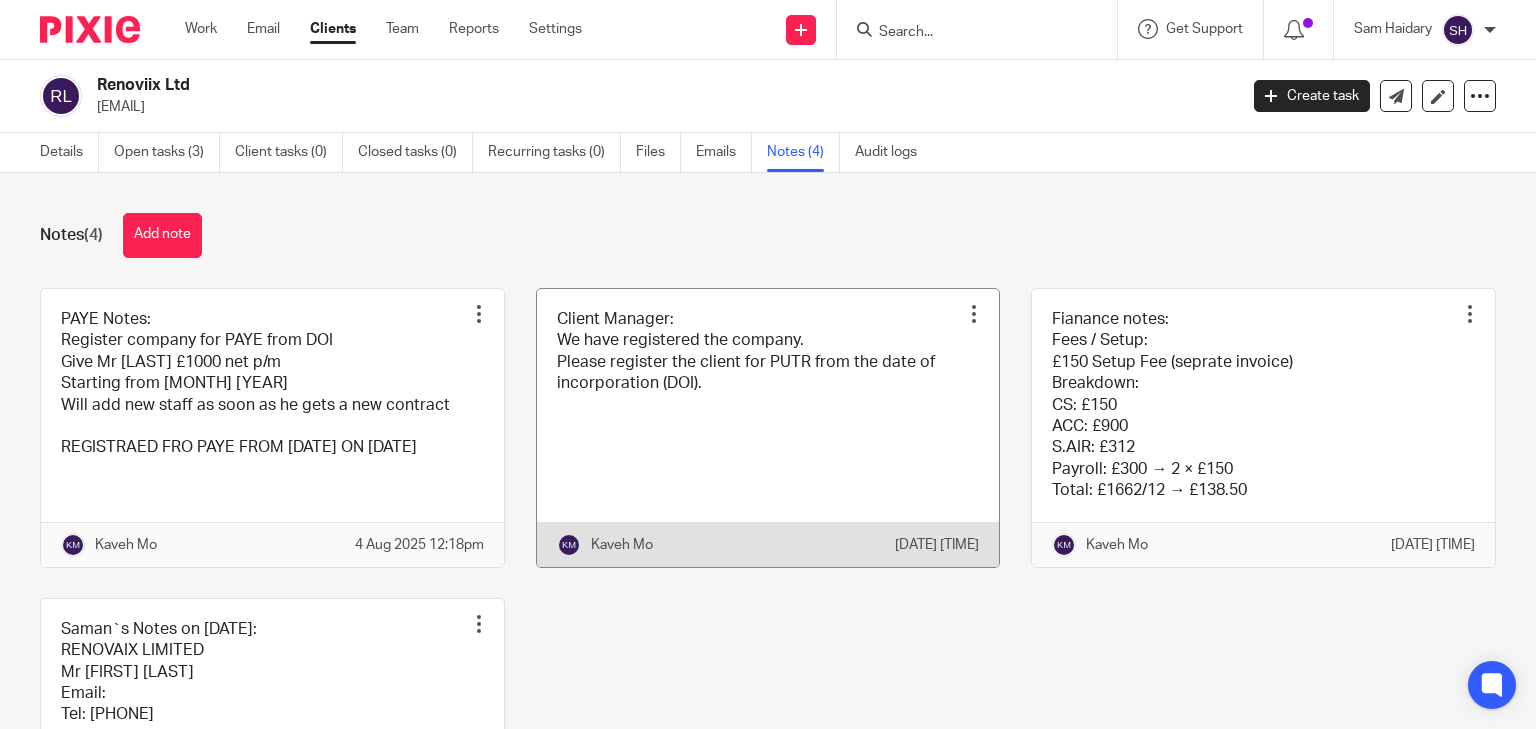 scroll, scrollTop: 0, scrollLeft: 0, axis: both 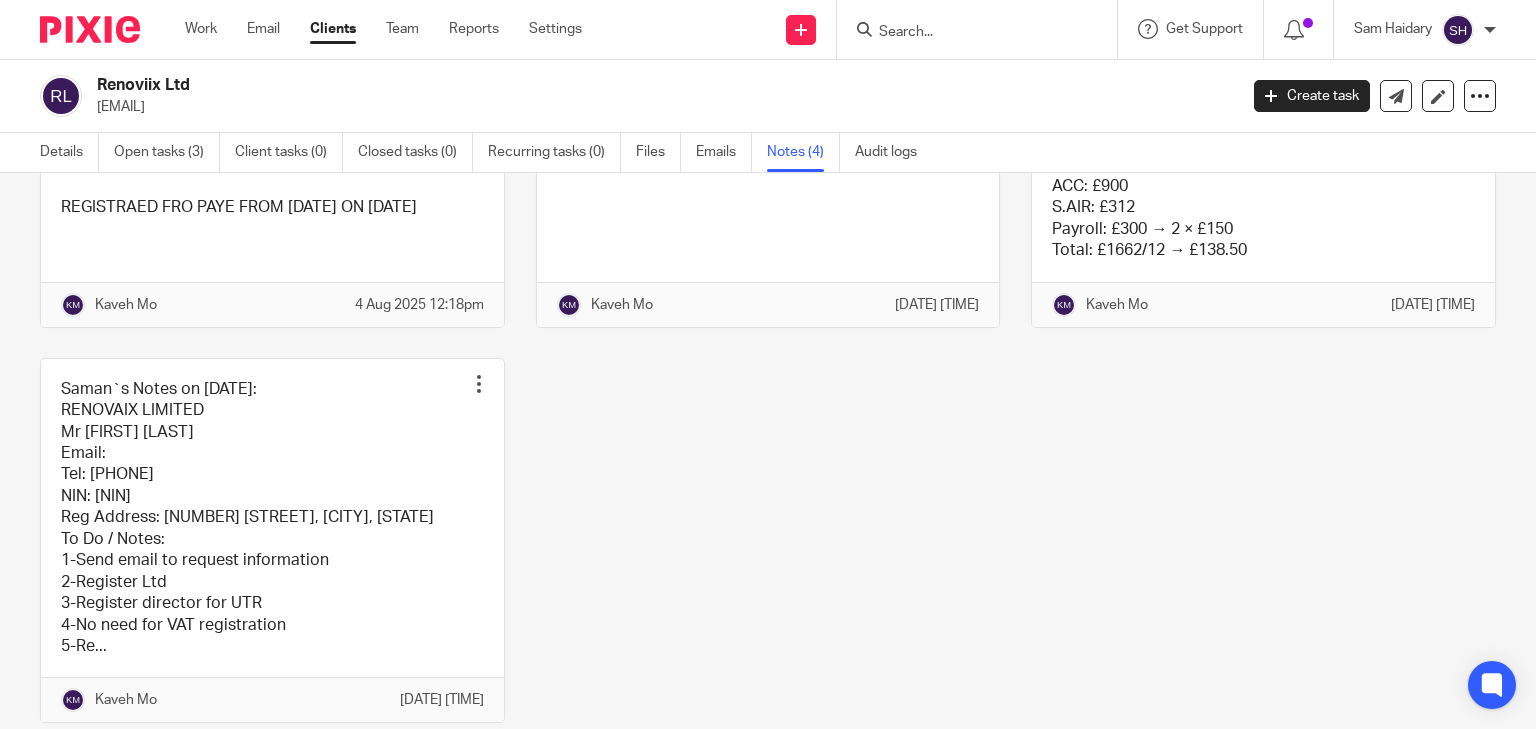 click on "PAYE Notes:
Register company for PAYE from DOI
Give Mr [LAST] £1000 net p/m
Starting from [MONTH] [YEAR]
Will add new staff as soon as he gets a new contract
REGISTRAED FRO PAYE FROM [DATE] ON [DATE]
Pin note
Edit note
Delete note
[FIRST] [LAST]
[DATE] [TIME]
Client Manager:
We have registered the company.
Please register the client for PUTR from the date of incorporation (DOI).
Pin note
Edit note" at bounding box center [752, 401] 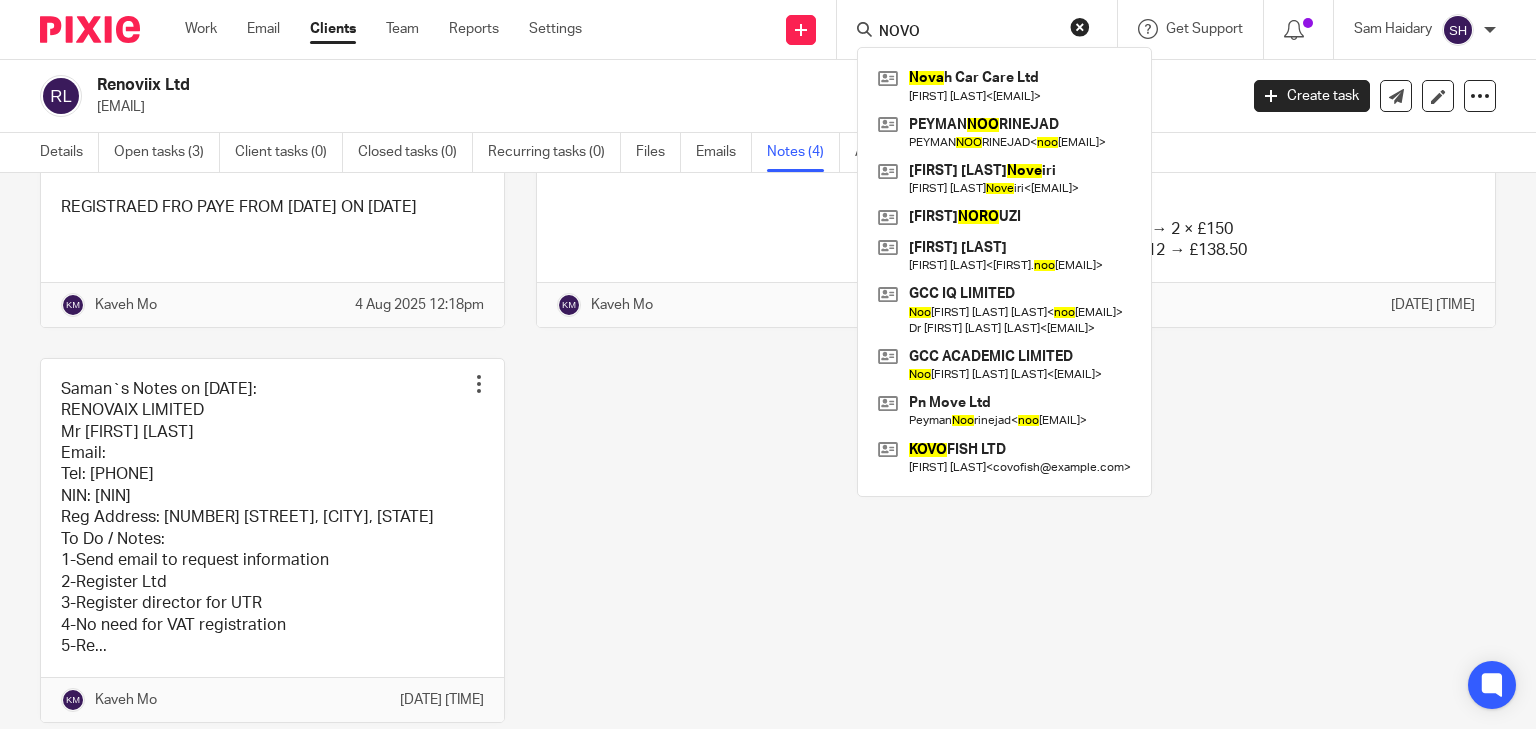 type on "NOVO" 